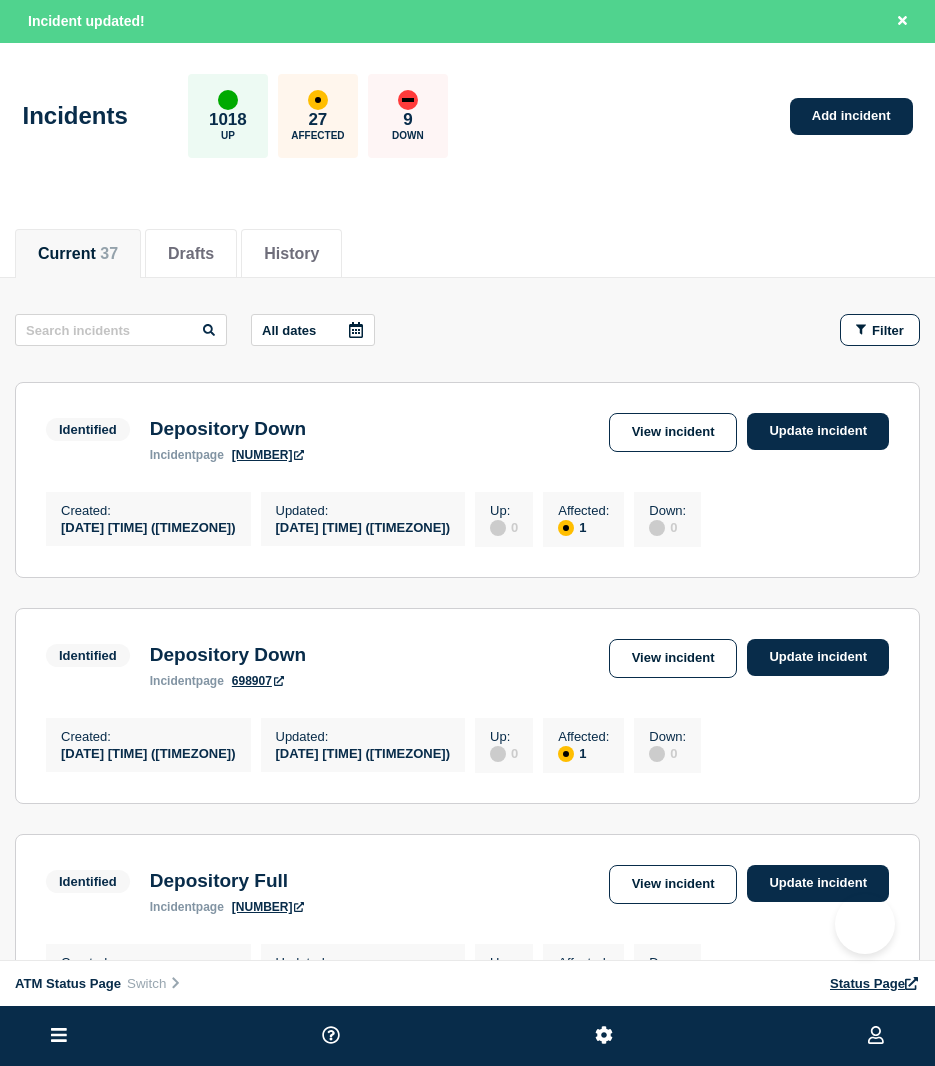 scroll, scrollTop: 0, scrollLeft: 0, axis: both 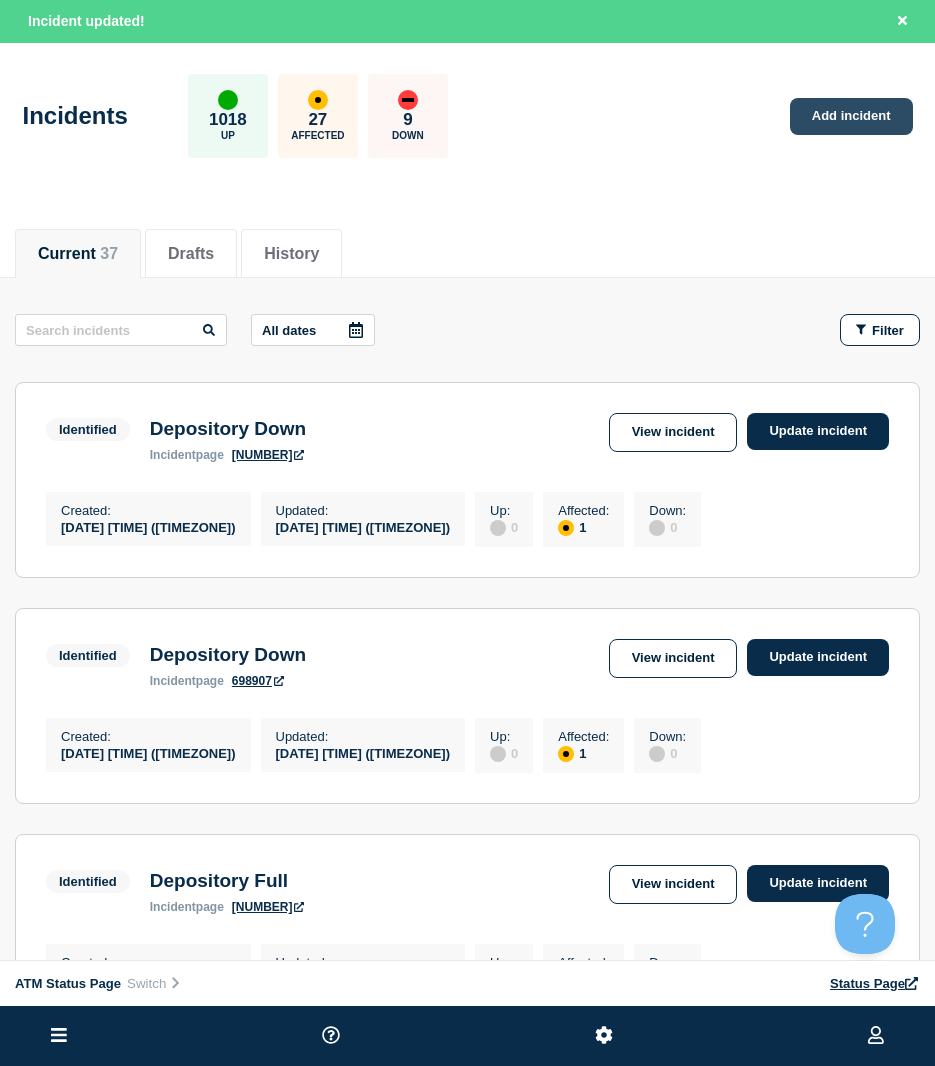 drag, startPoint x: 812, startPoint y: 144, endPoint x: 814, endPoint y: 125, distance: 19.104973 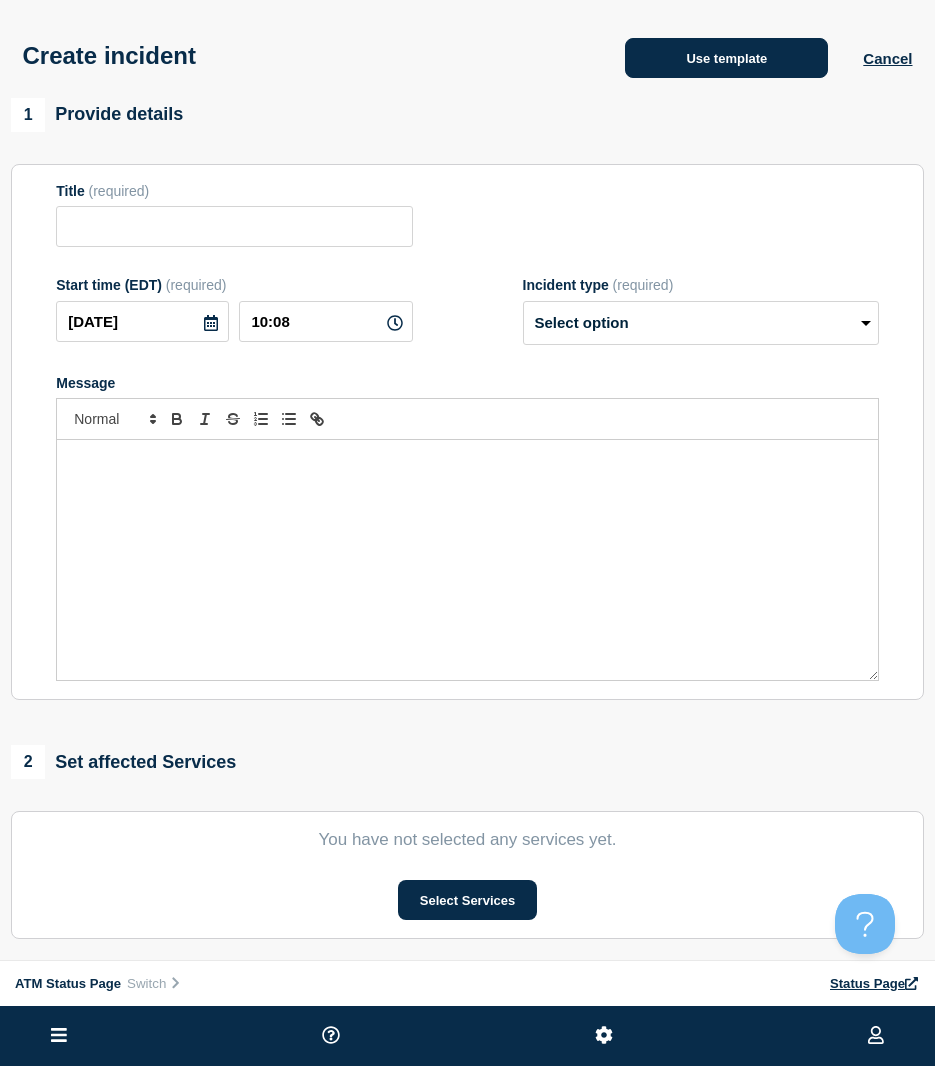 click on "Use template" at bounding box center (726, 58) 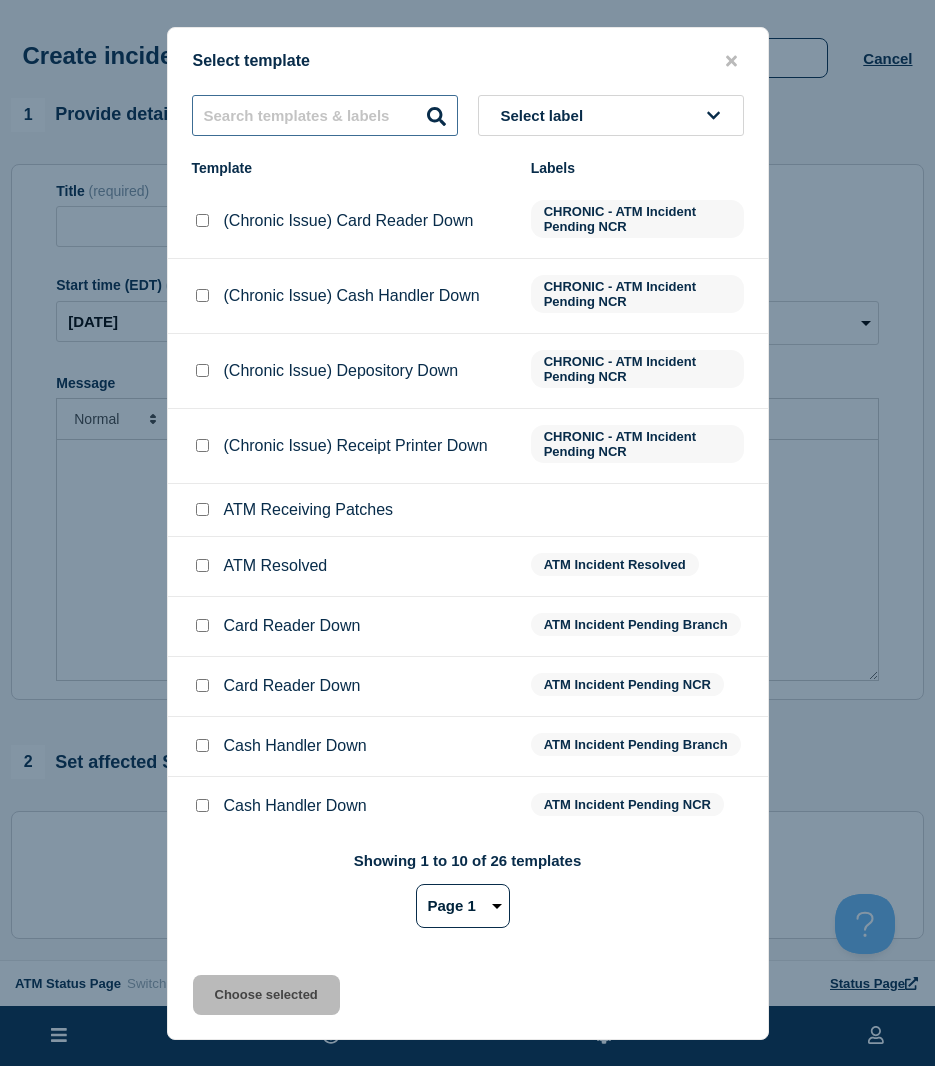 click at bounding box center [325, 115] 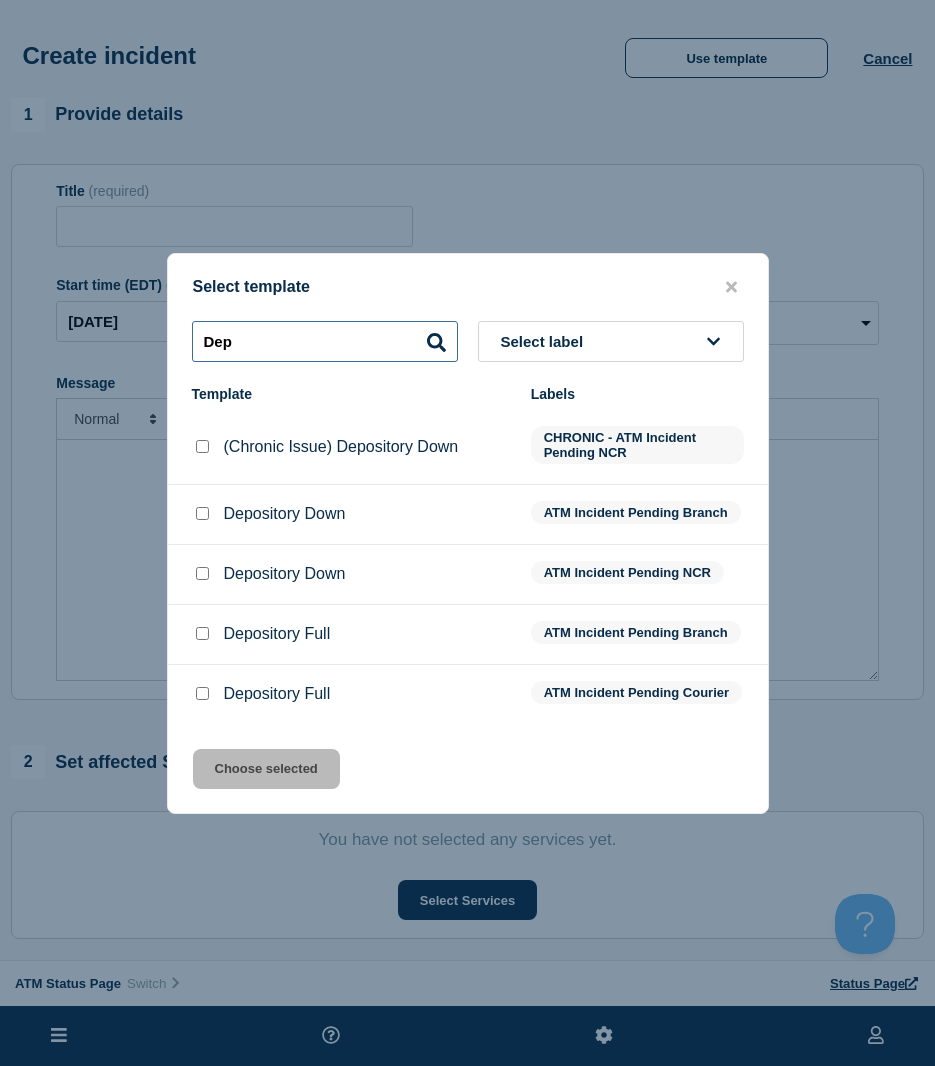 type on "Dep" 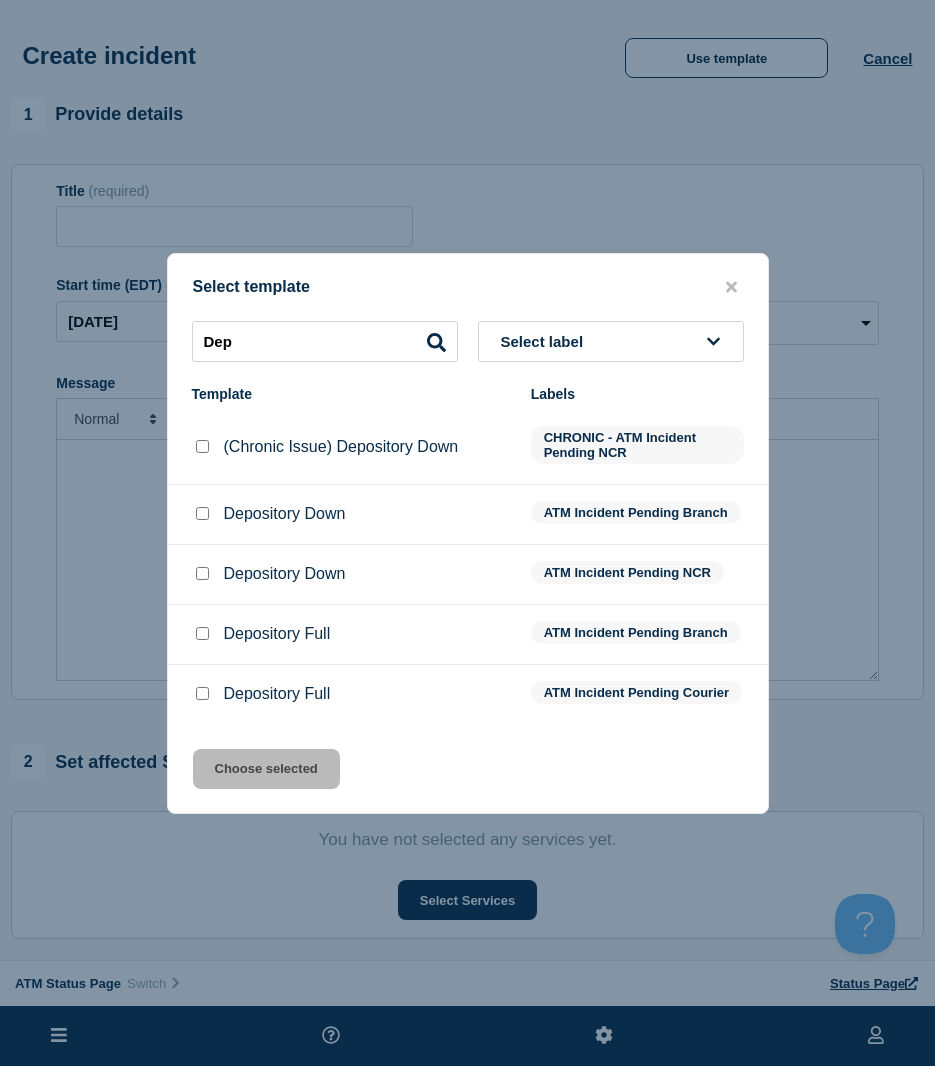 click at bounding box center [202, 514] 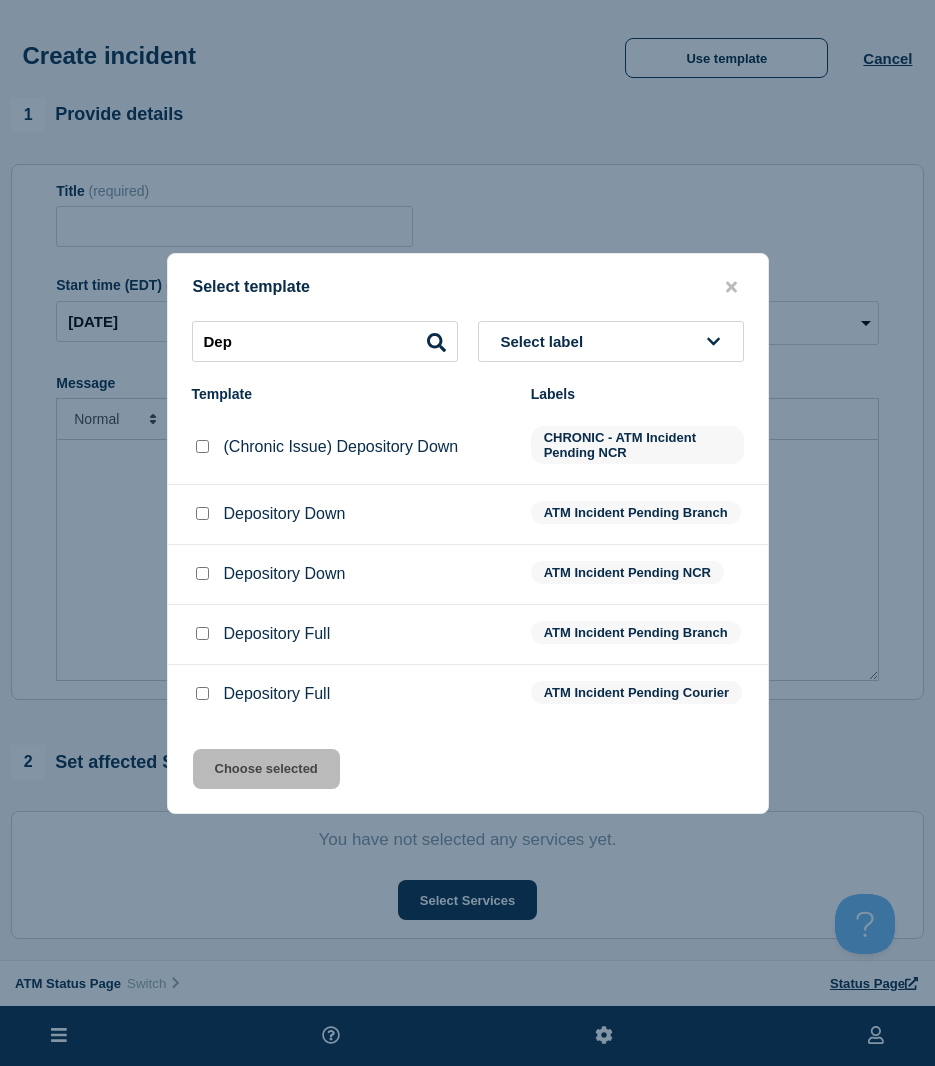 click at bounding box center [202, 573] 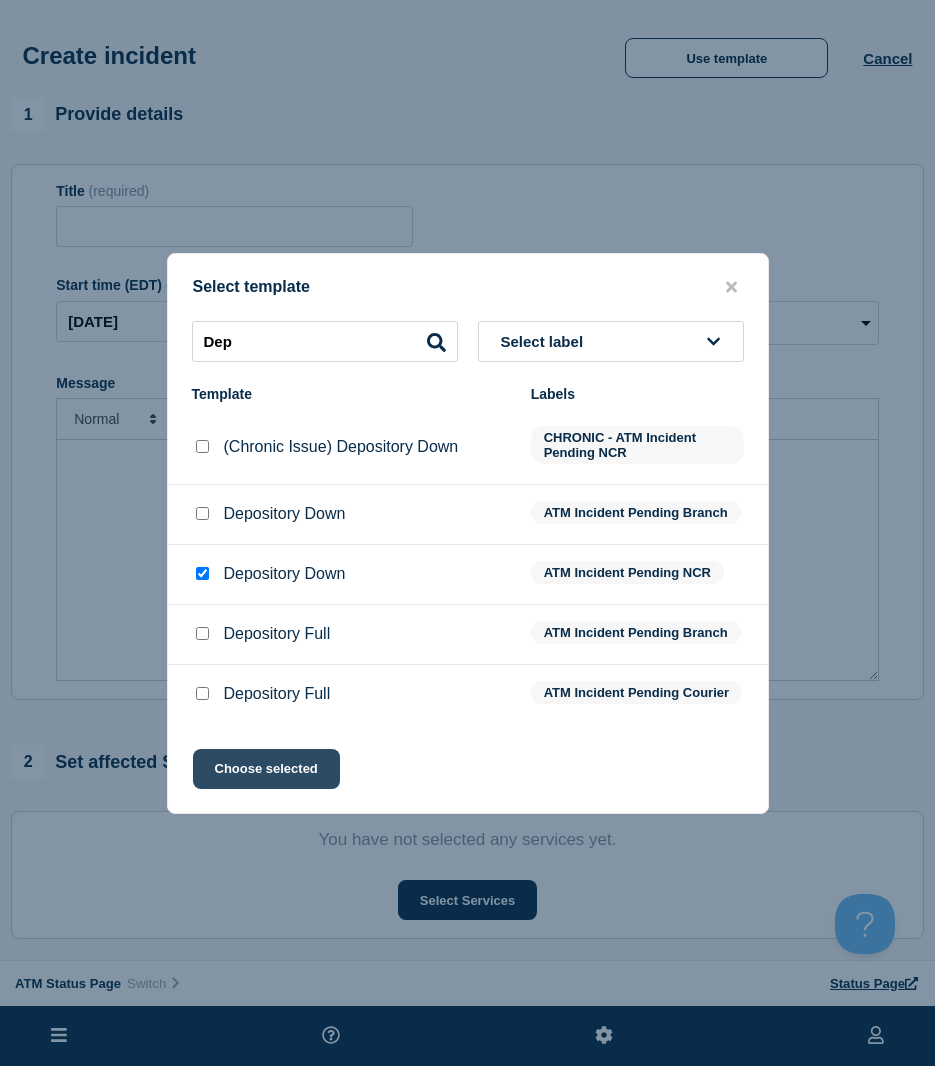 click on "Choose selected" 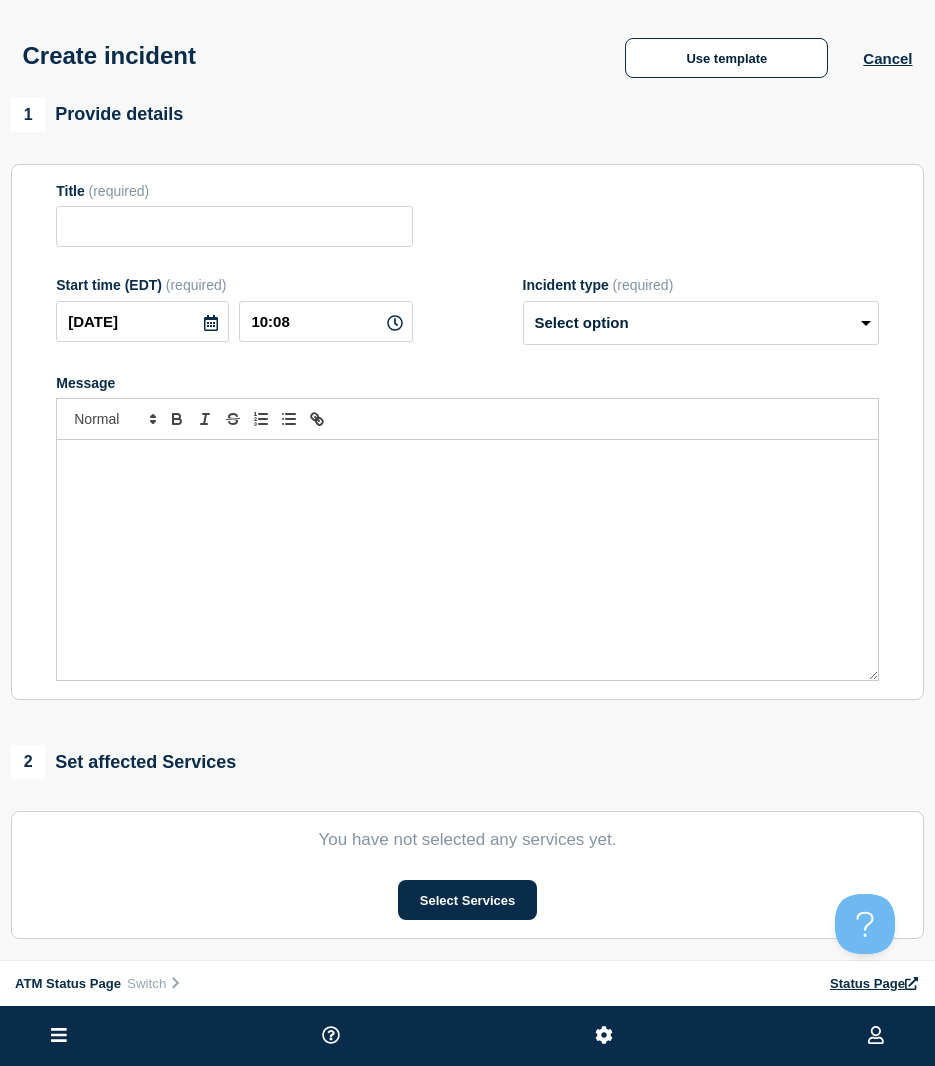 type on "Depository Down" 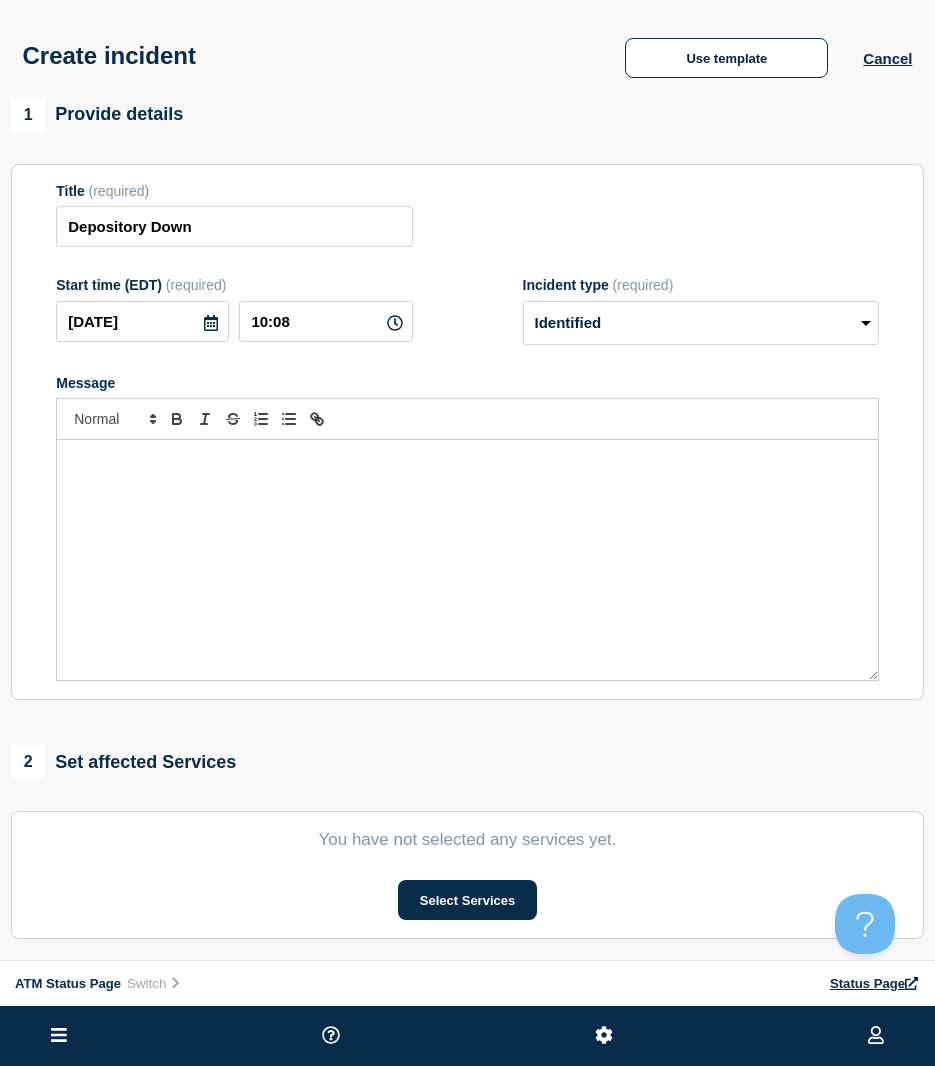 scroll, scrollTop: 100, scrollLeft: 0, axis: vertical 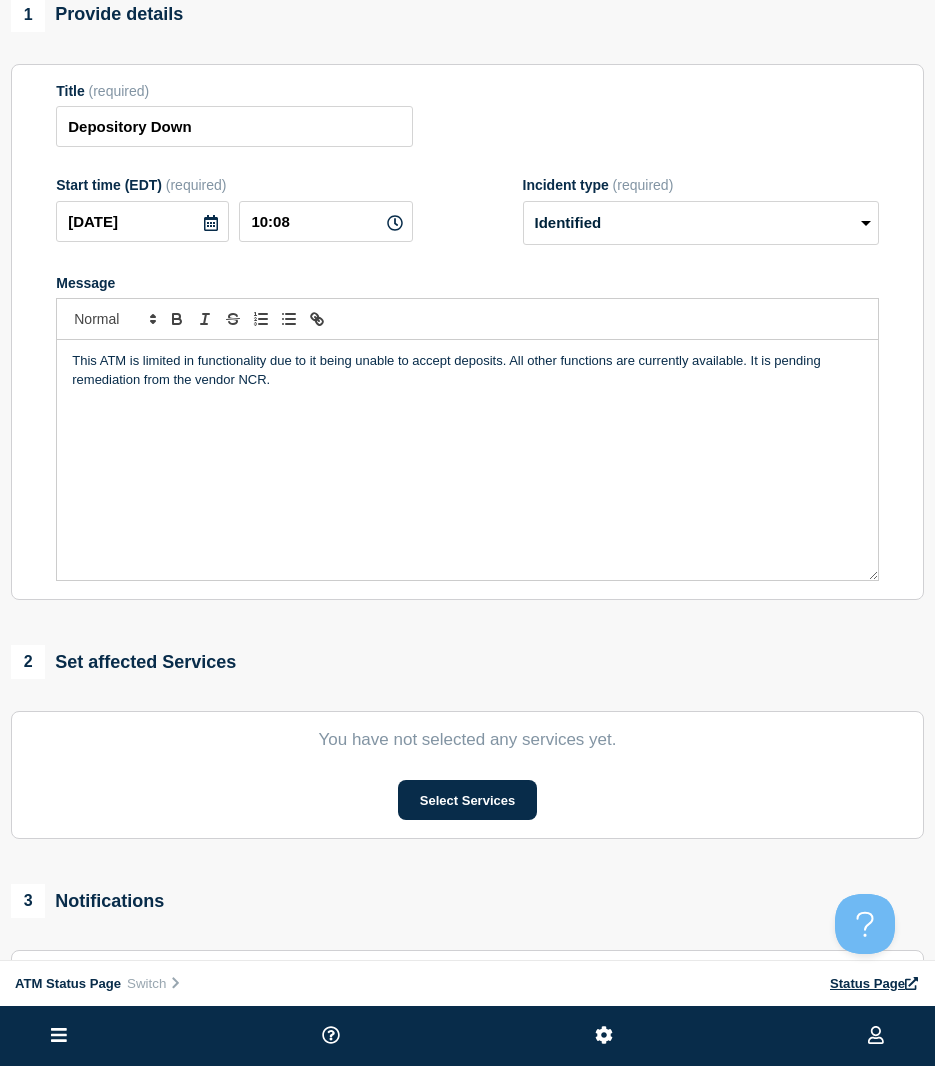 click on "You have not selected any services yet. Select Services" at bounding box center (467, 775) 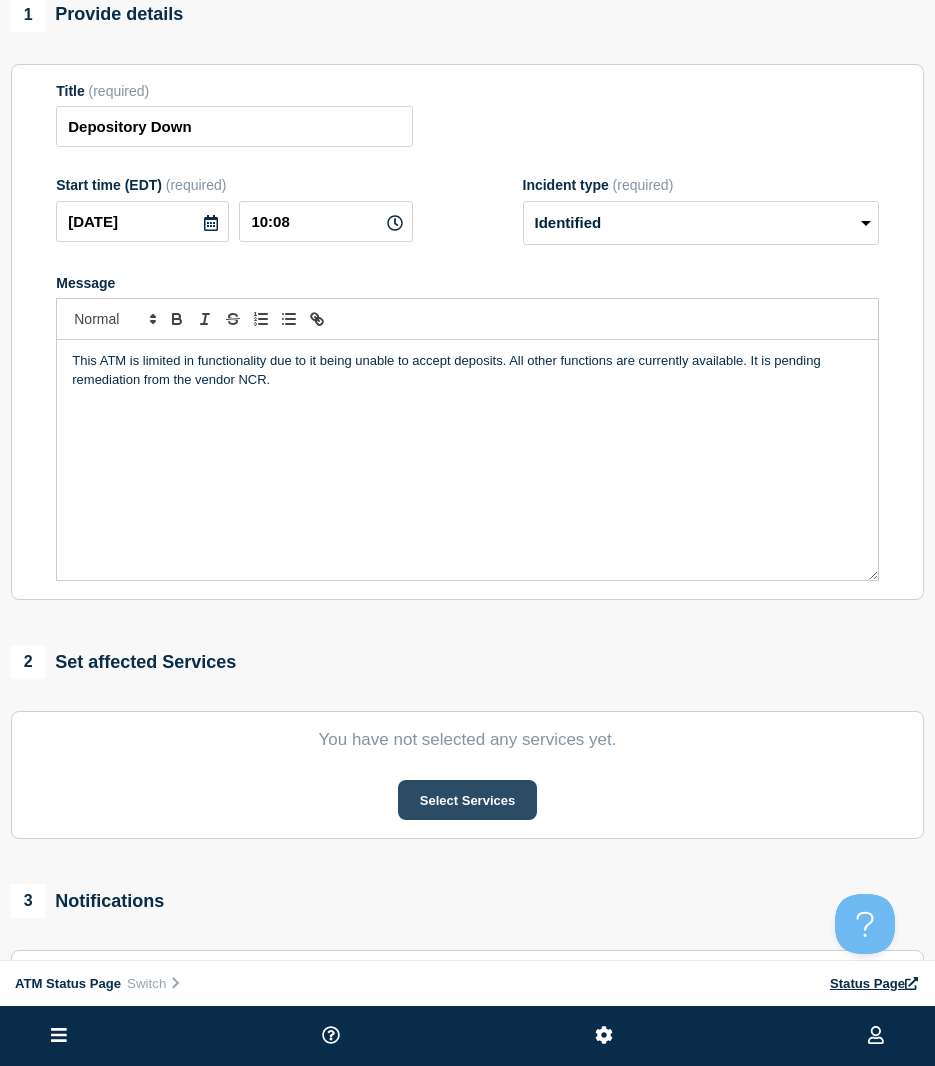 click on "Select Services" at bounding box center [467, 800] 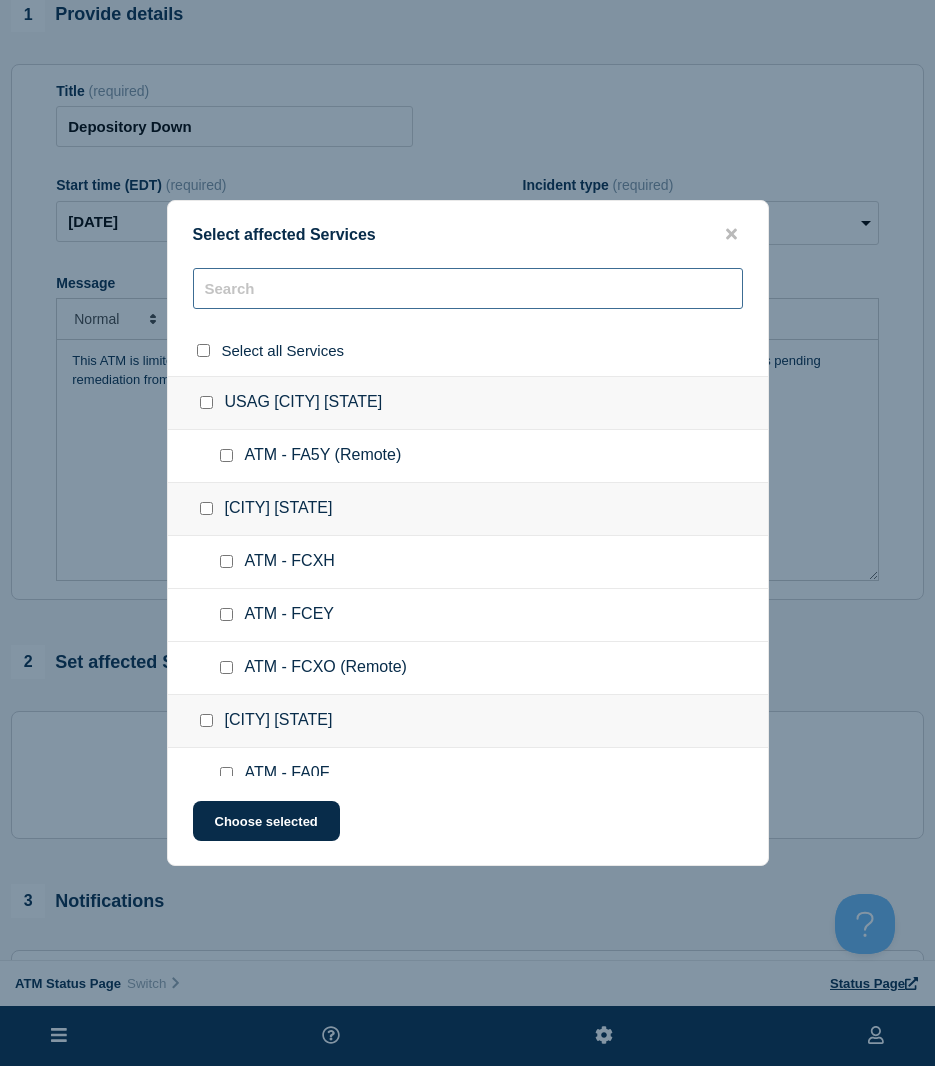 click at bounding box center (468, 288) 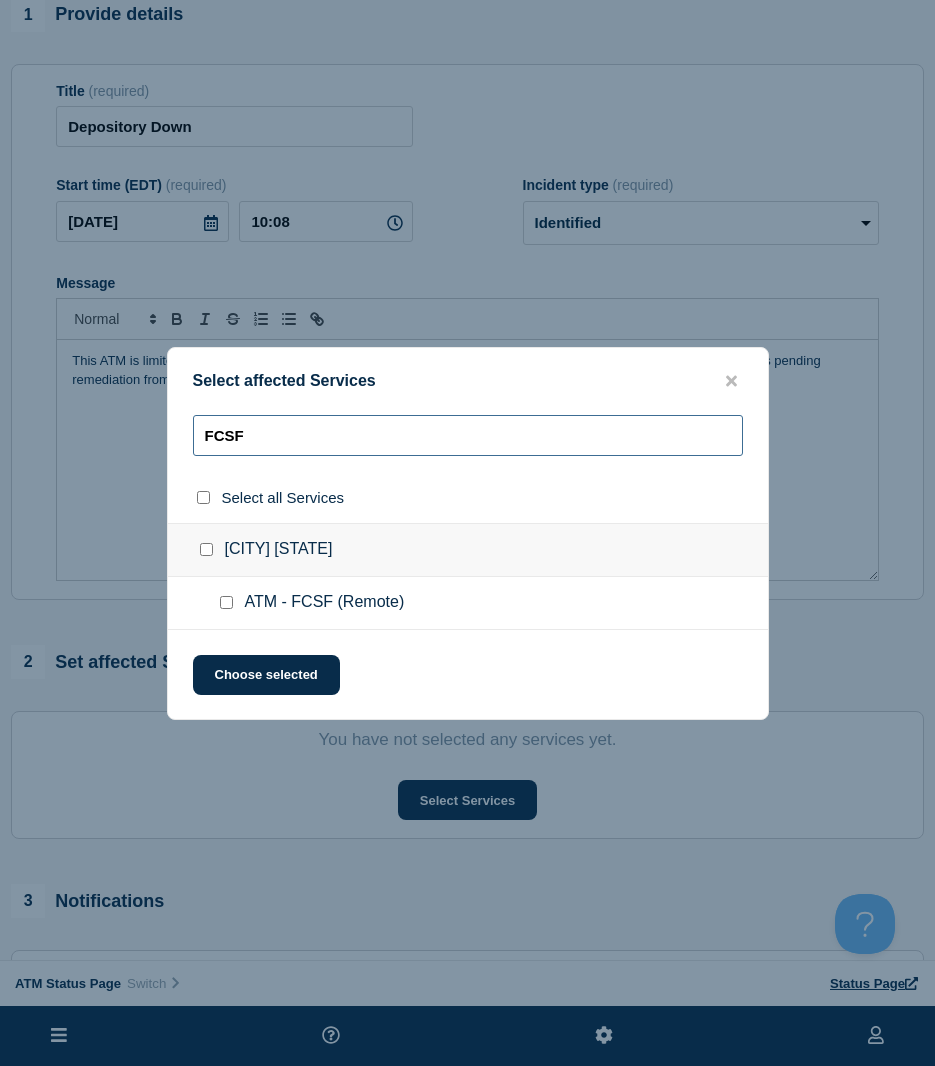 type on "FCSF" 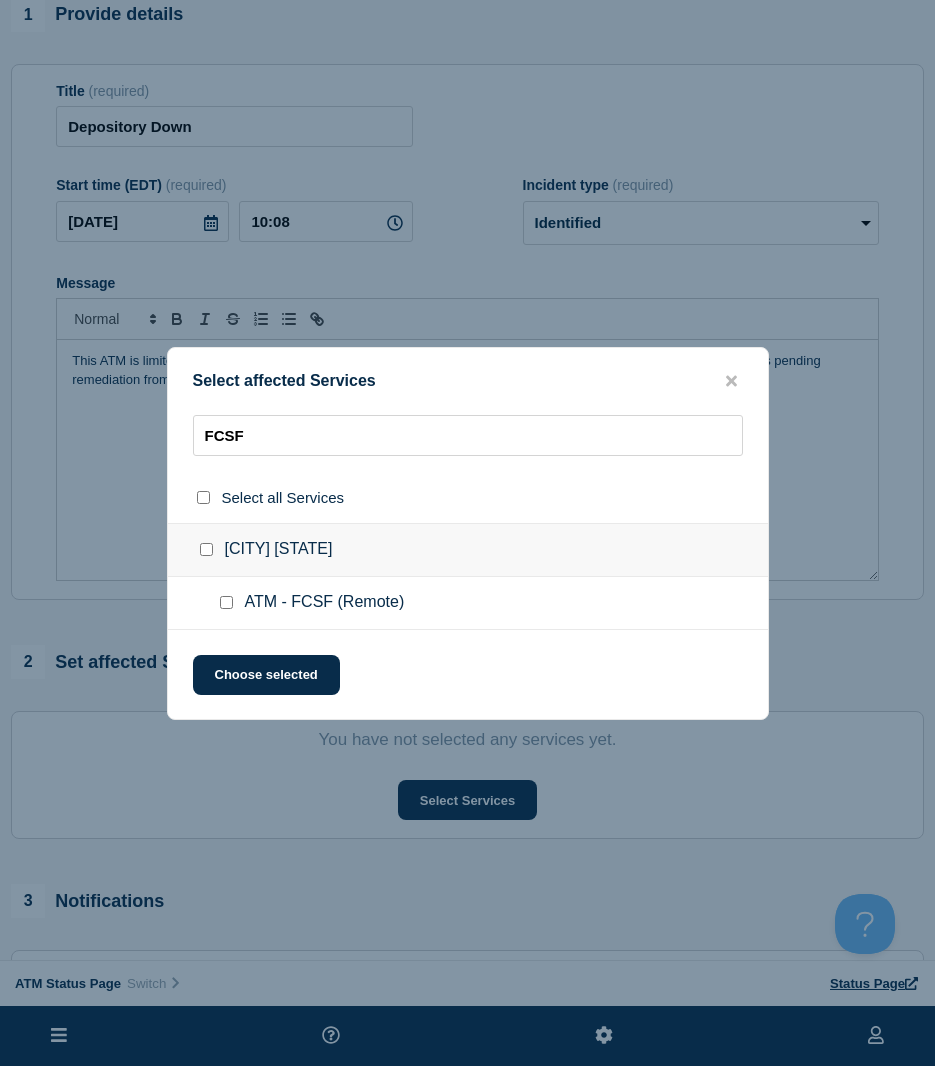 drag, startPoint x: 219, startPoint y: 599, endPoint x: 224, endPoint y: 608, distance: 10.29563 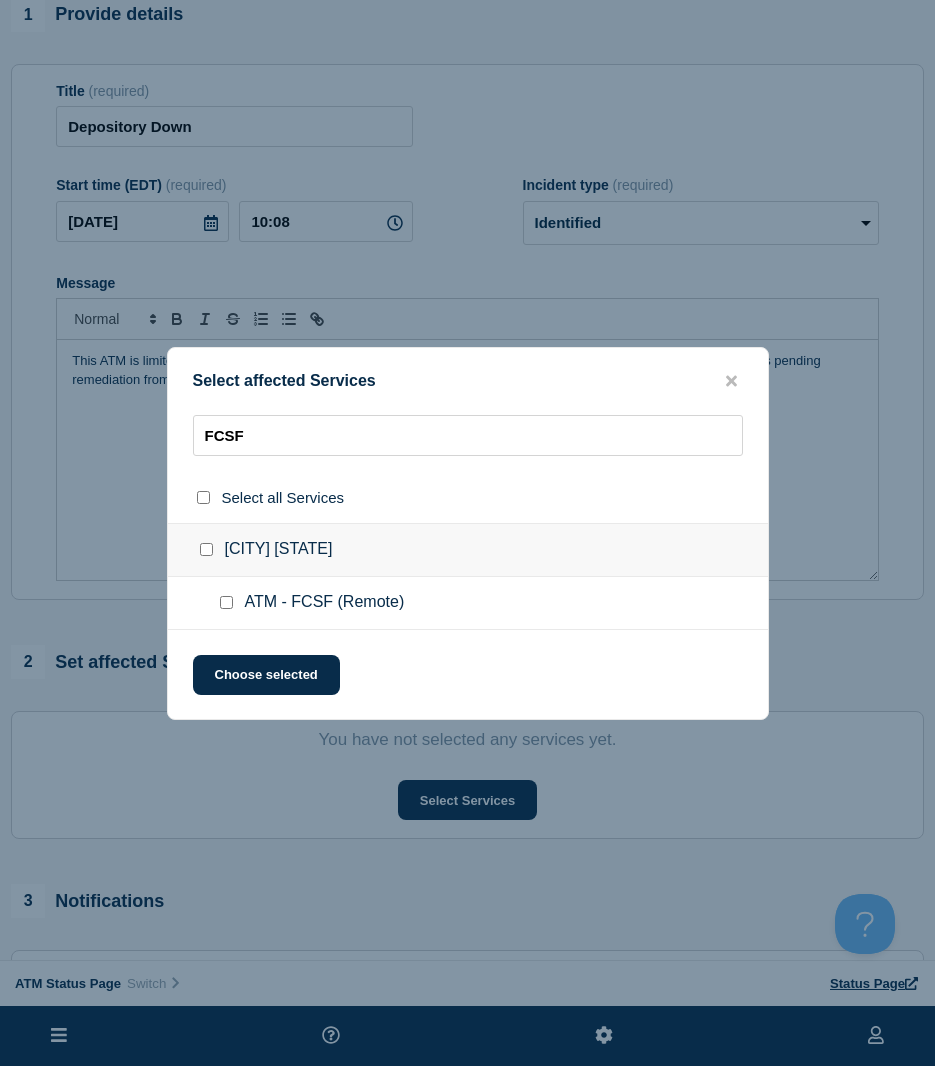 checkbox on "true" 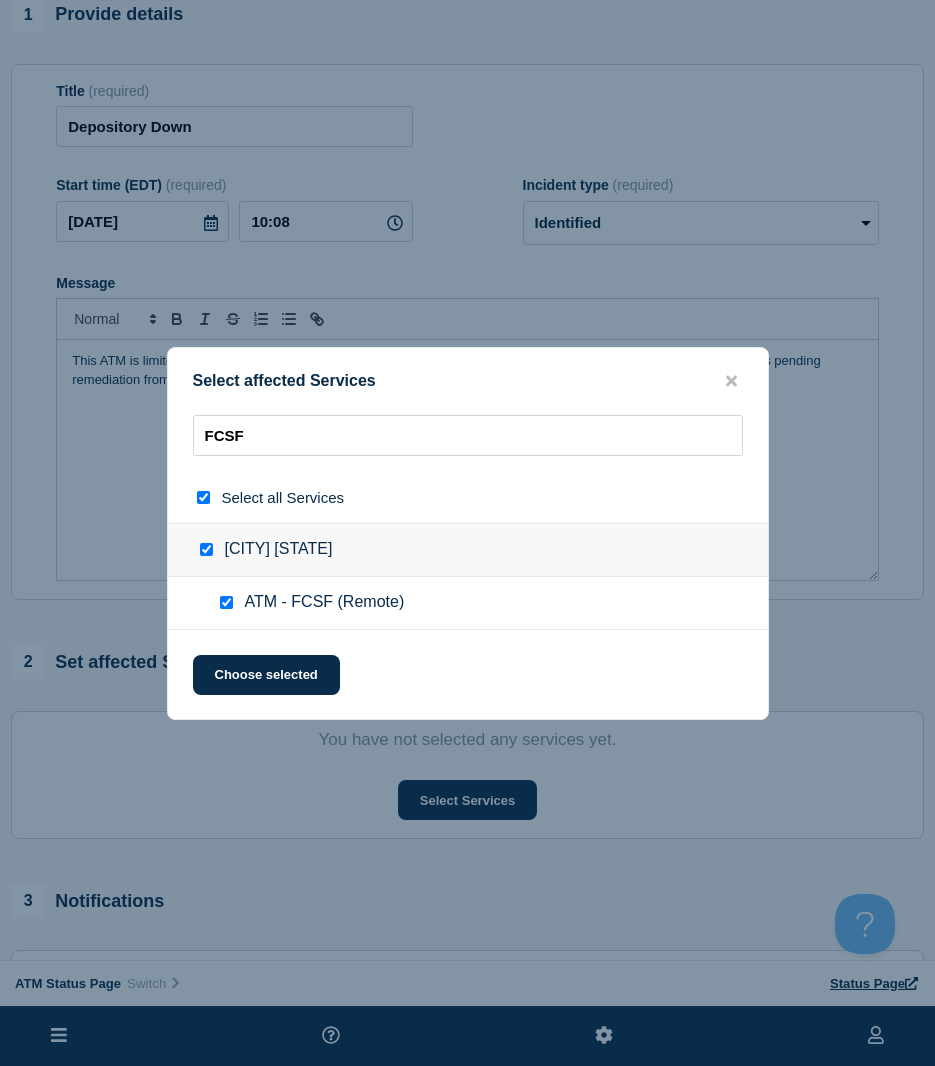 checkbox on "true" 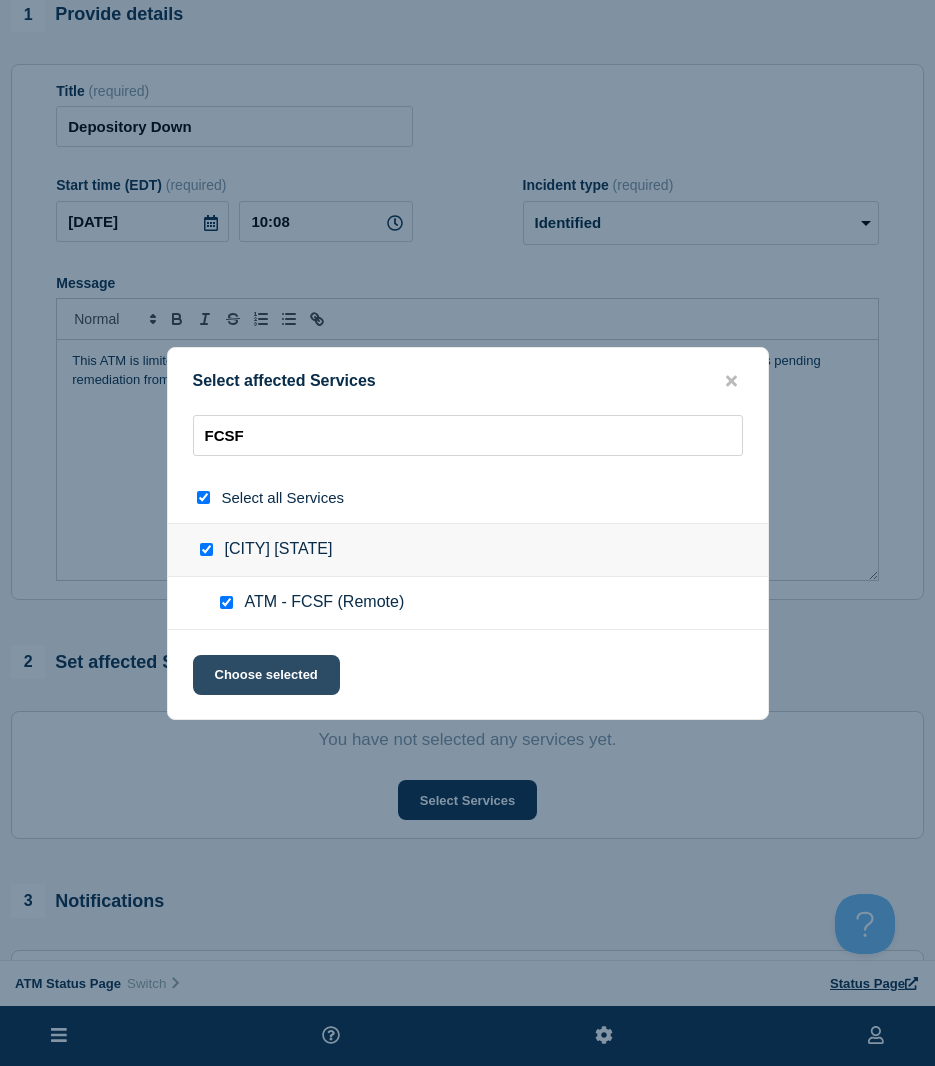click on "Choose selected" 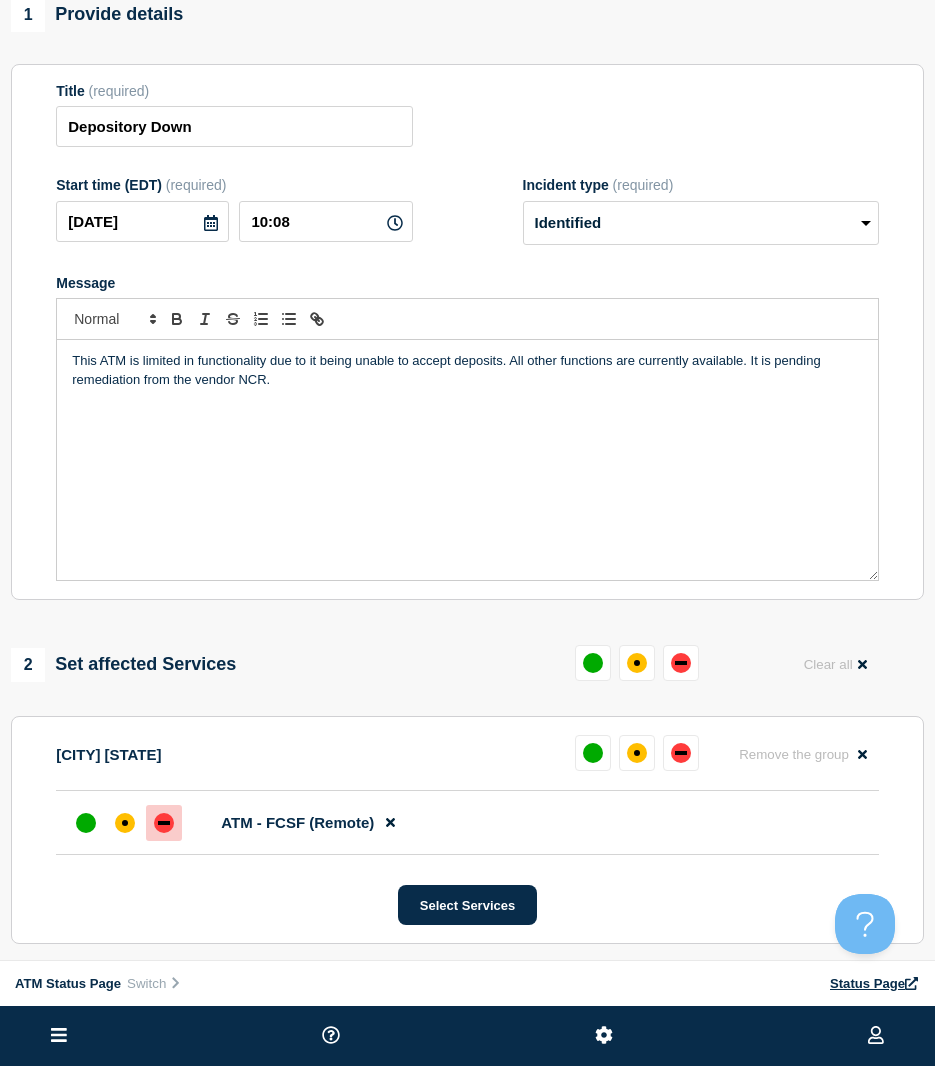 click at bounding box center (164, 823) 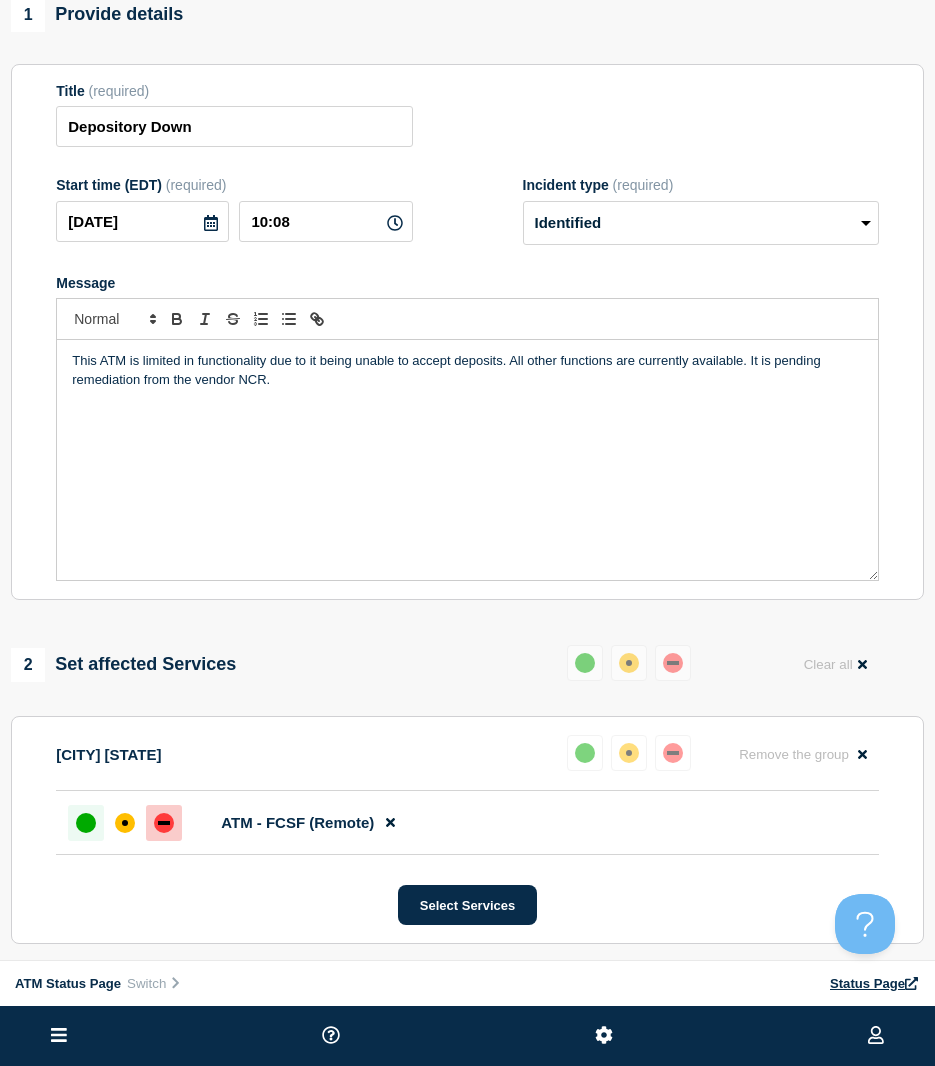 click at bounding box center [86, 823] 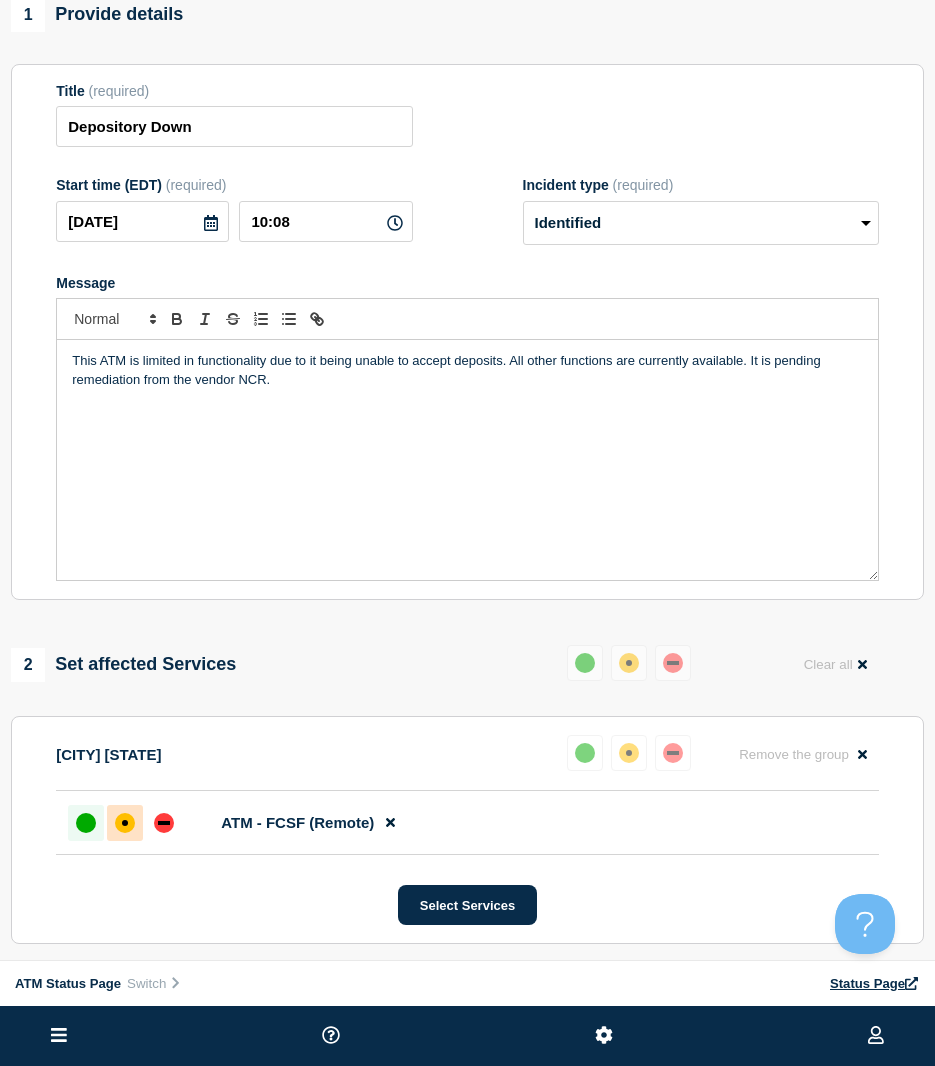 click at bounding box center (125, 823) 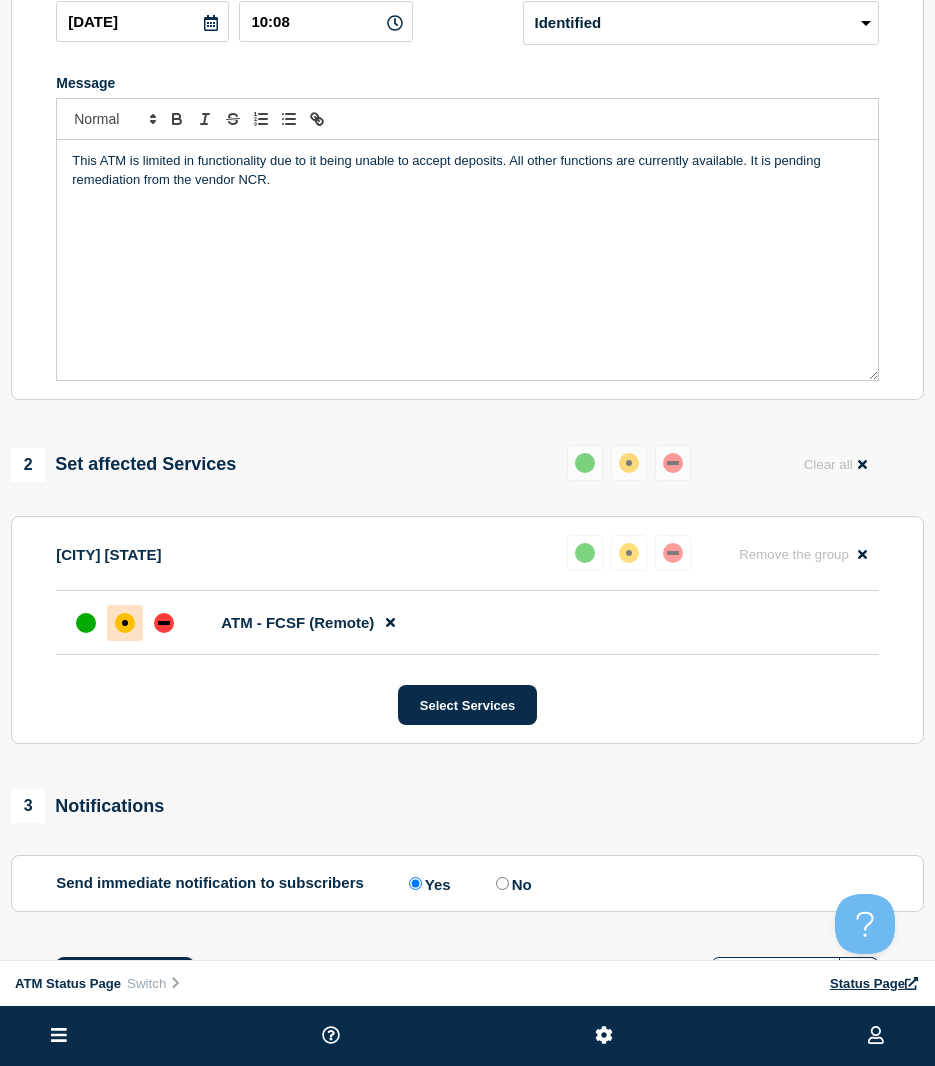 scroll, scrollTop: 400, scrollLeft: 0, axis: vertical 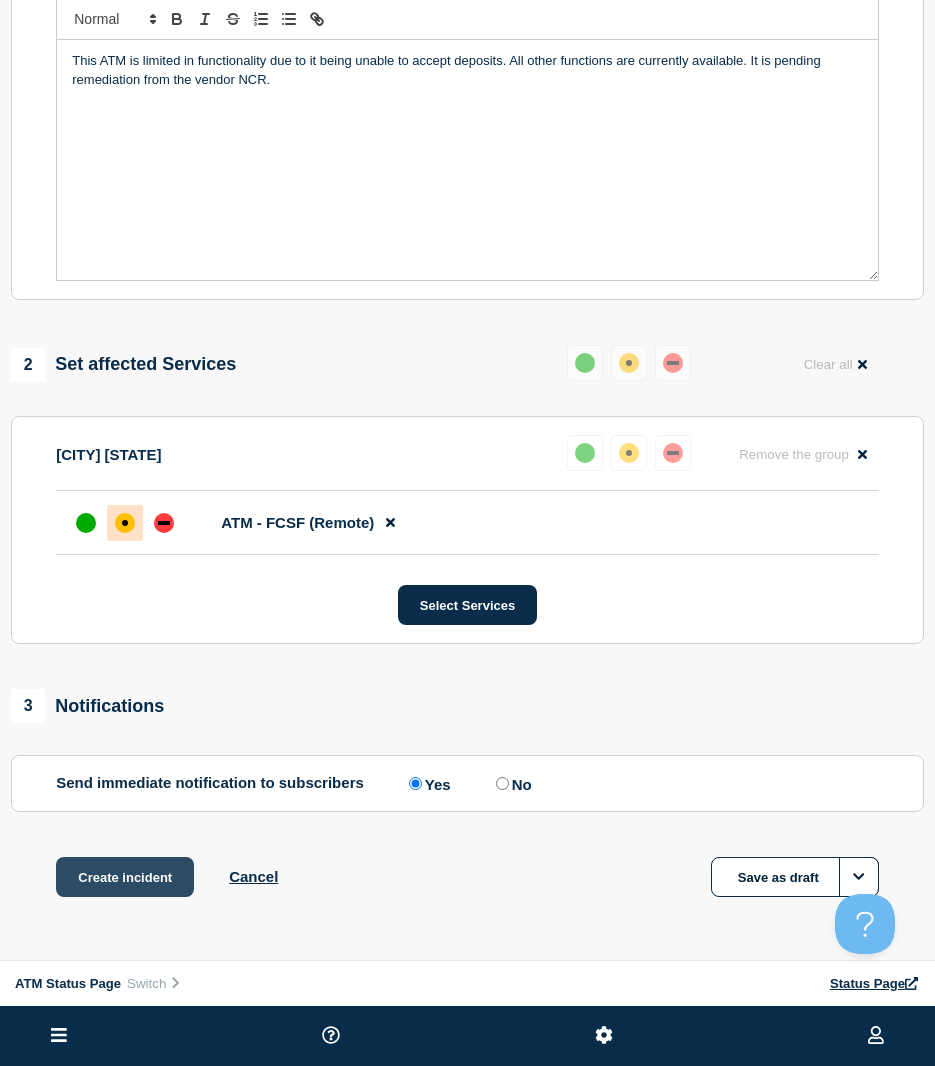click on "Create incident" at bounding box center (125, 877) 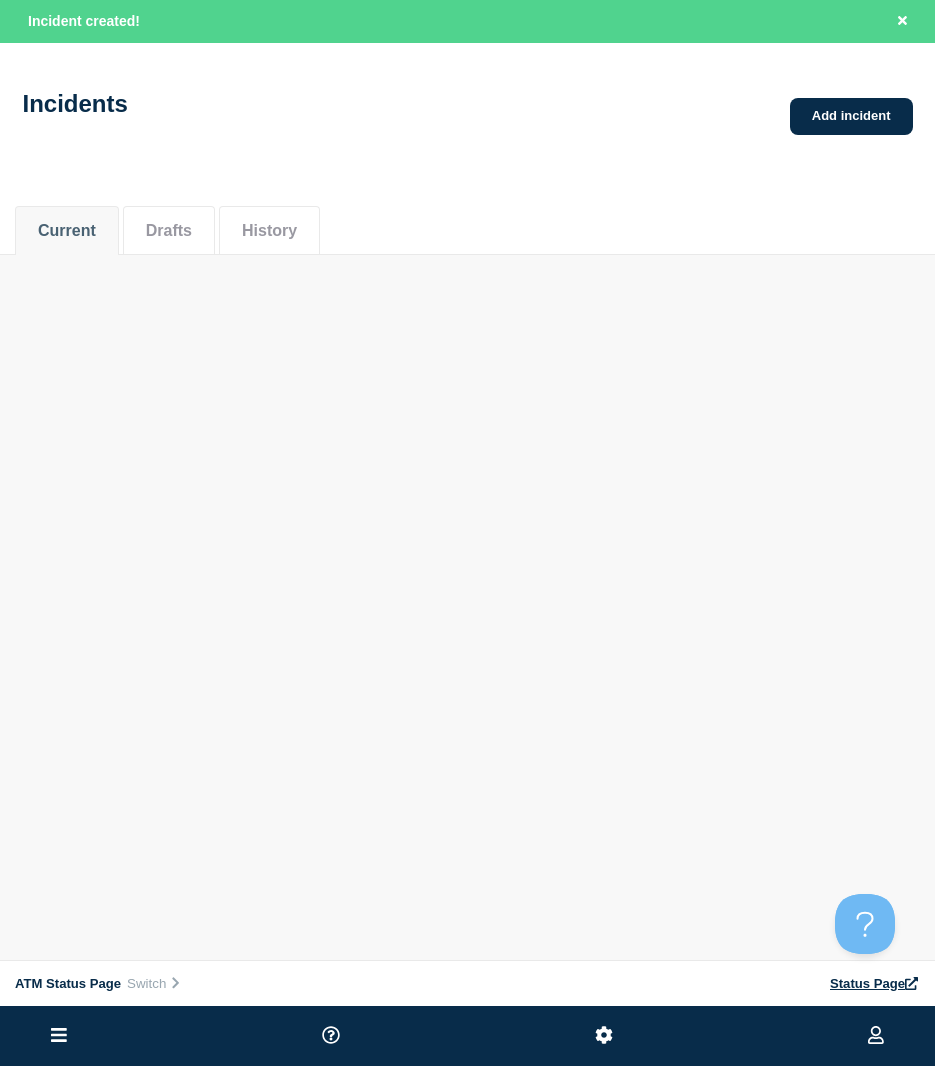 scroll, scrollTop: 0, scrollLeft: 0, axis: both 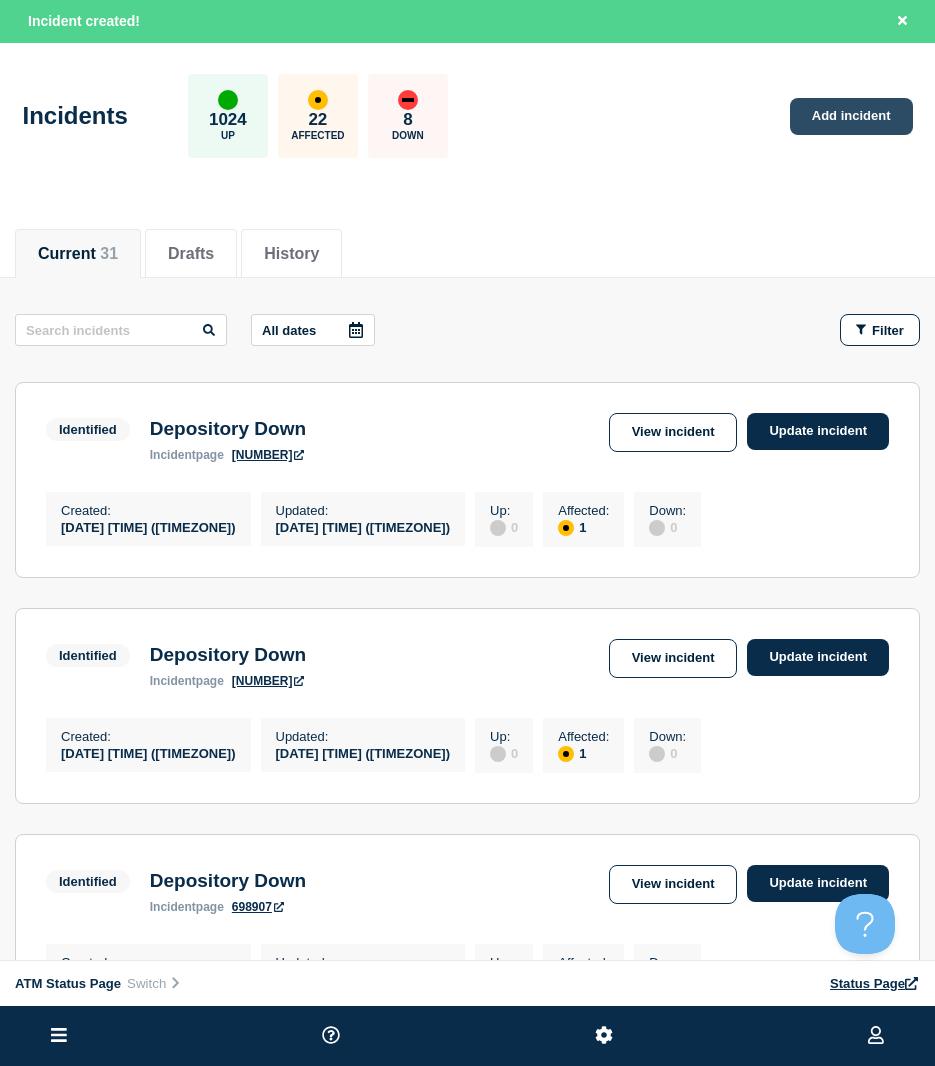 click on "Add incident" 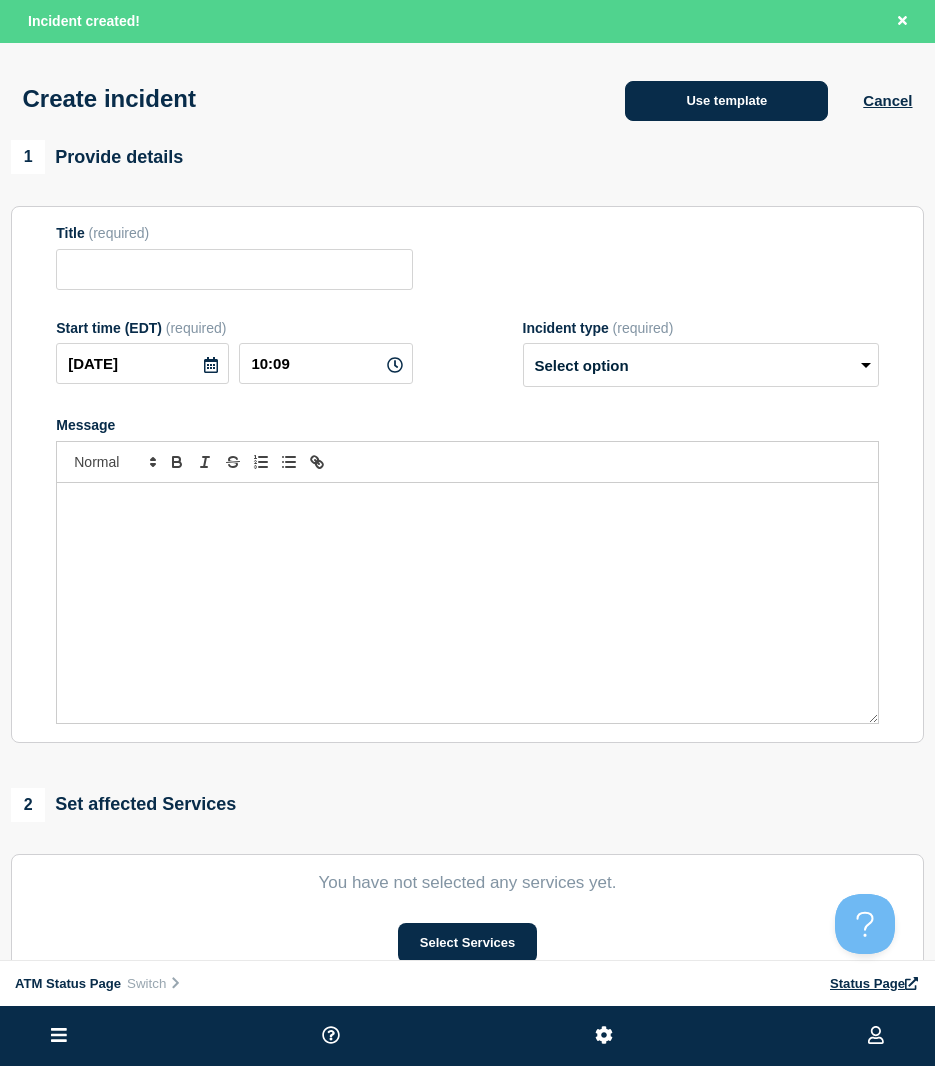 click on "Use template" at bounding box center (726, 101) 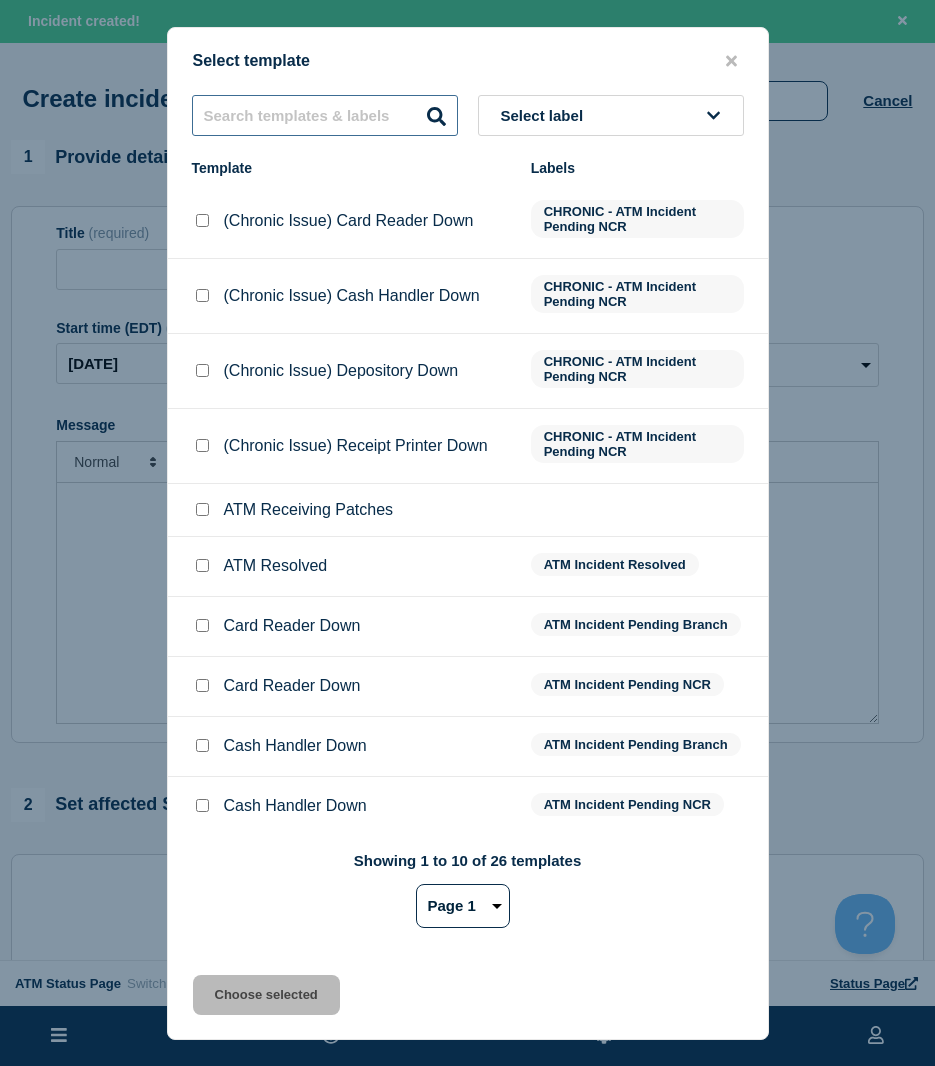 click at bounding box center [325, 115] 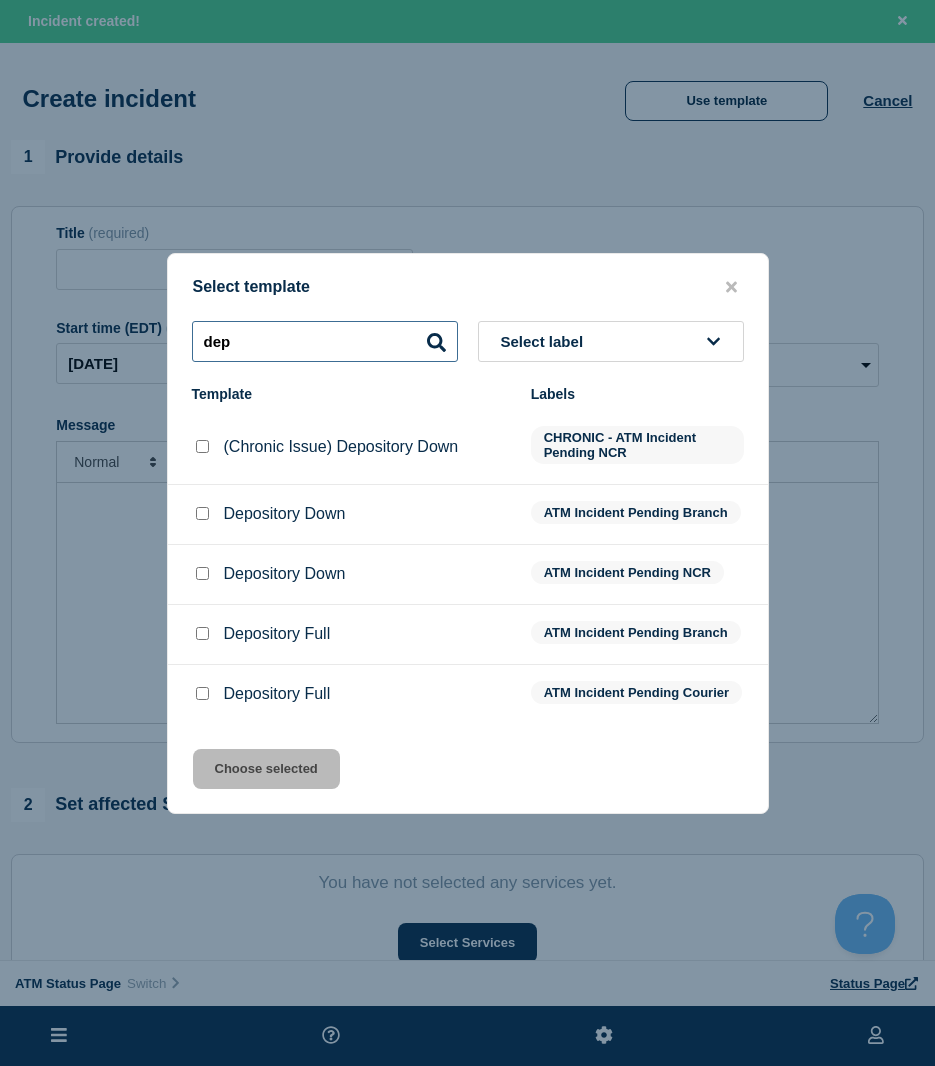 type on "dep" 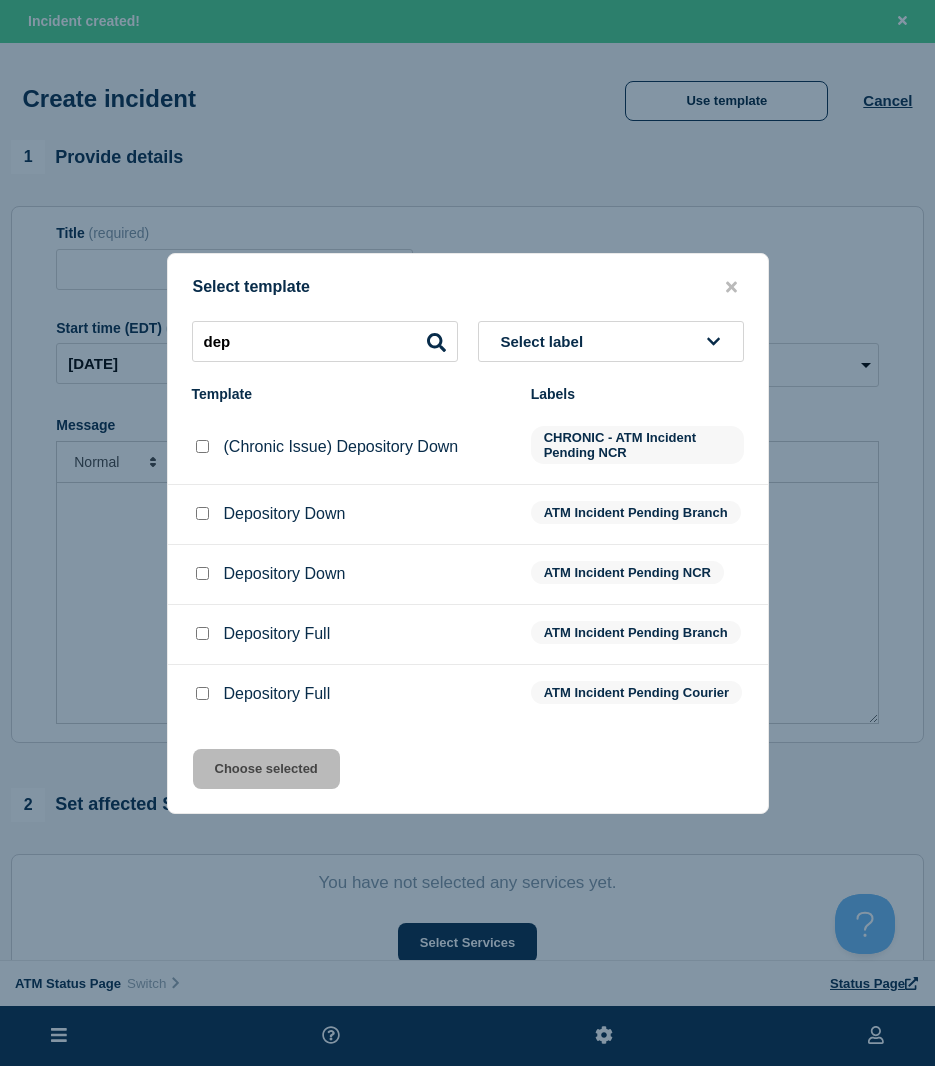 click at bounding box center (202, 514) 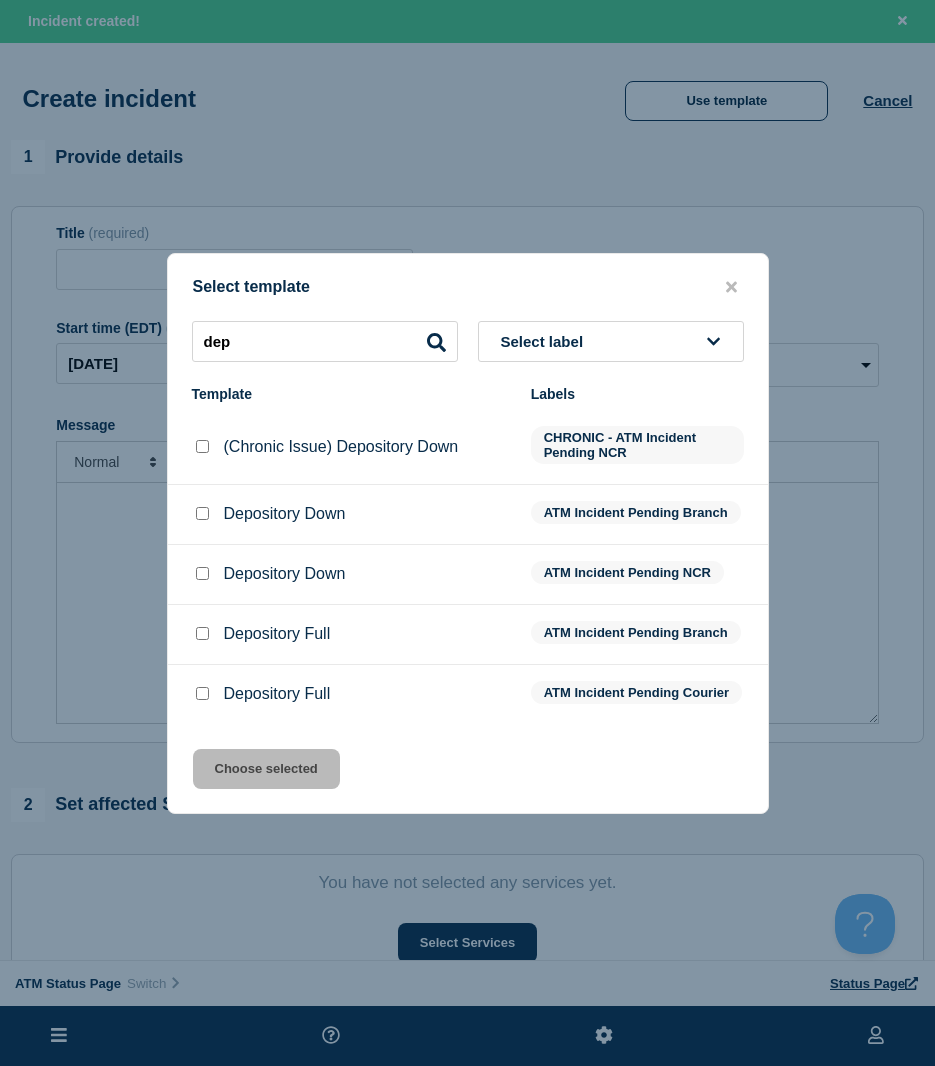 click at bounding box center [202, 573] 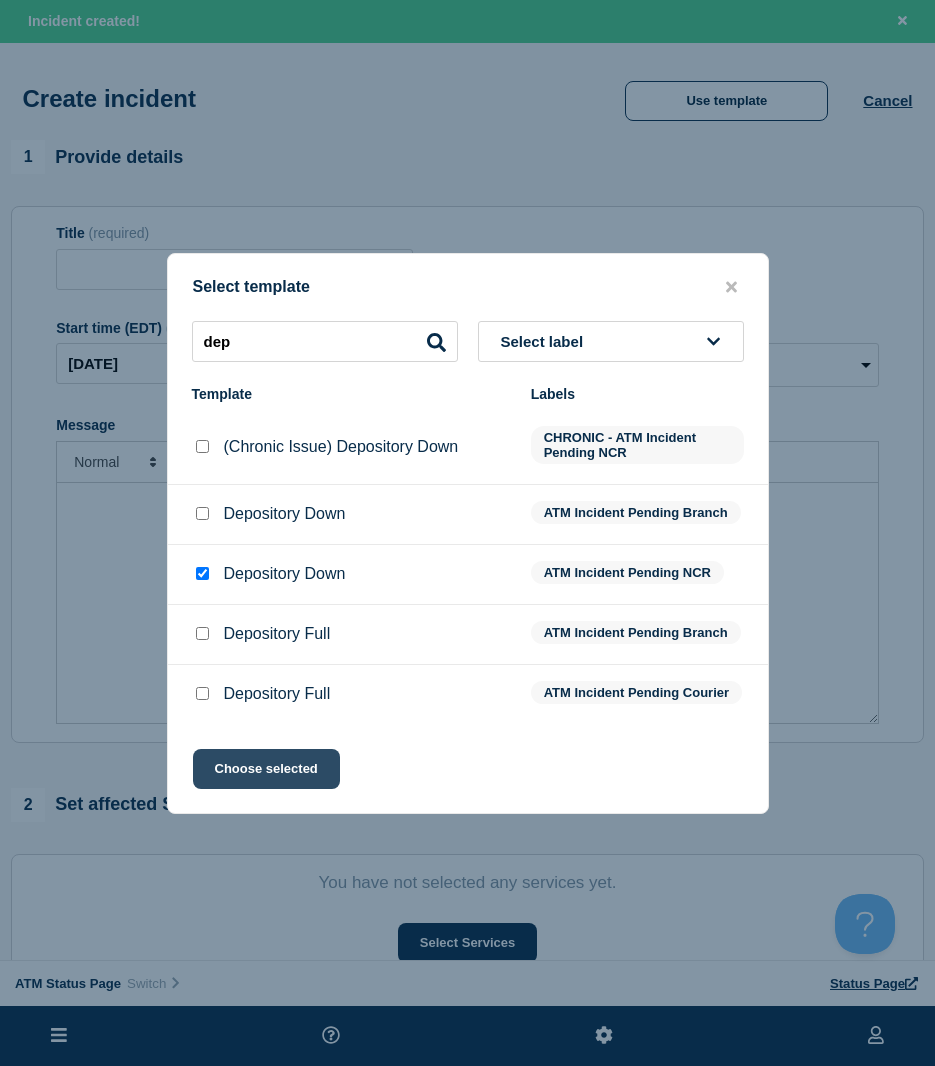 click on "Choose selected" 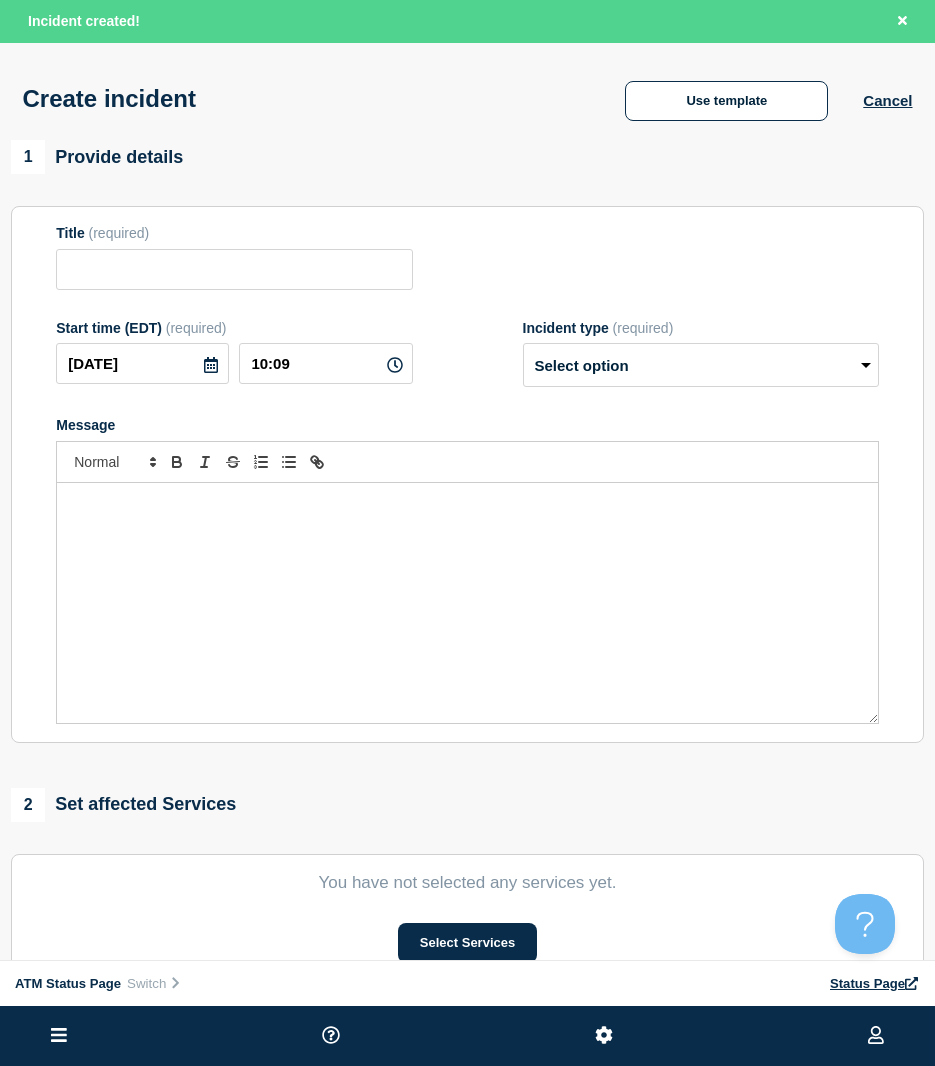 type on "Depository Down" 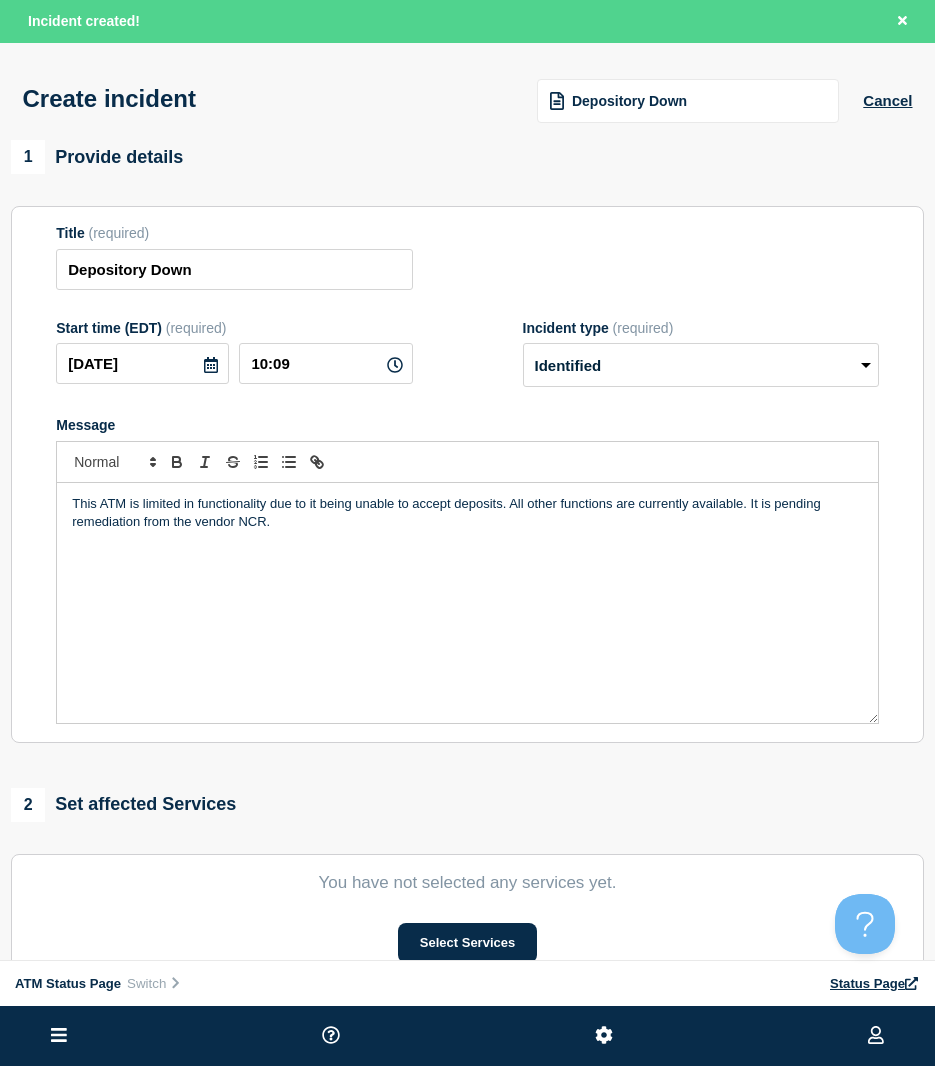 scroll, scrollTop: 100, scrollLeft: 0, axis: vertical 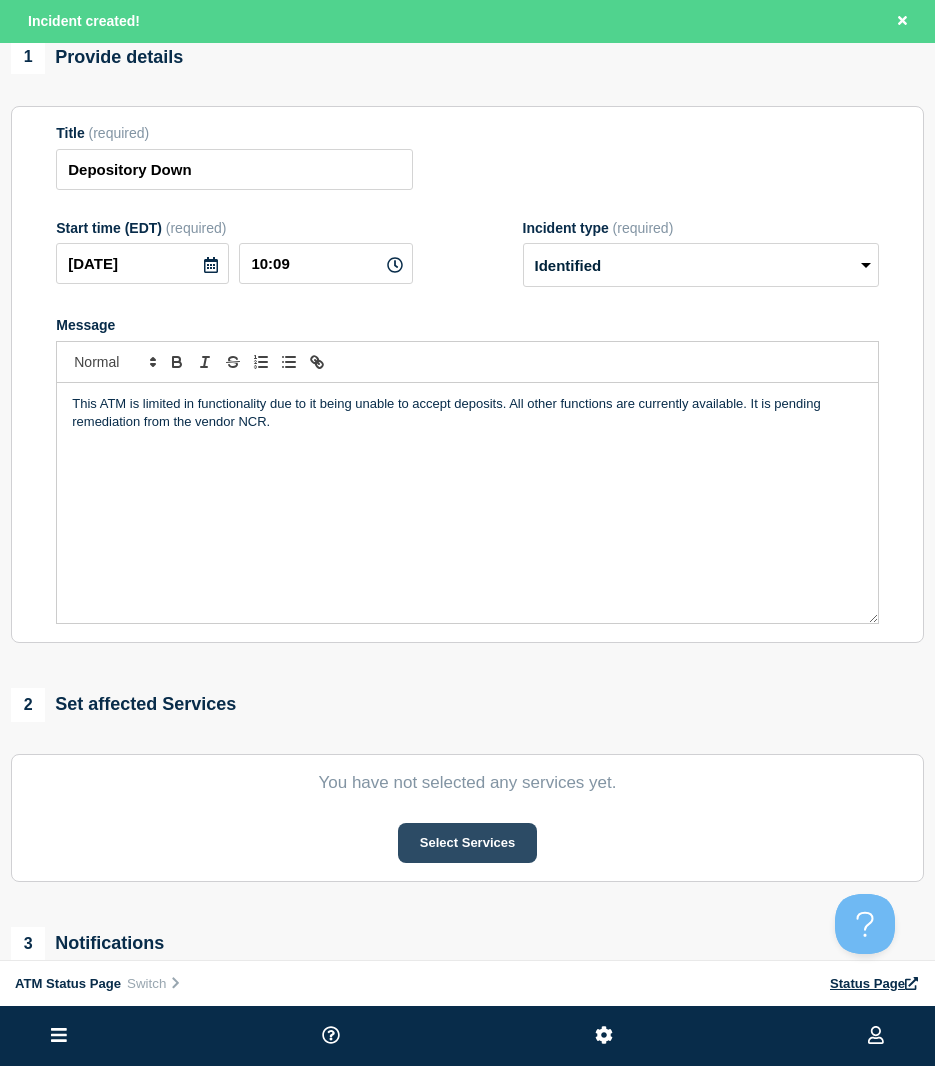 click on "Select Services" at bounding box center [467, 843] 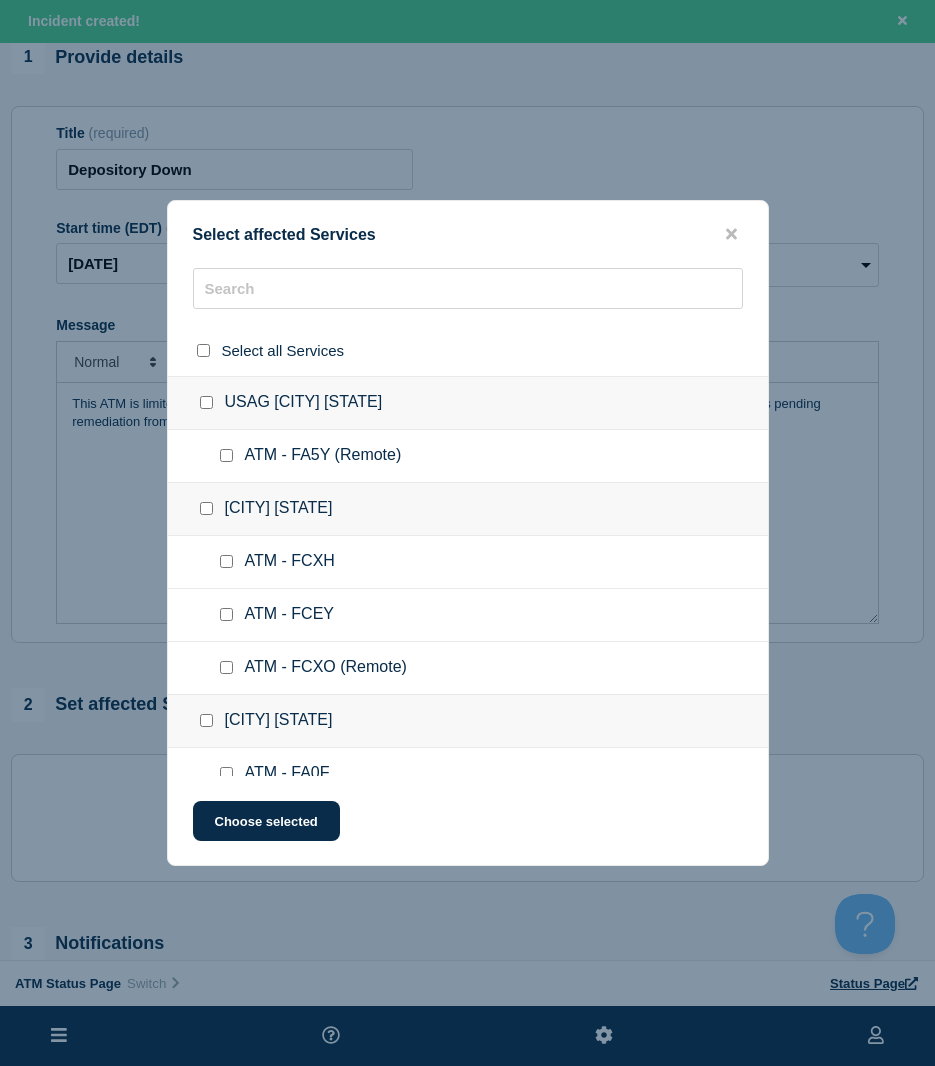 click on "USAG [CITY] [STATE] ATM - [CODE] (Remote) Accokeek [STATE] ATM - [CODE] ATM - [CODE] ATM - [CODE] (Remote) Albuquerque [STATE] ATM - [CODE] ATM - [CODE] Allen [STATE] ATM - [CODE] ATM - [CODE] Alpharetta [STATE] ATM - [CODE] ATM - [CODE] Altamonte Springs [STATE] ATM - [CODE] ATM - [CODE] Annapolis [STATE] ATM - [CODE] ATM - [CODE] ATM - [CODE] ATM - [CODE] (Remote) ATM - [CODE] (Remote) Arlington [STATE] ATM - [CODE] ATM - [CODE] ATM - [CODE] Arroyo Market-Las Vegas [STATE] ATM - [CODE] ATM - [CODE] Ashburn [STATE] ATM - [CODE] ATM - [CODE] ATM - [CODE] (Remote) Atlantic Beach [STATE] ATM - [CODE] ATM - [CODE] ATM - [CODE] (Remote) ATM - [CODE] (Remote) ATM - [CODE] (Remote) ATM Network Outage ATM Network Outage Augusta [STATE] ATM - [CODE] ATM - [CODE] ATM - [CODE] (Remote) Aurora [STATE] ATM - [CODE] ATM - [CODE] ATM - [CODE] (Remote) Avenues-Jacksonville [STATE] ATM - [CODE] ATM - [CODE] ATM - [CODE] (Remote) ATM - [CODE] (Remote) Ballston [STATE] ATM - [CODE] ATM - [CODE] (Remote) Beaufort [STATE] ATM - [CODE] (Remote) ATM - [CODE] (Remote) ATM - [CODE] ATM - [CODE] ATM - [CODE]" at bounding box center (468, 533) 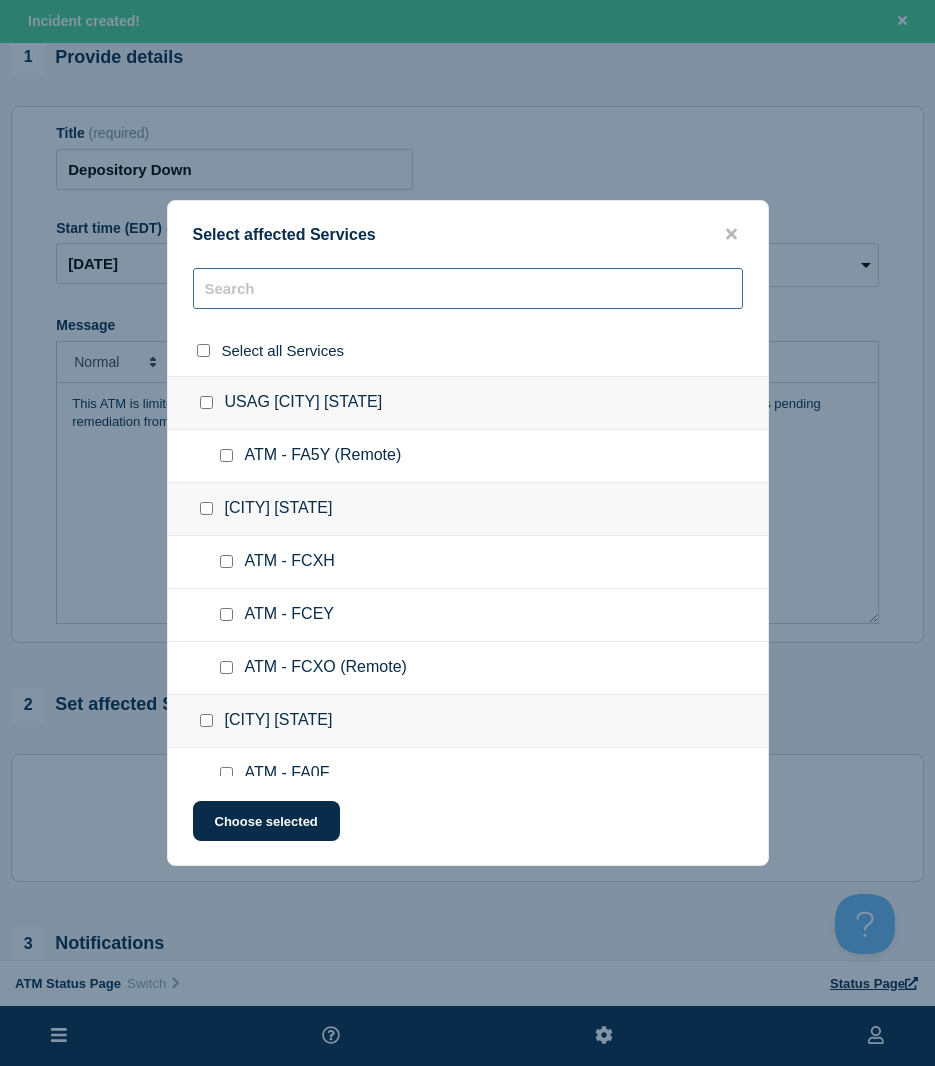 click at bounding box center [468, 288] 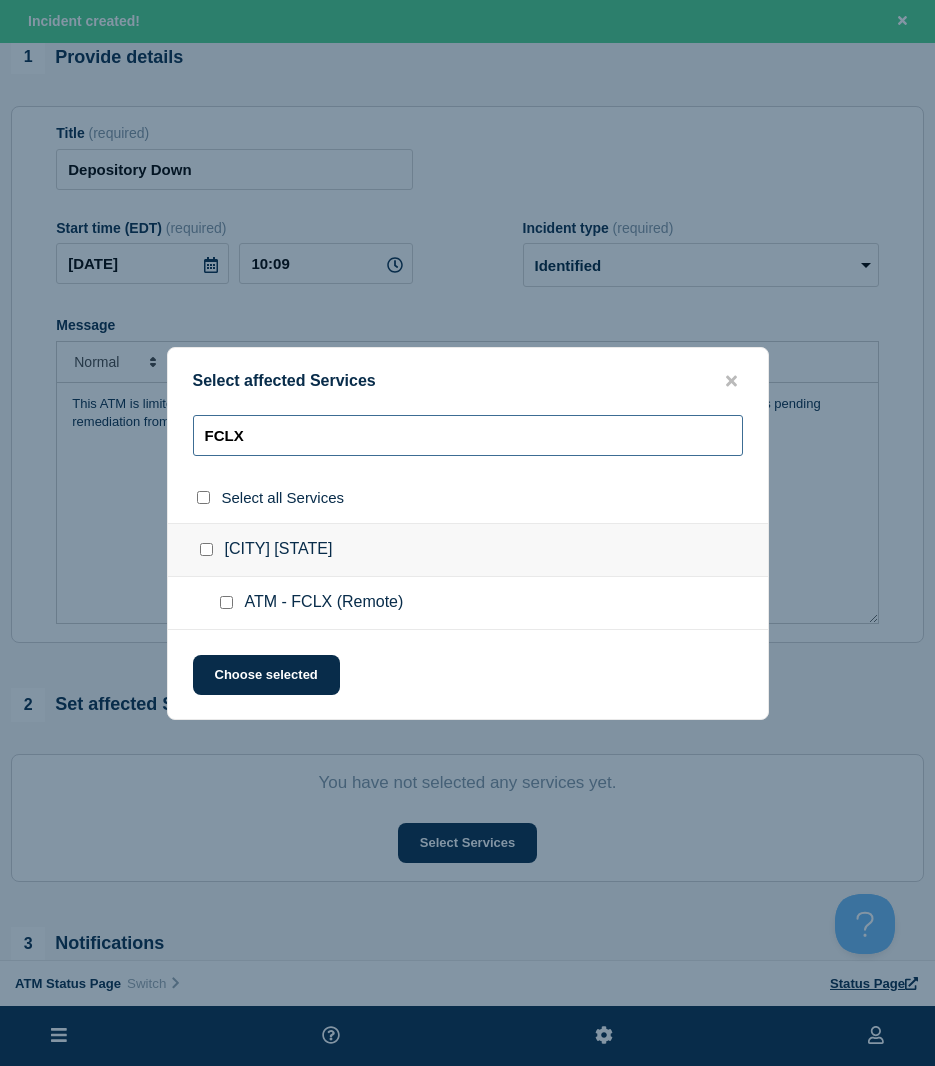 type on "FCLX" 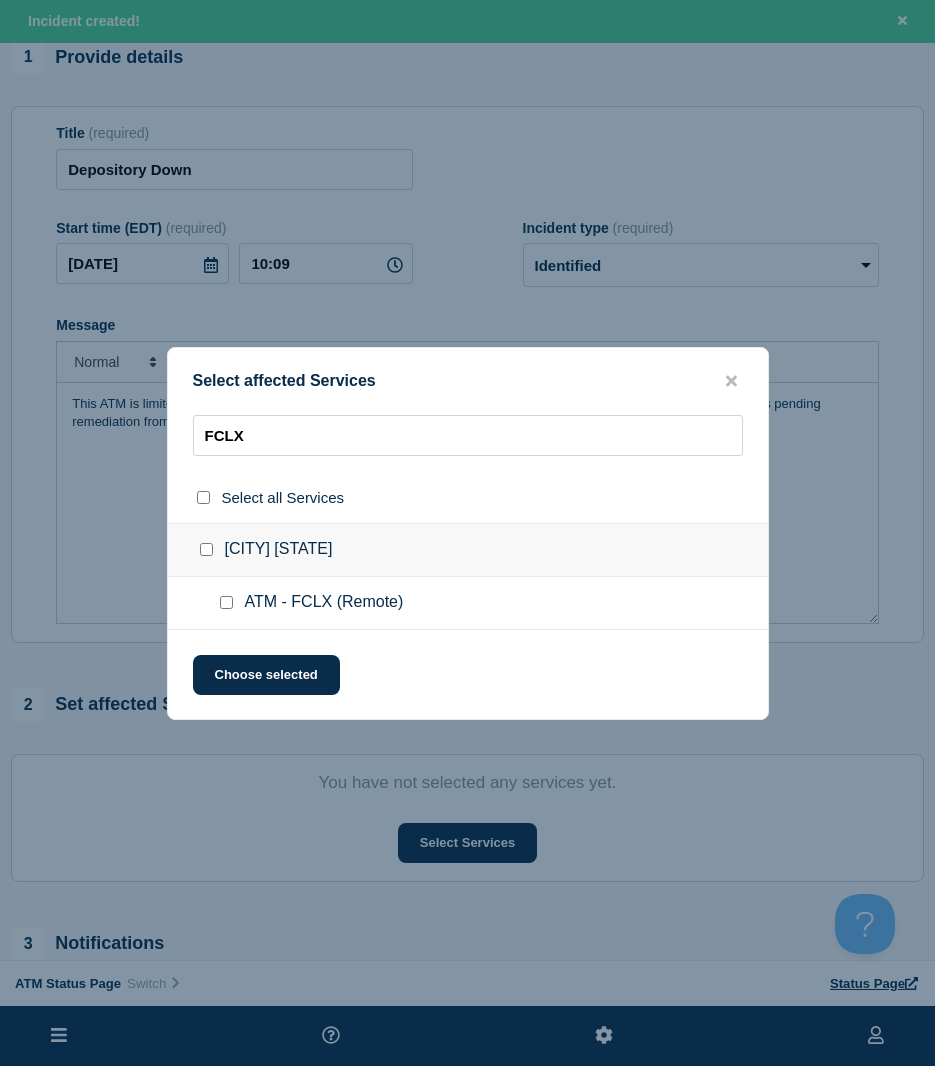 click at bounding box center [226, 602] 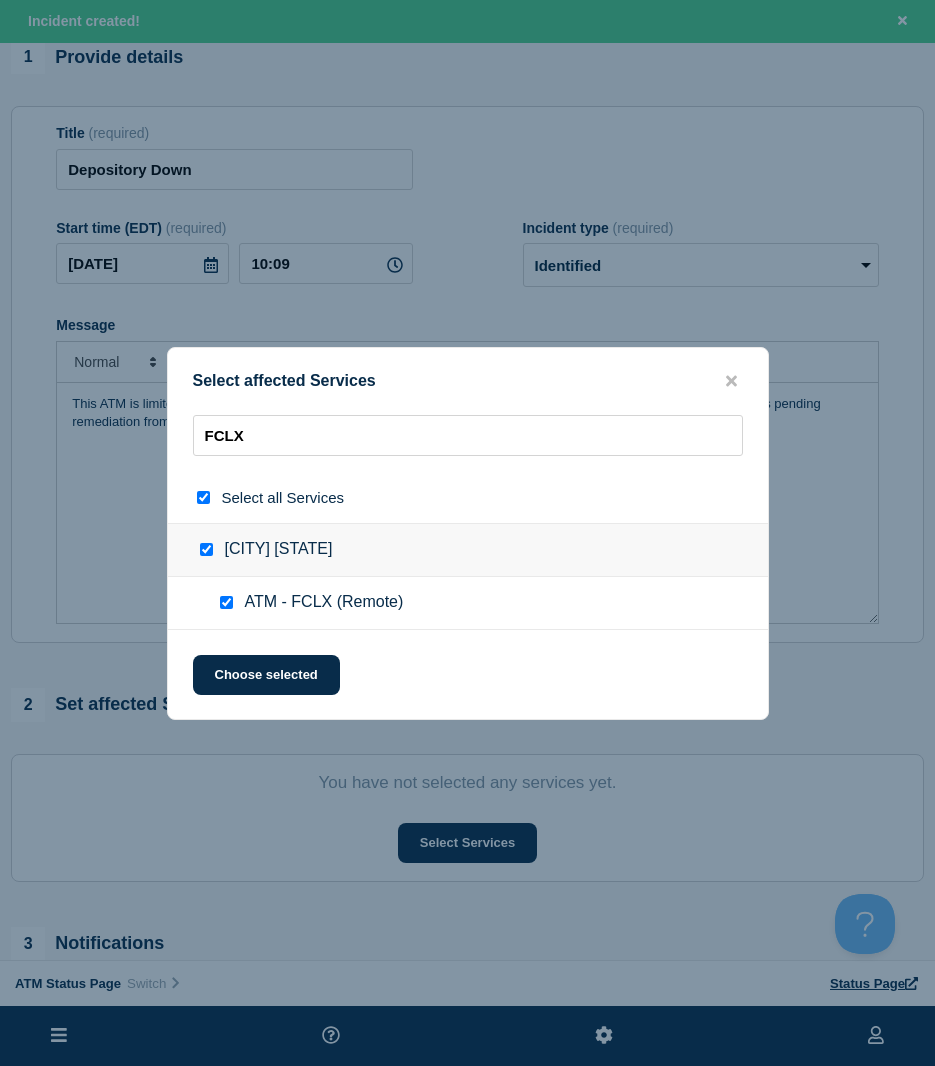 checkbox on "true" 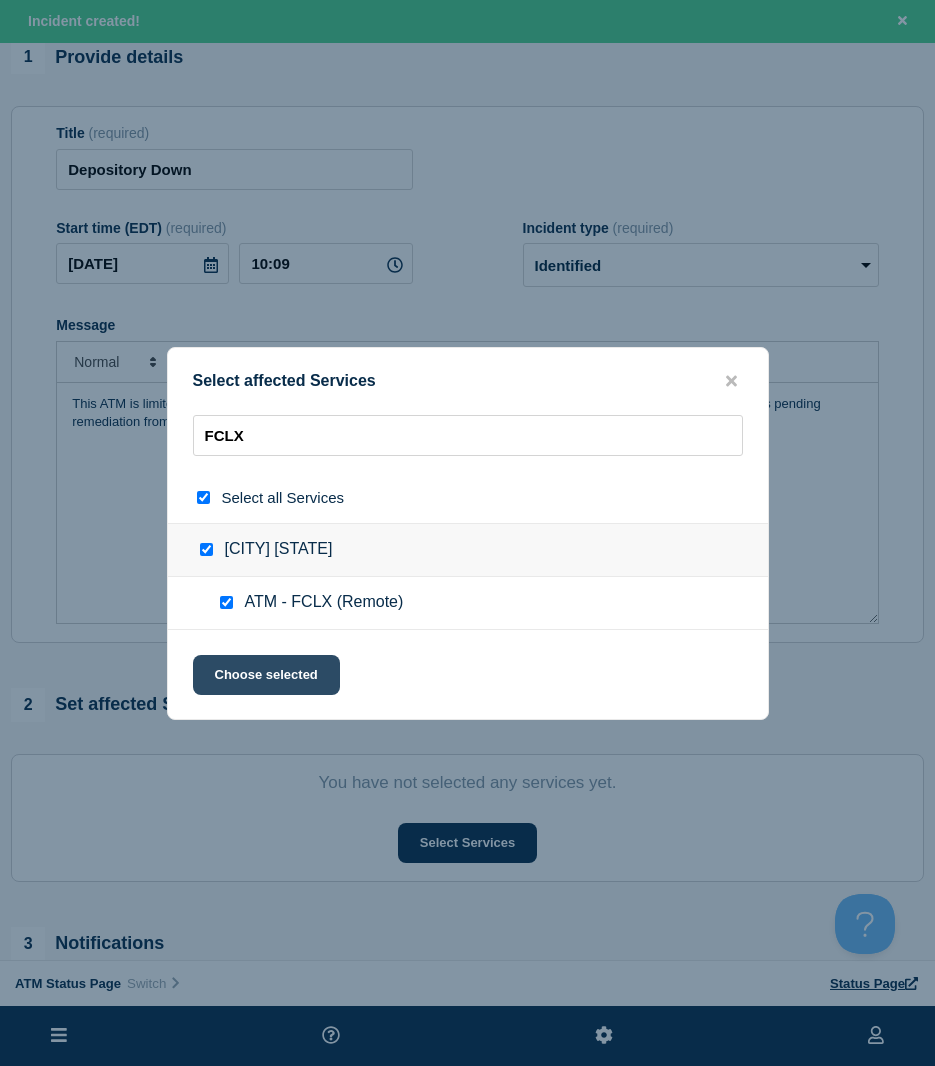 click on "Choose selected" 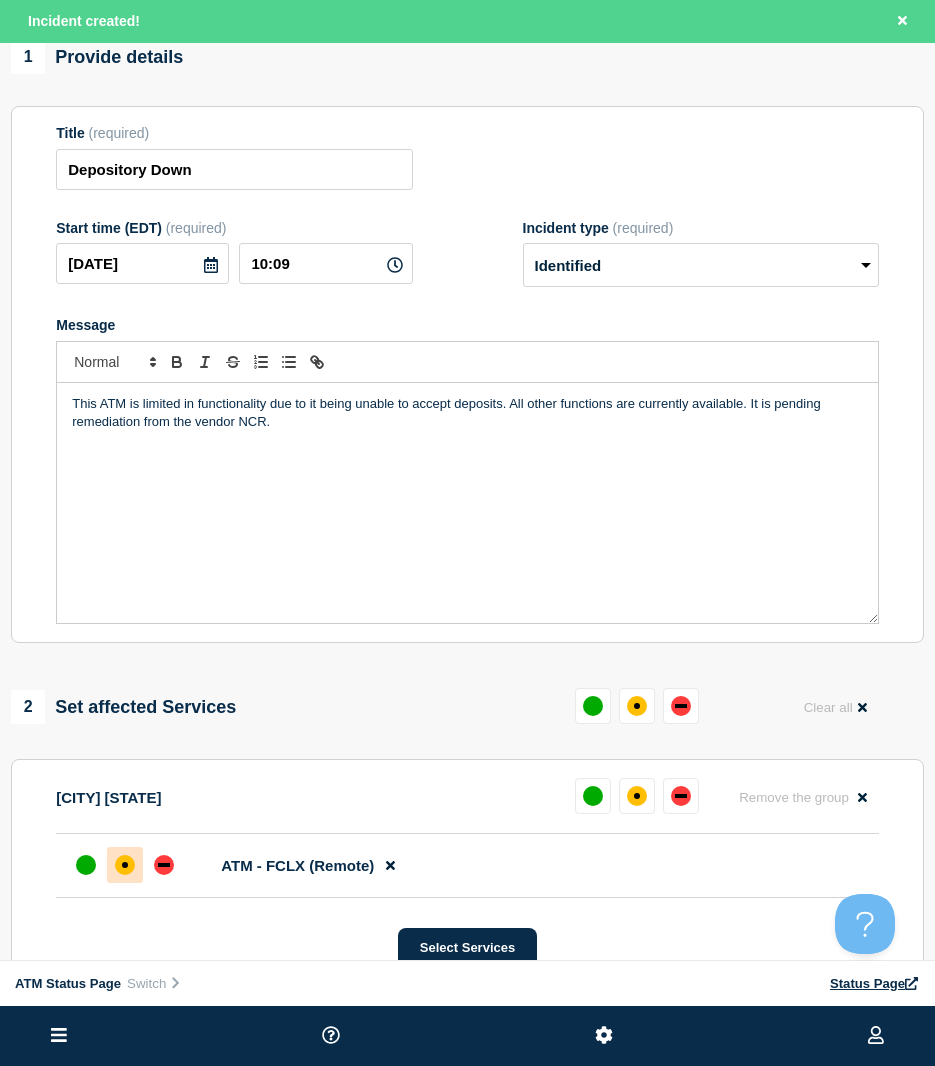 click at bounding box center (125, 865) 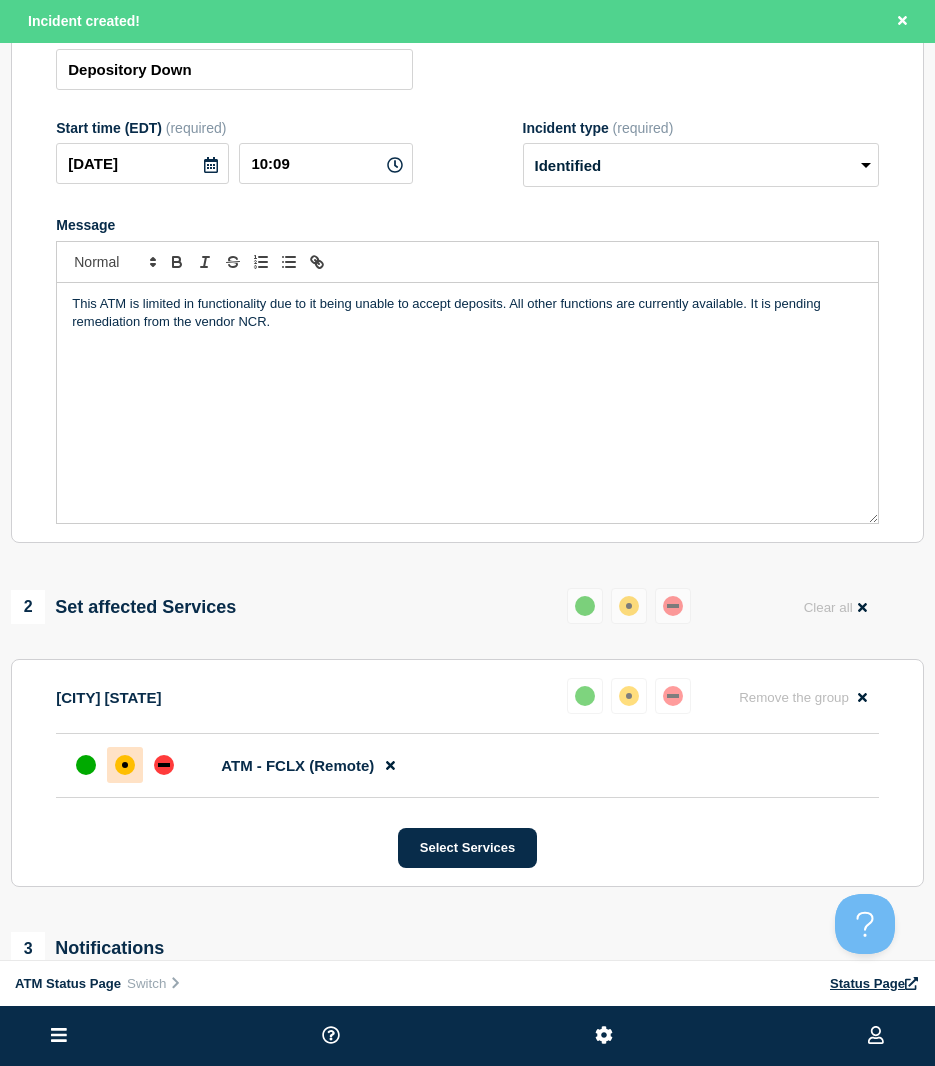 scroll, scrollTop: 400, scrollLeft: 0, axis: vertical 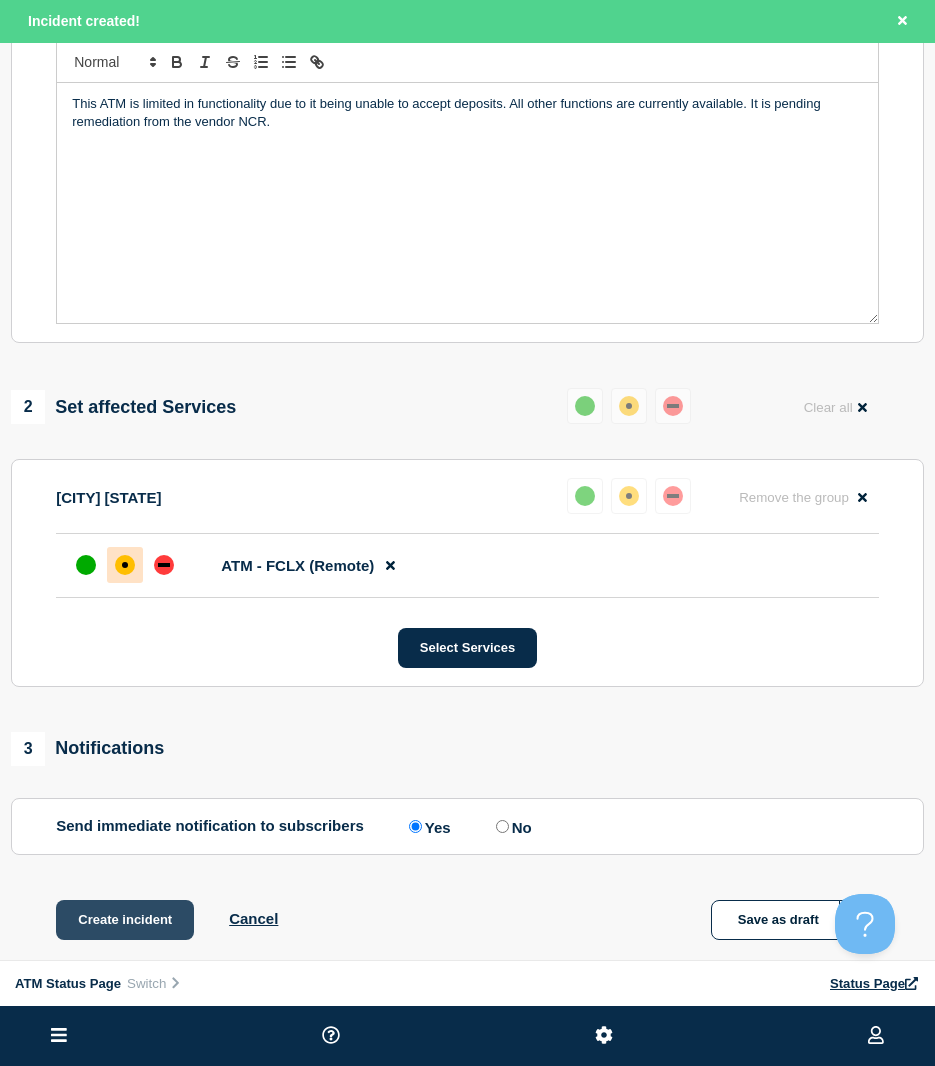 click on "Create incident" at bounding box center (125, 920) 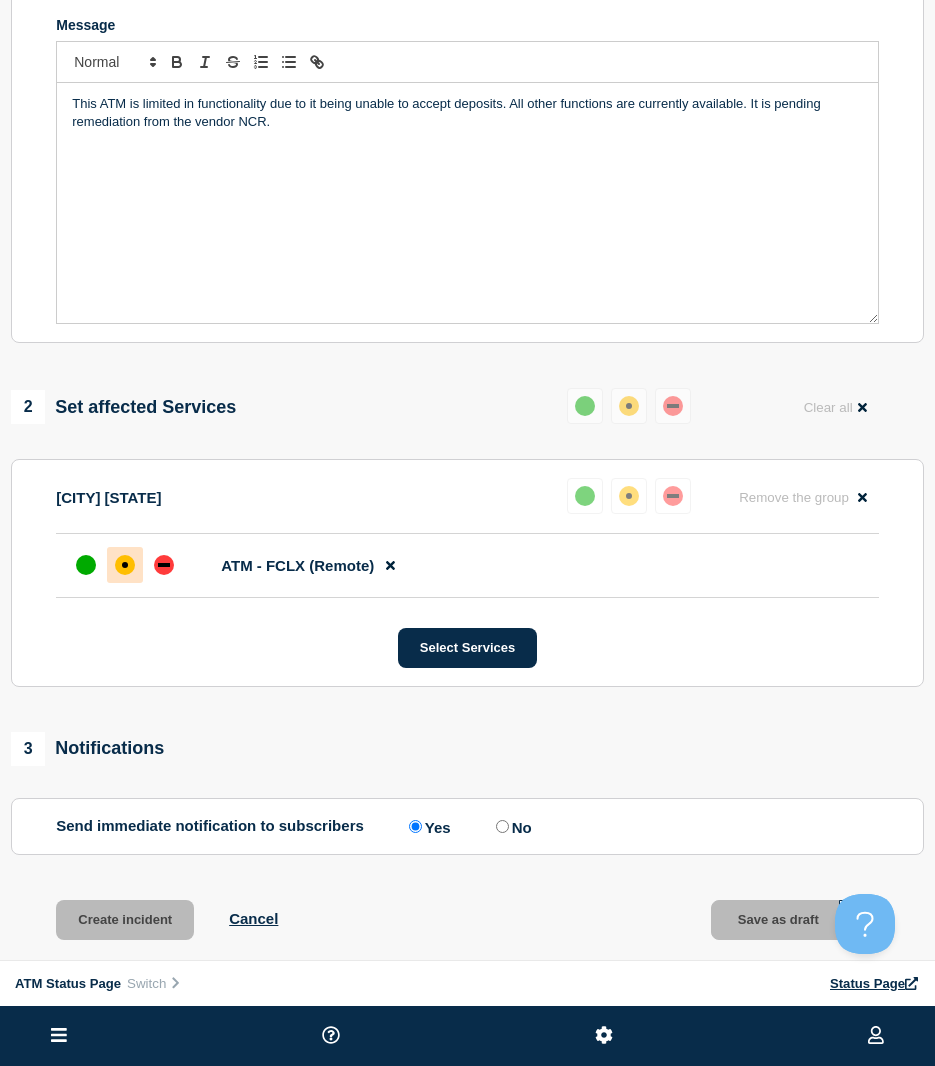 scroll, scrollTop: 358, scrollLeft: 0, axis: vertical 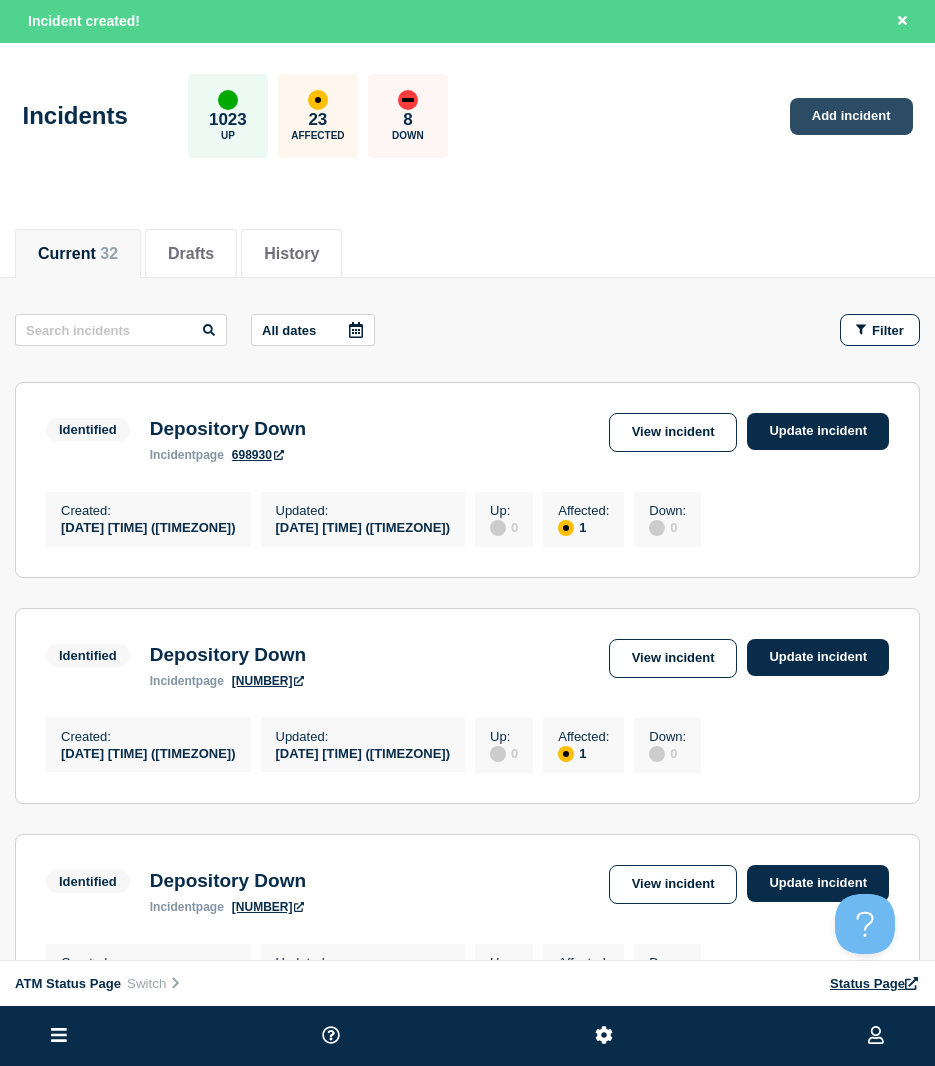 click on "Add incident" 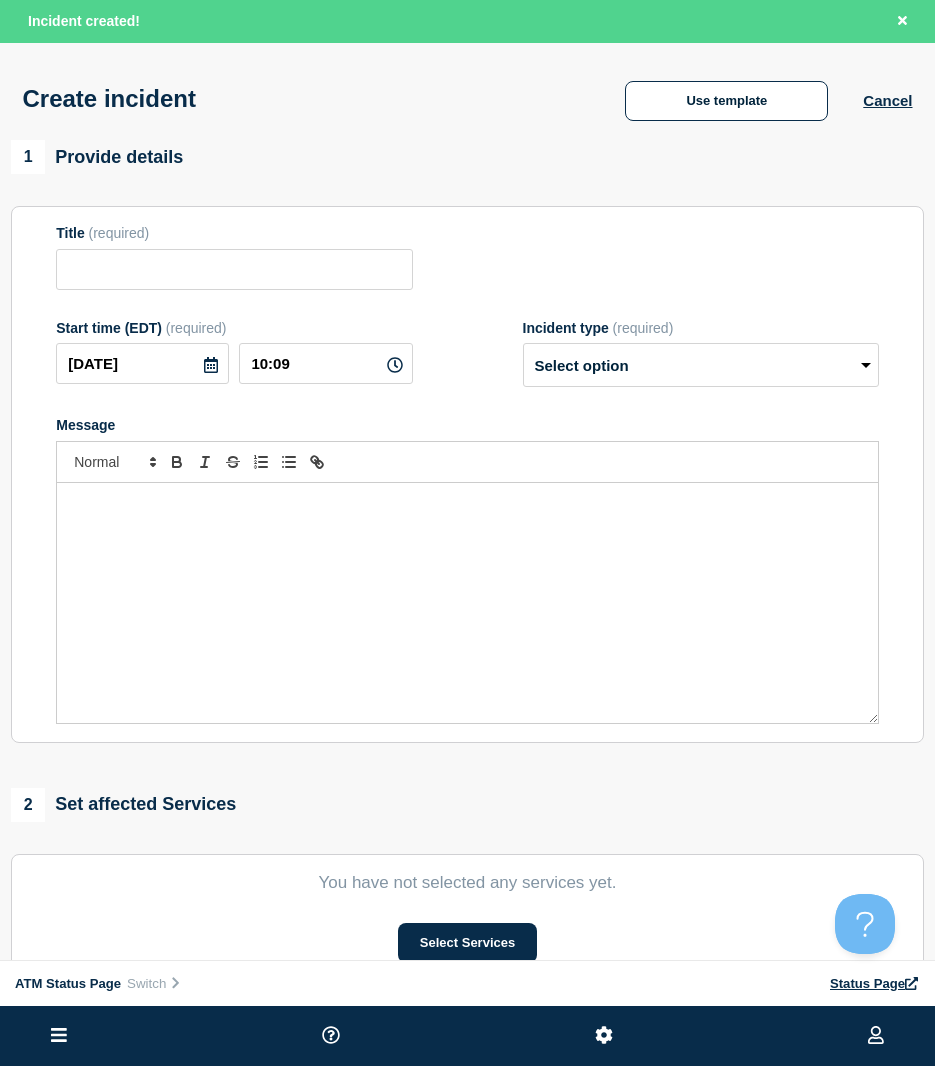 click on "Create incident Use template Cancel" at bounding box center (467, 92) 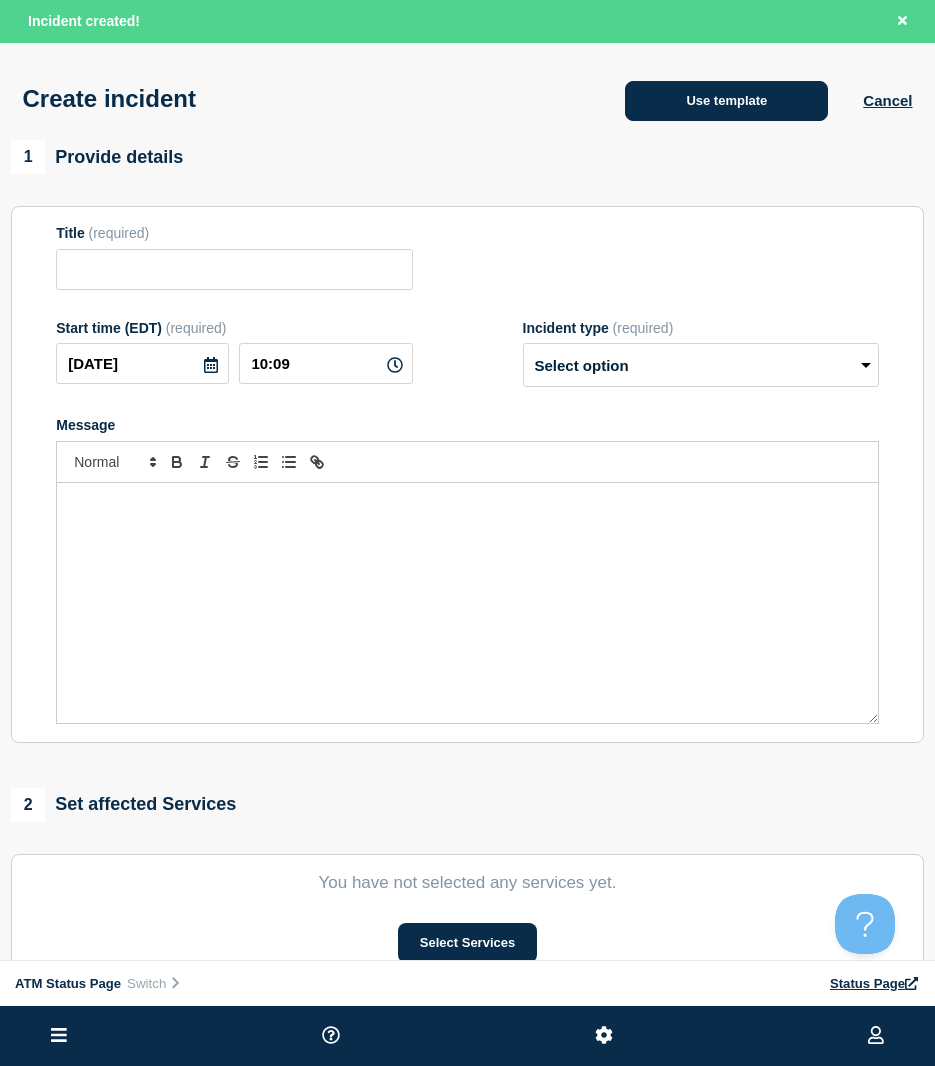 click on "Use template" at bounding box center [726, 101] 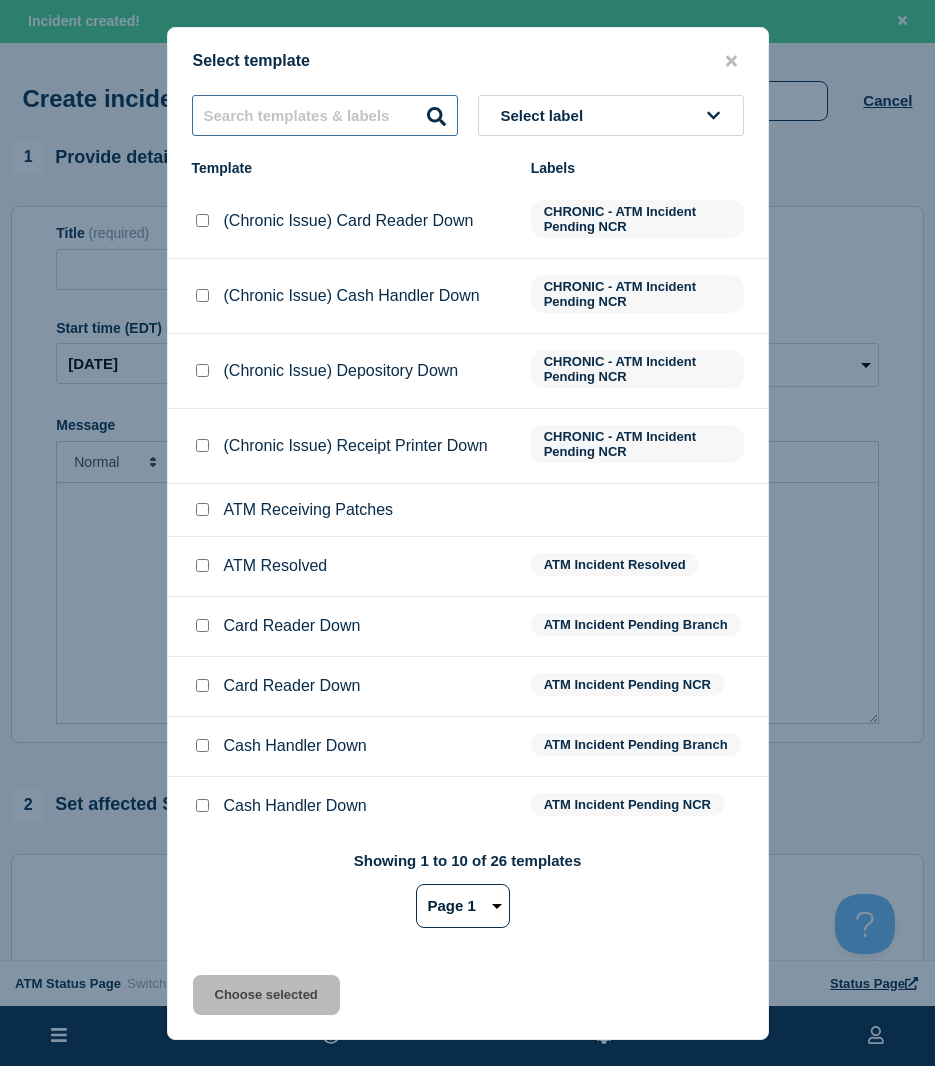 click at bounding box center (325, 115) 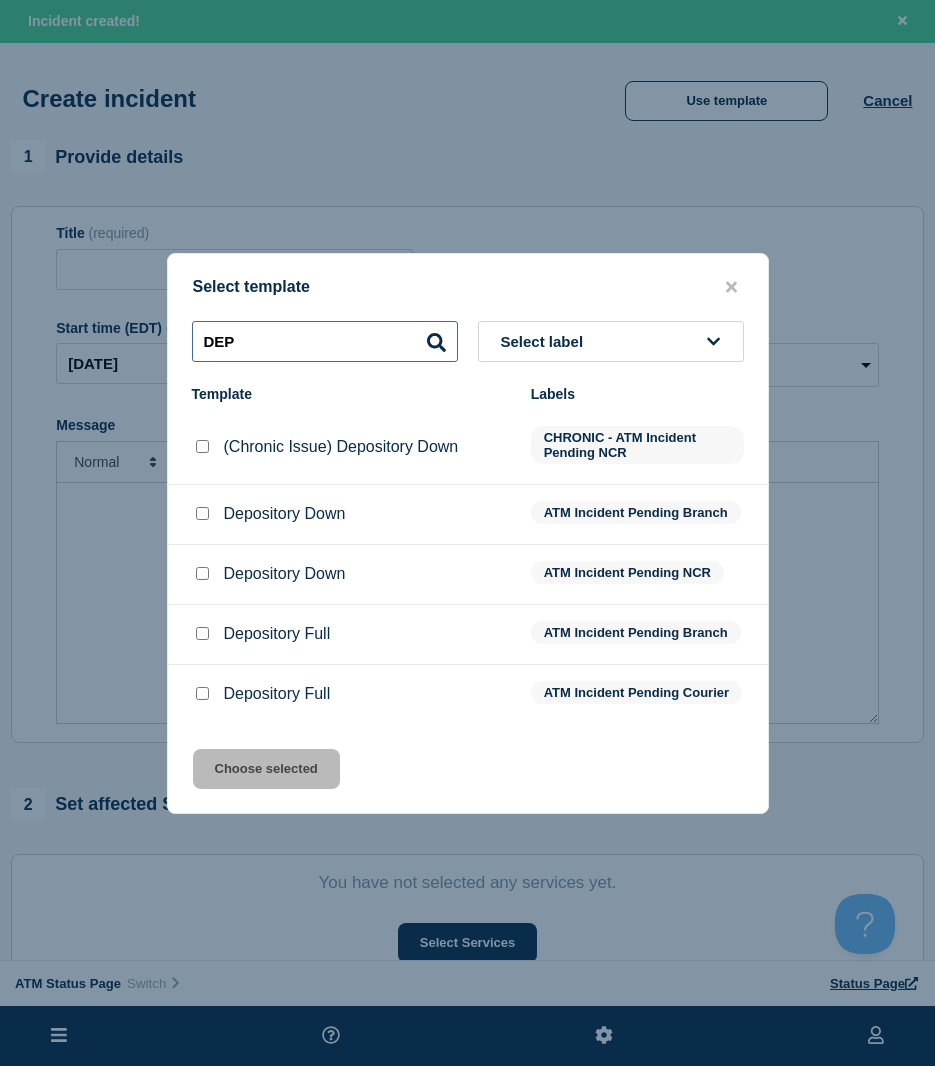 type on "DEP" 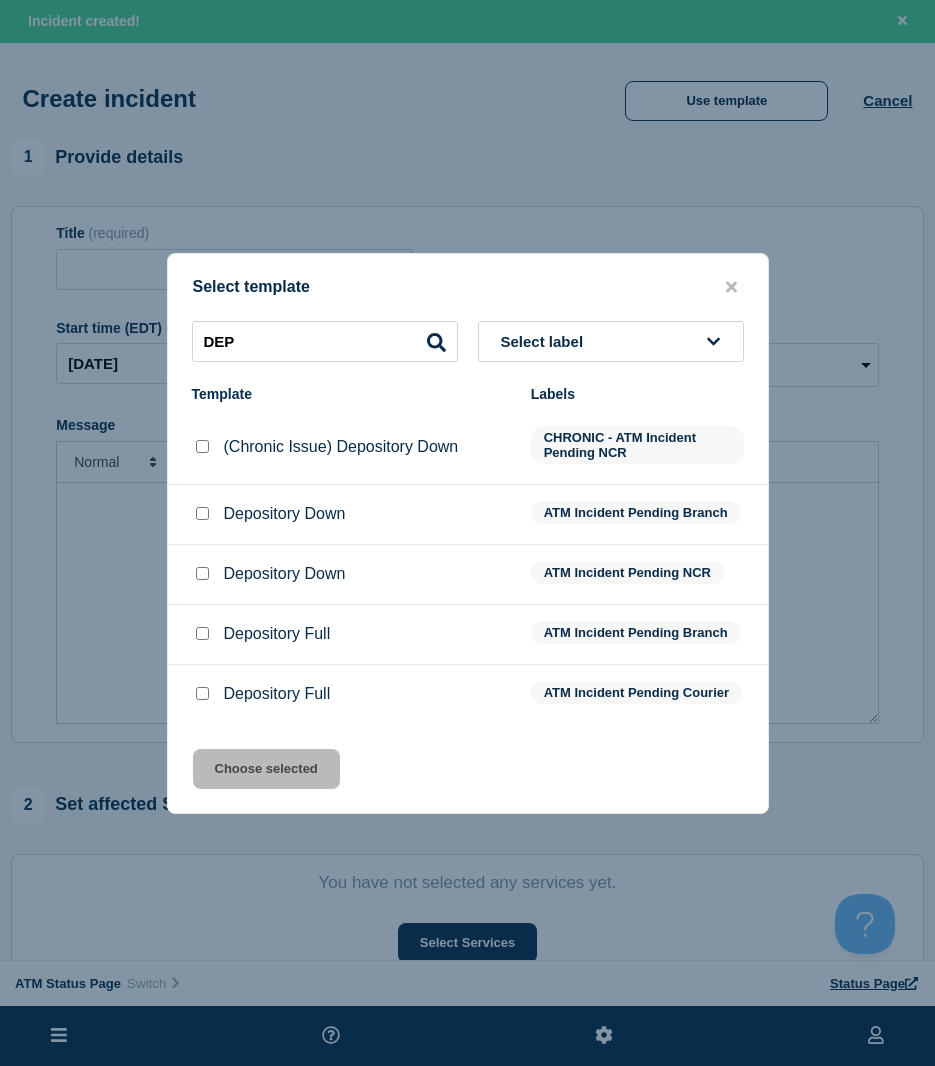 click at bounding box center [202, 573] 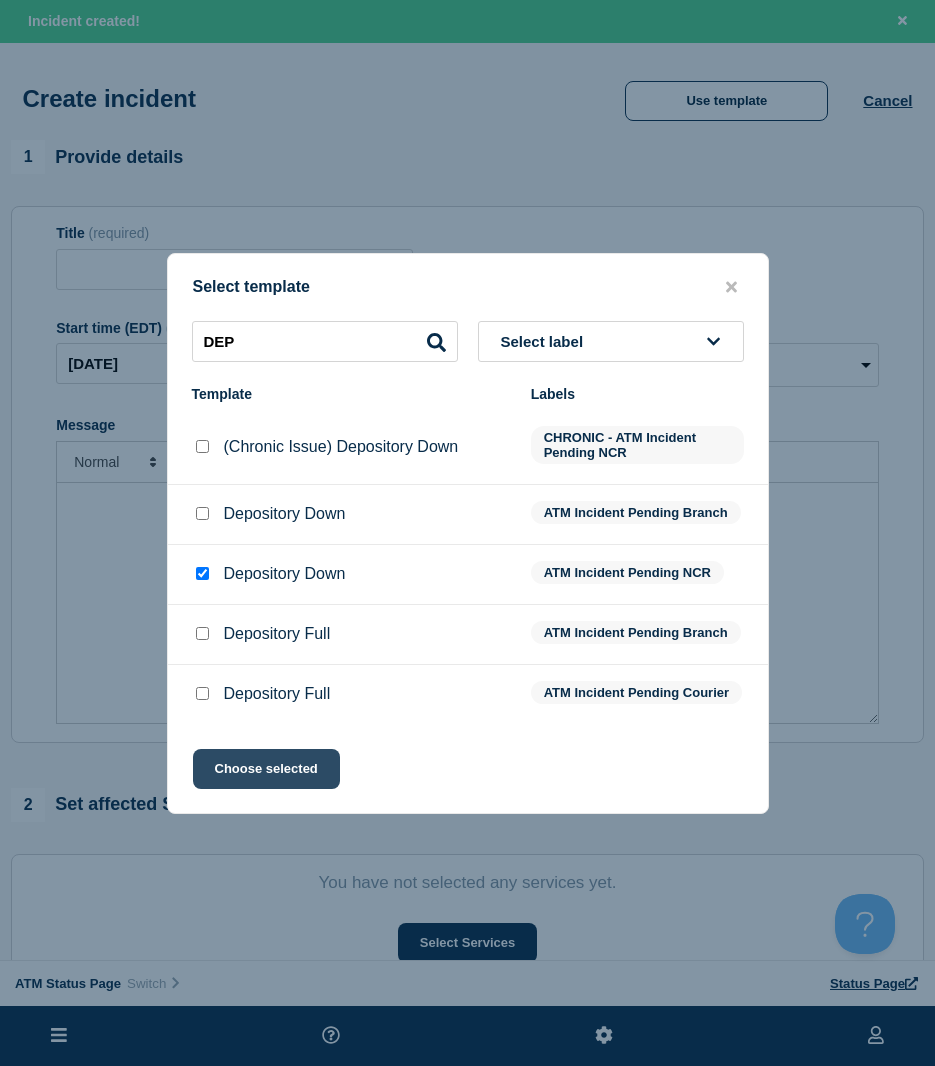 click on "Choose selected" 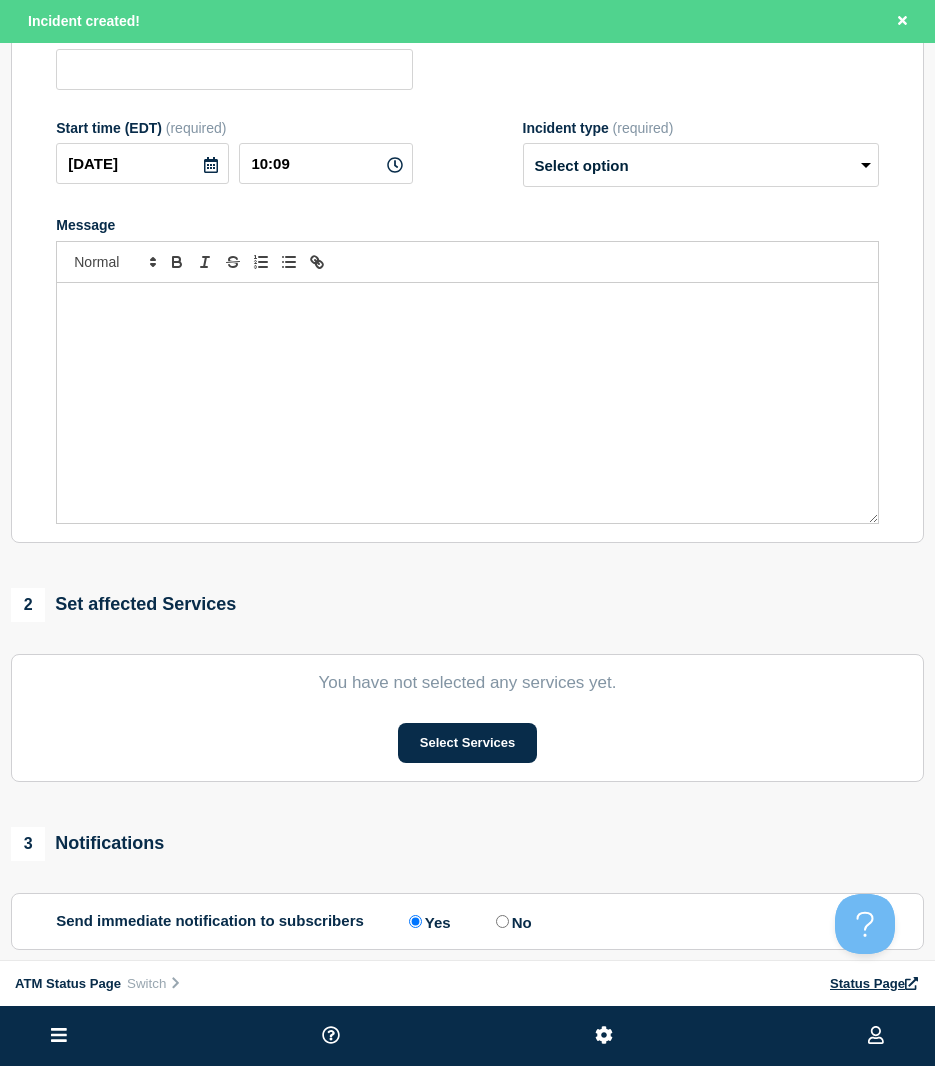 type on "Depository Down" 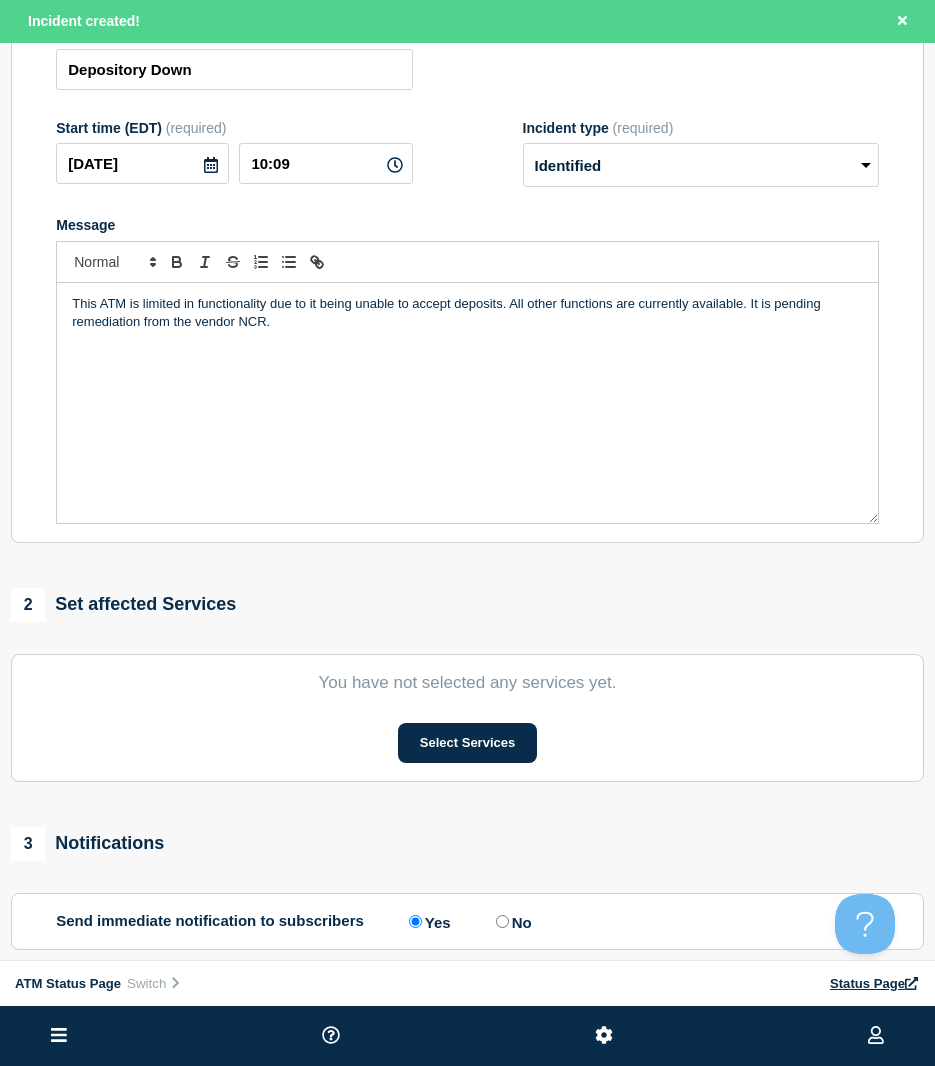 scroll, scrollTop: 300, scrollLeft: 0, axis: vertical 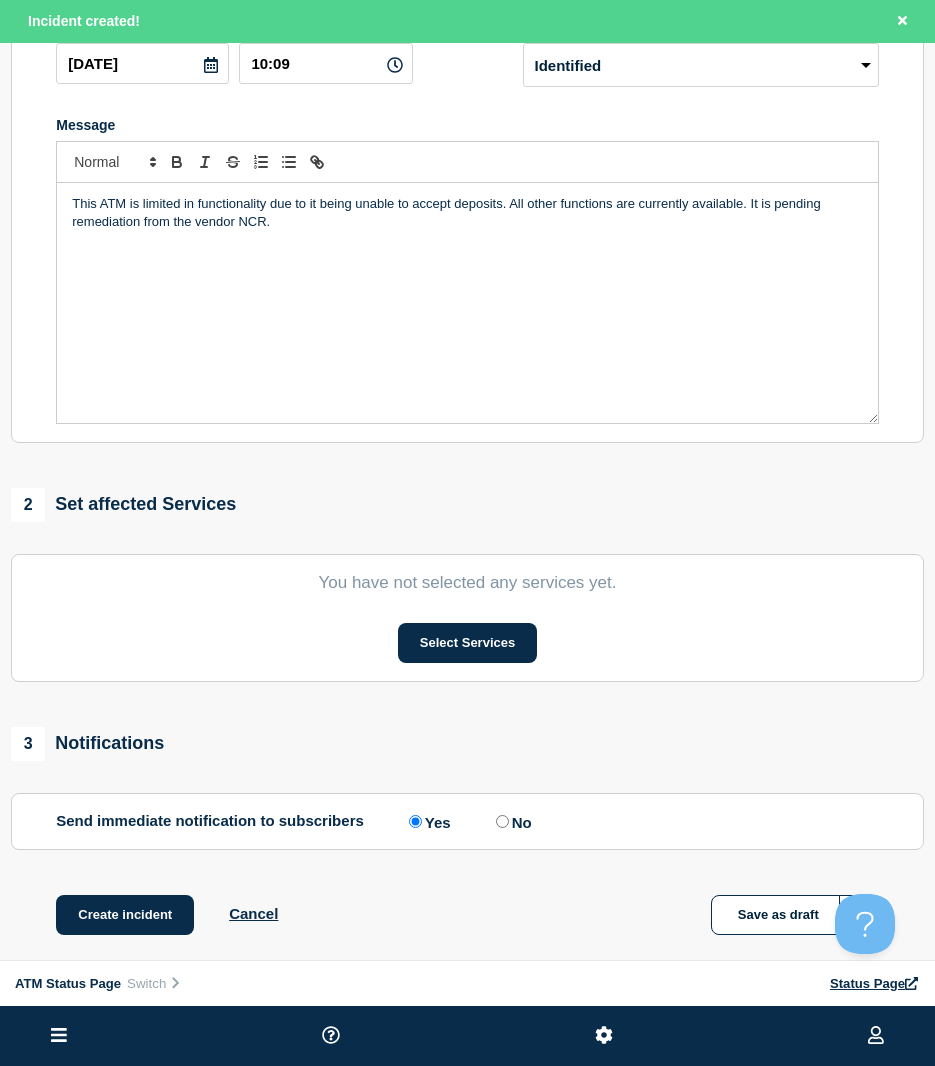 click on "You have not selected any services yet." 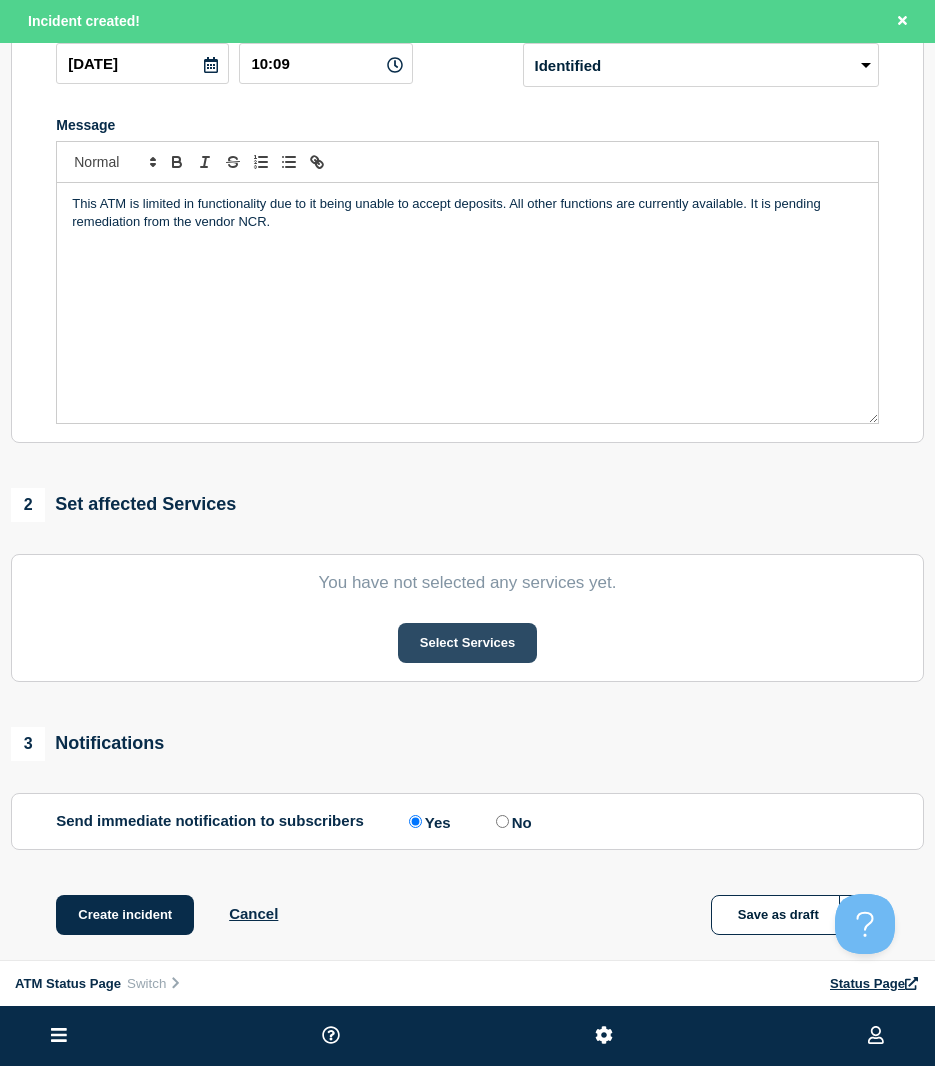 click on "Select Services" at bounding box center (467, 643) 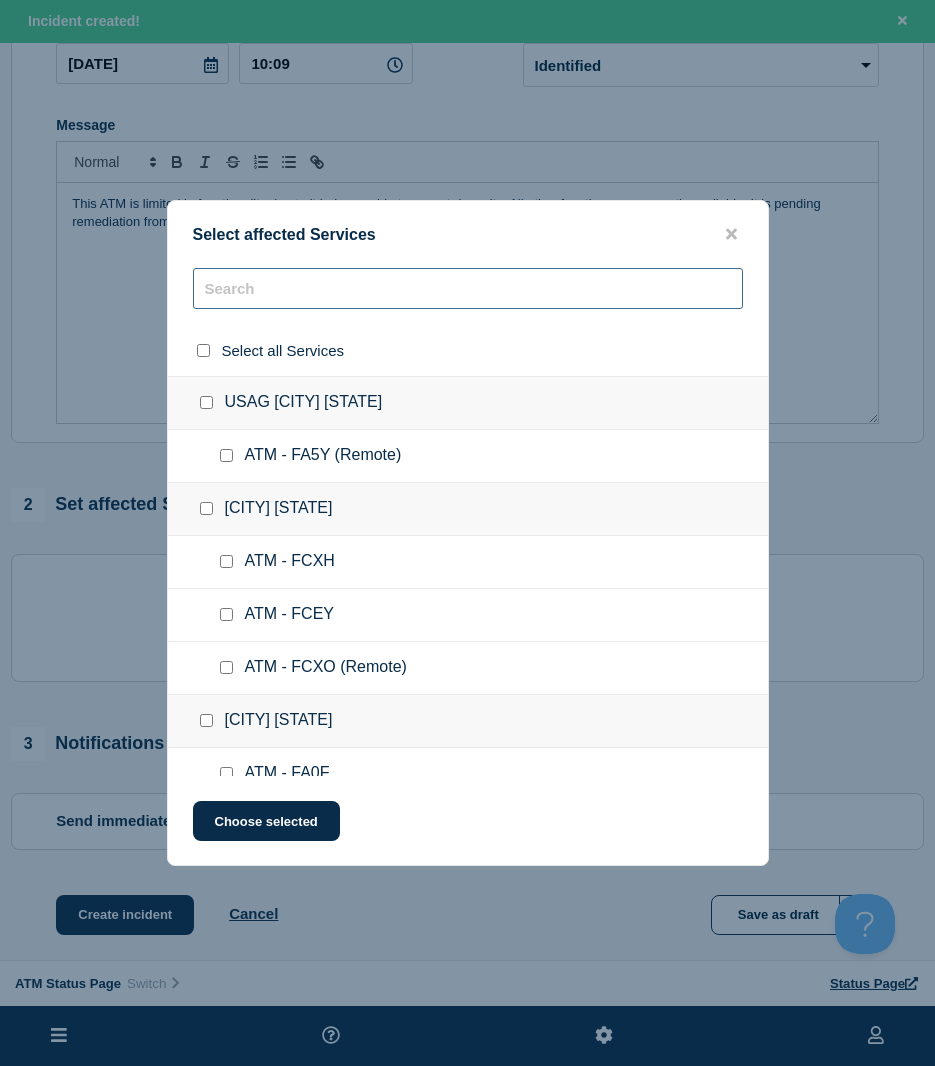 click at bounding box center [468, 288] 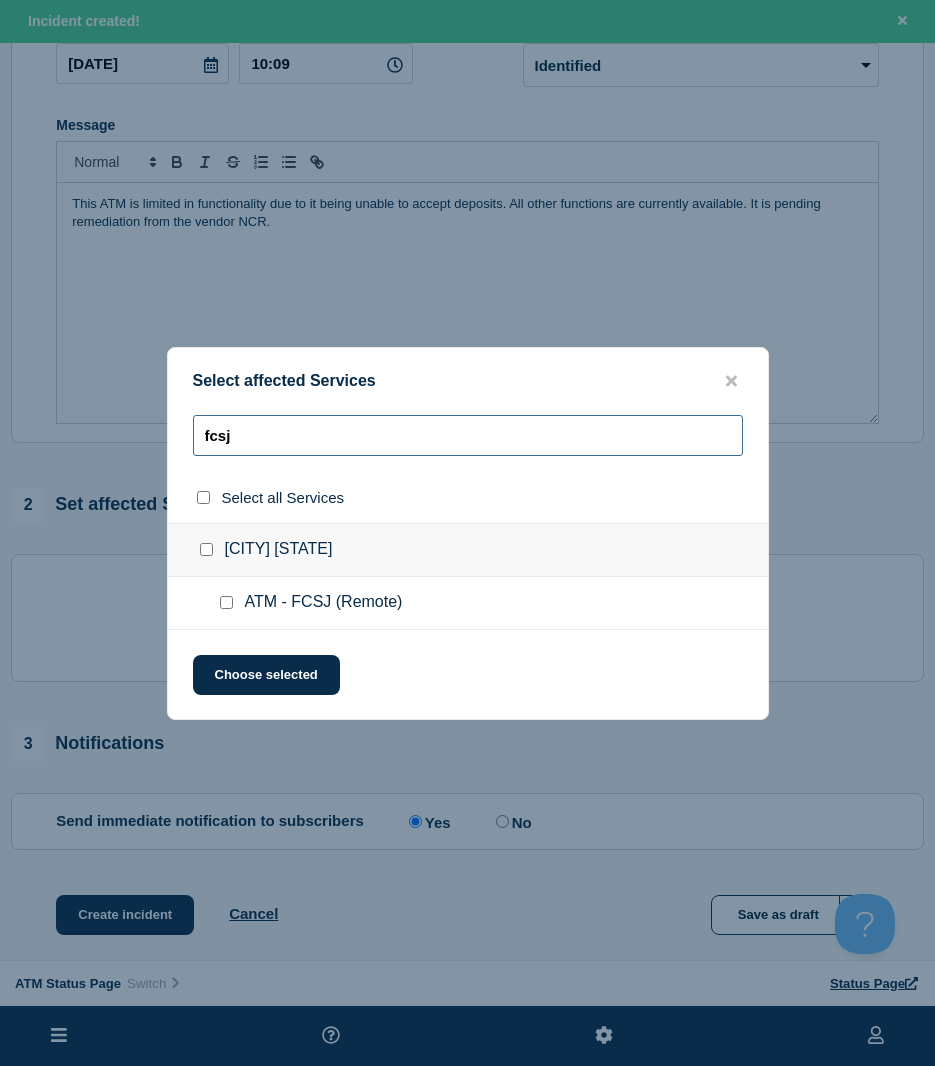 type on "fcsj" 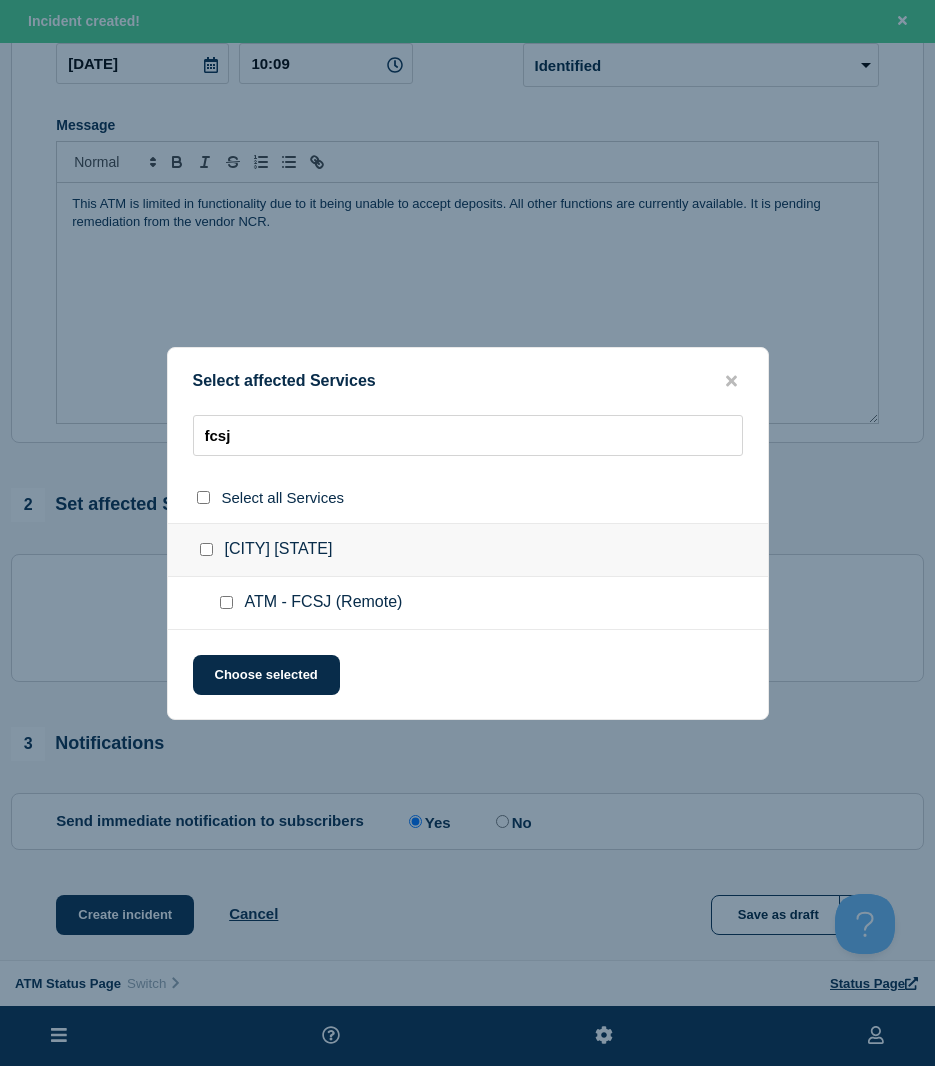 click at bounding box center (226, 602) 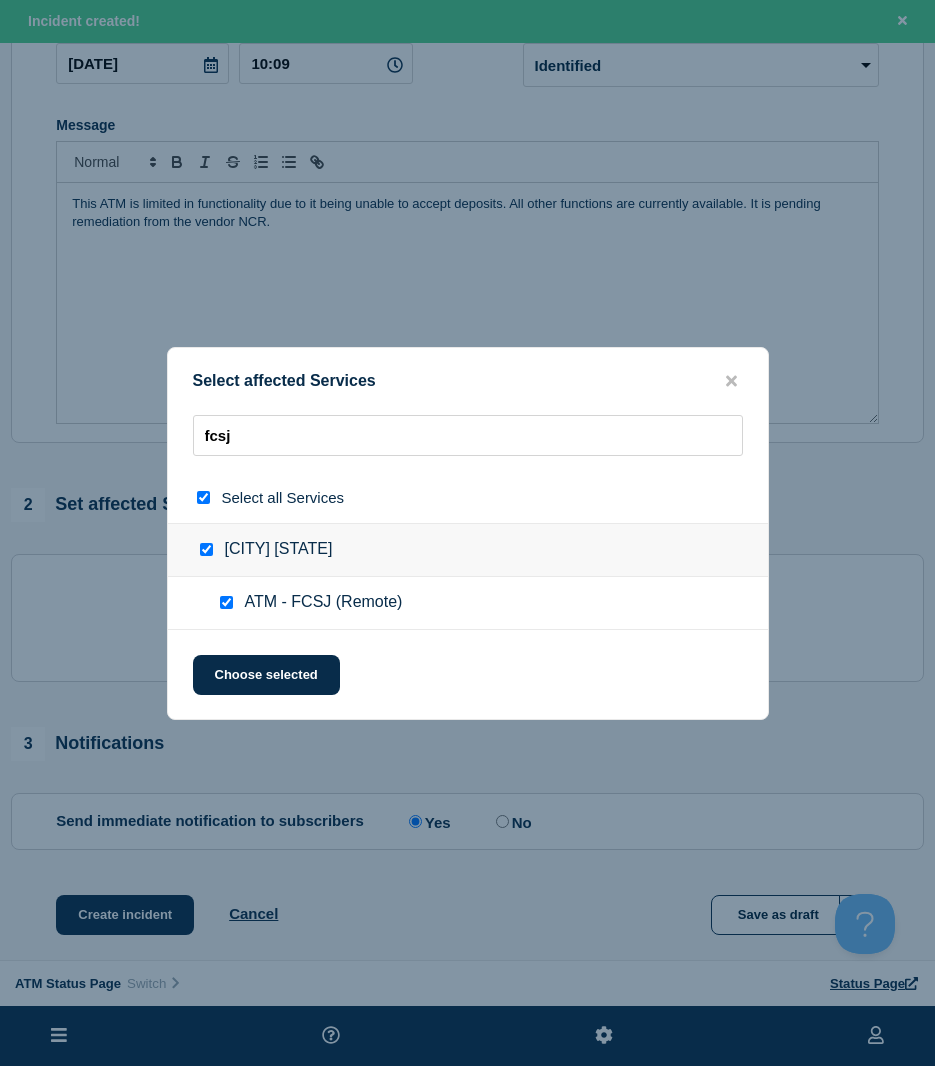 checkbox on "true" 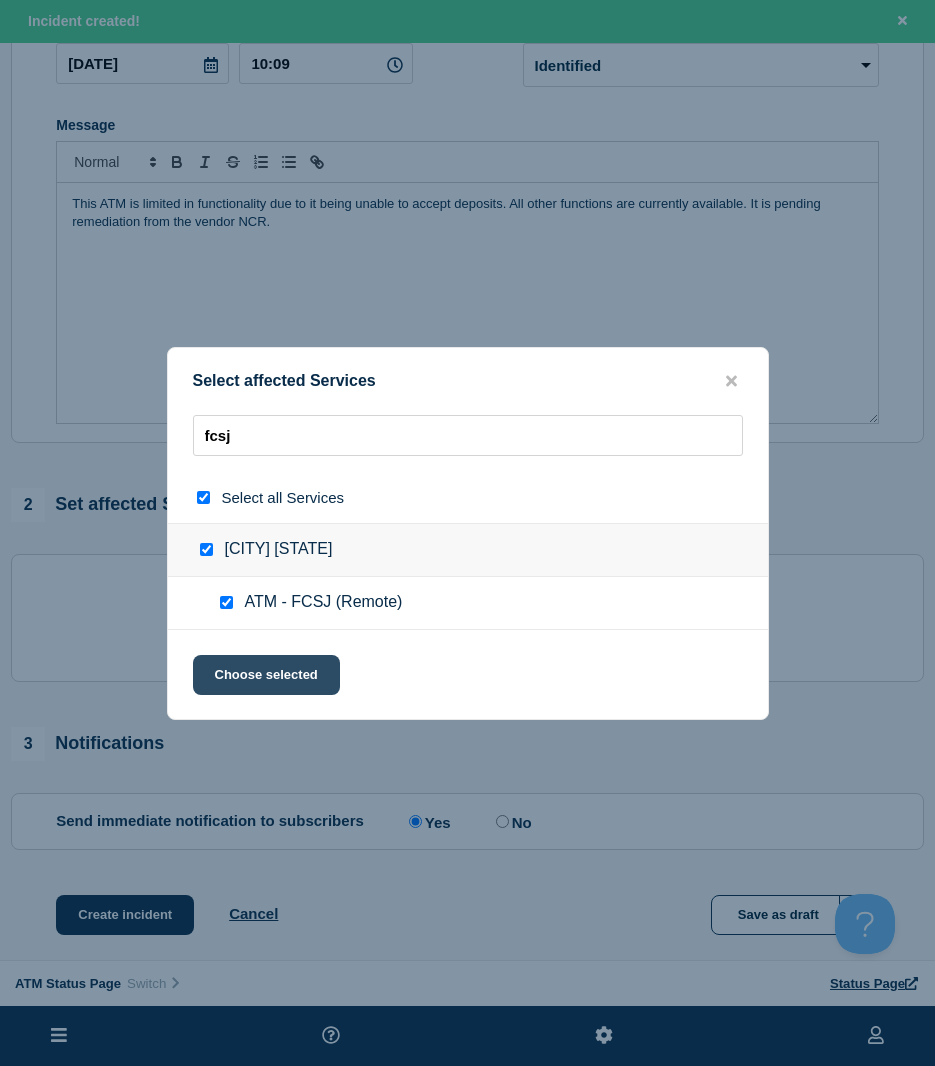 click on "Choose selected" 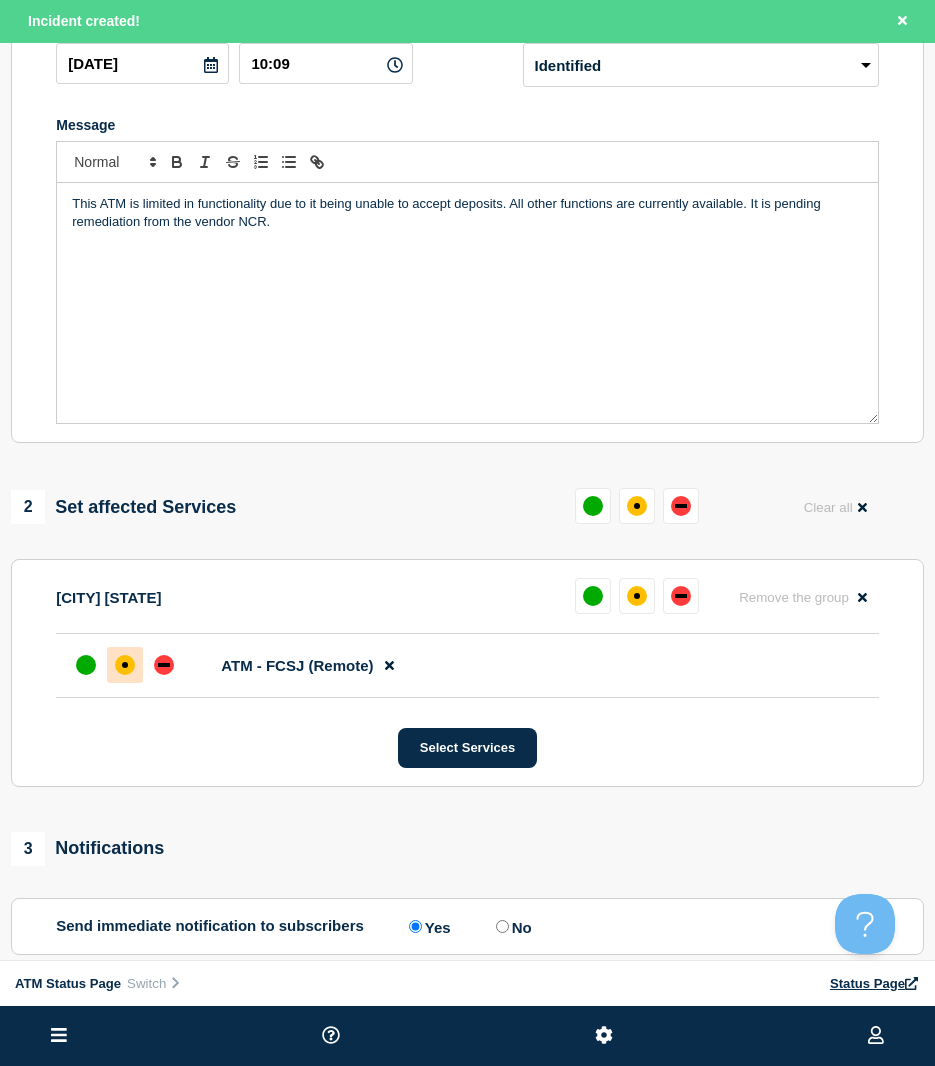 click at bounding box center (125, 665) 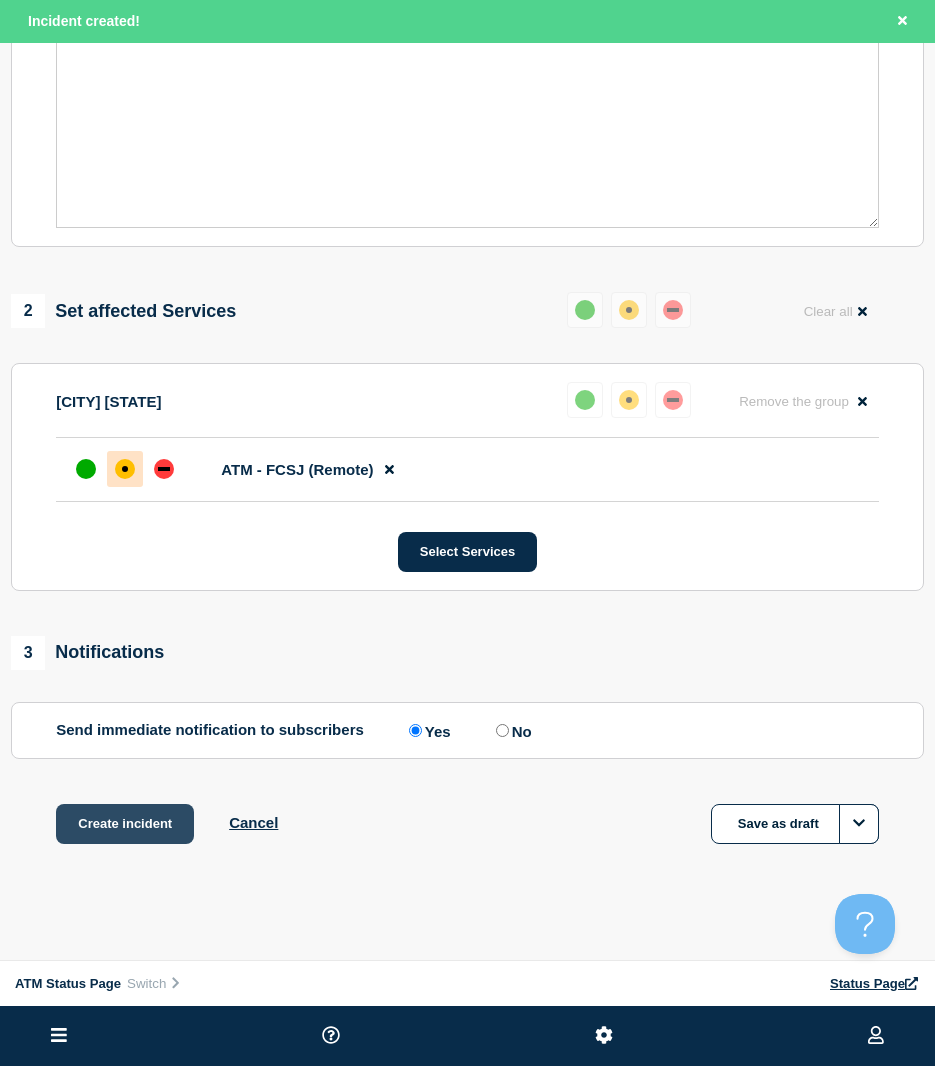 click on "Create incident" at bounding box center (125, 824) 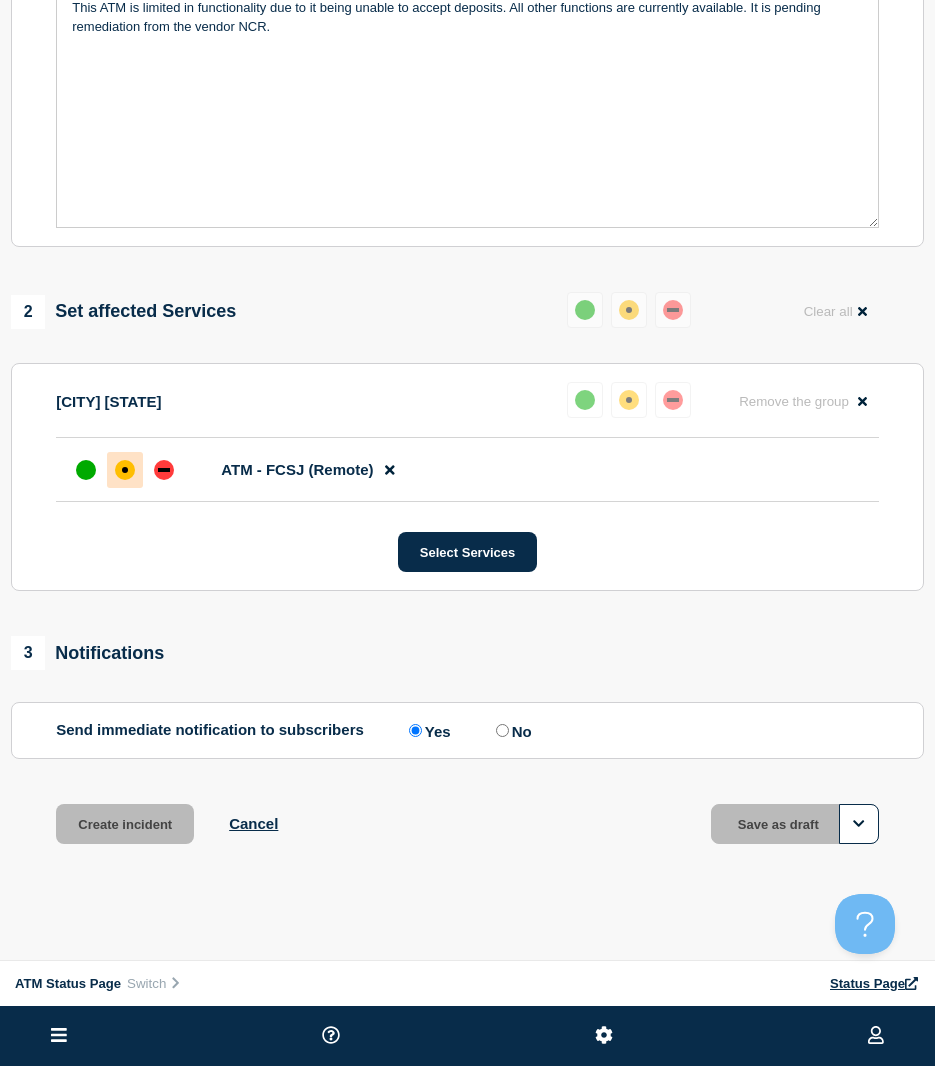 scroll, scrollTop: 457, scrollLeft: 0, axis: vertical 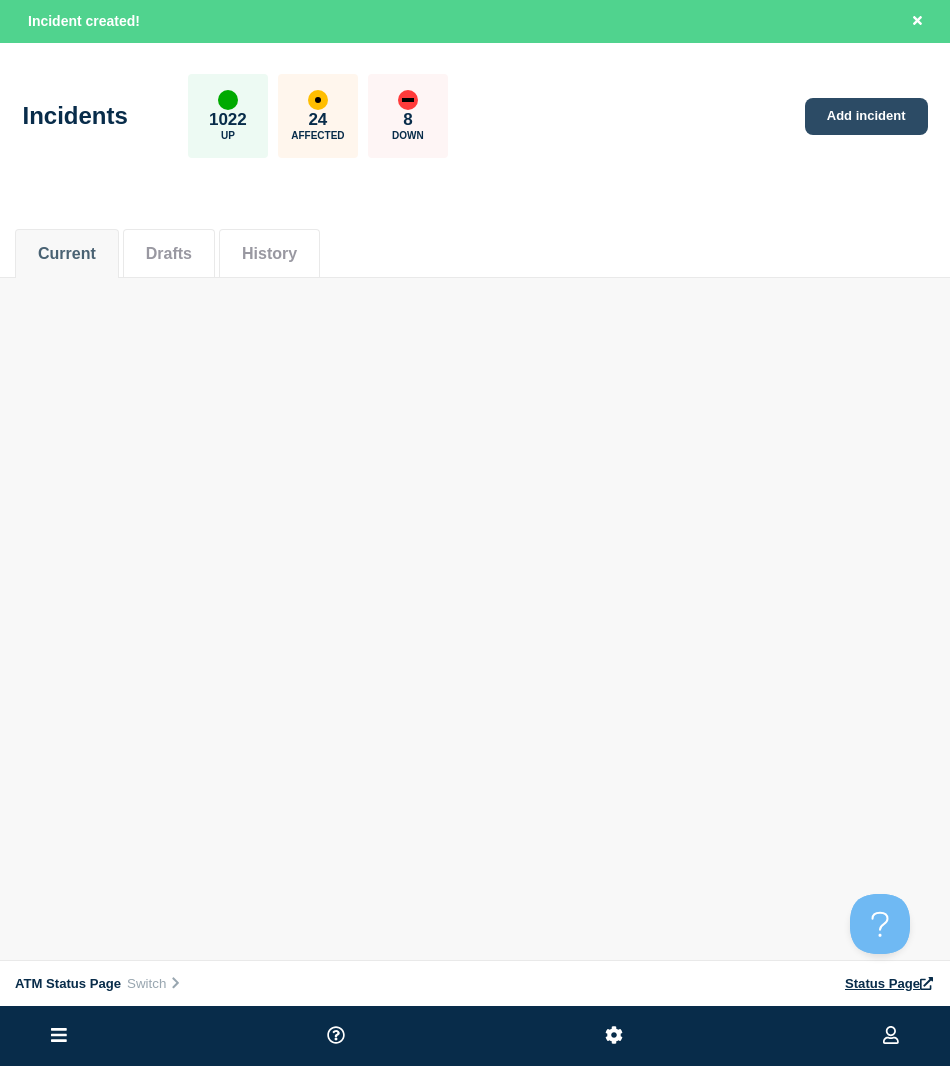 click on "Add incident" 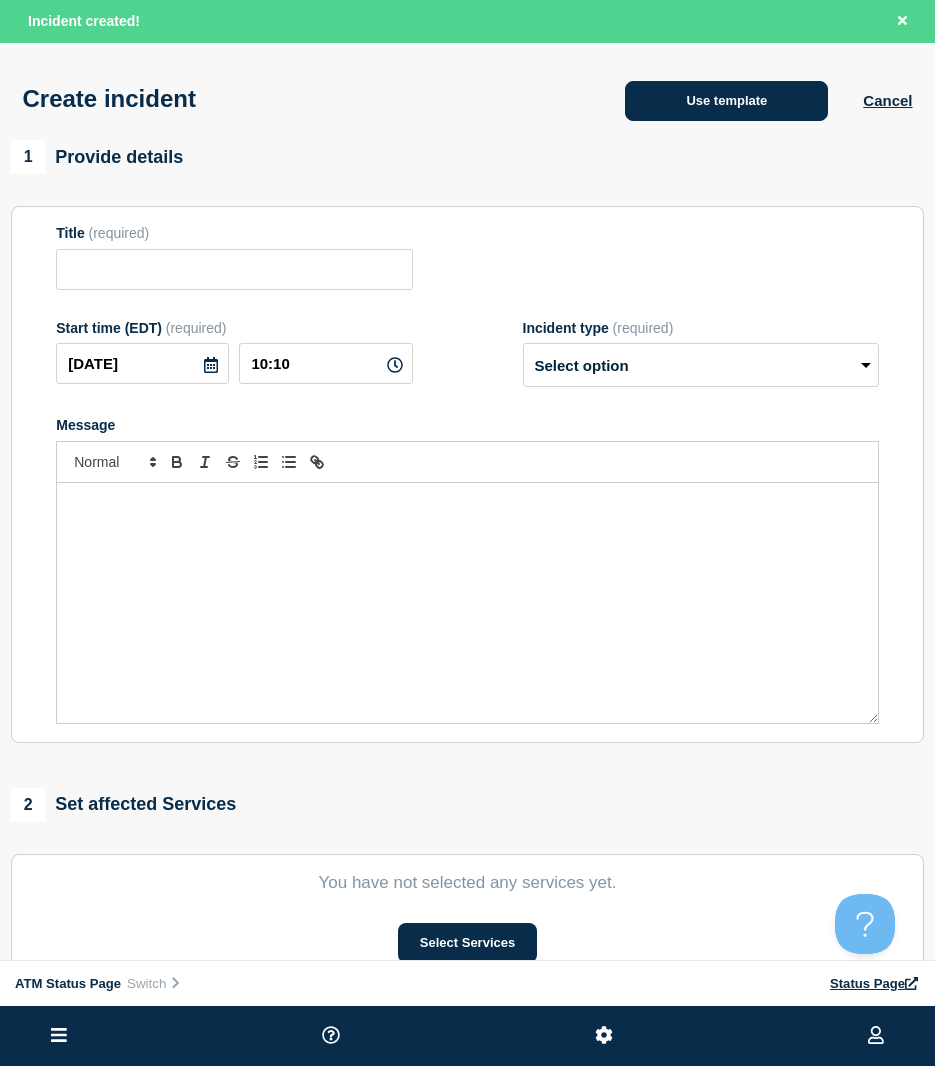 click on "Use template" at bounding box center (726, 101) 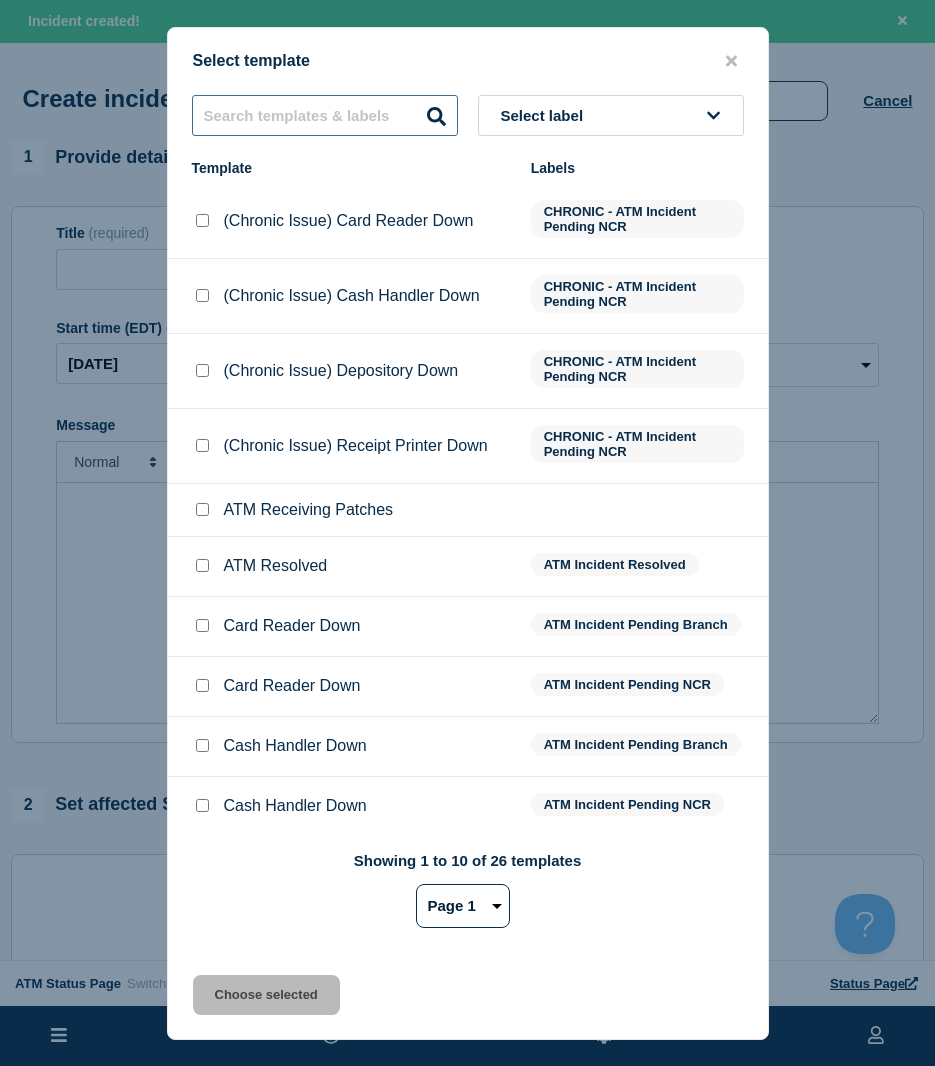 click at bounding box center [325, 115] 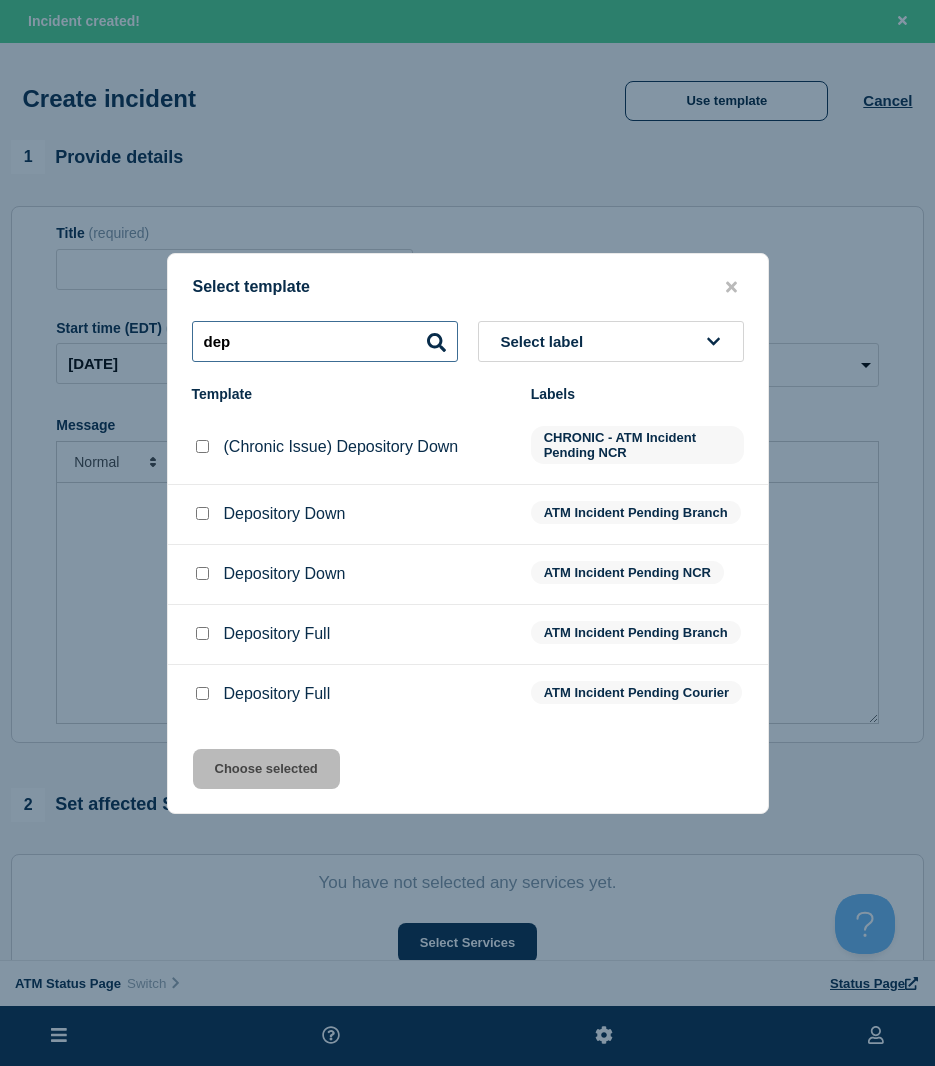 type on "dep" 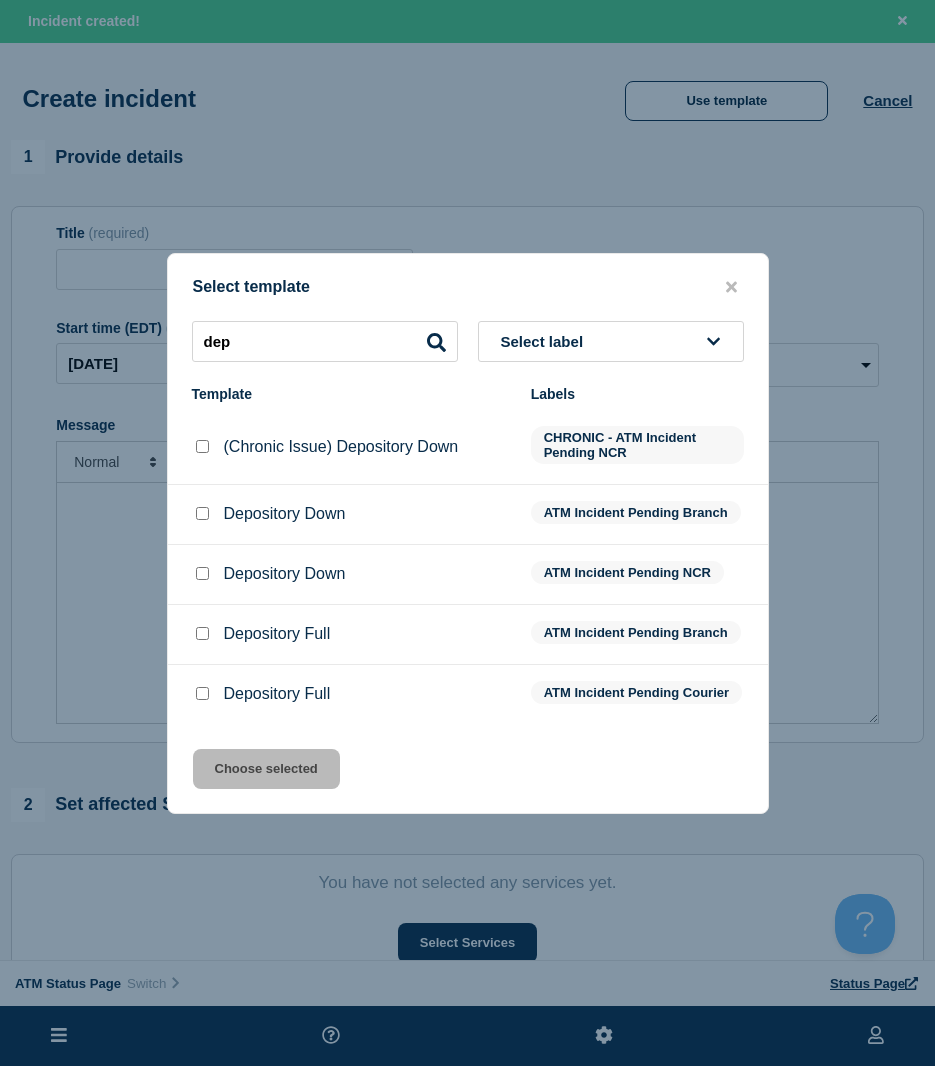click at bounding box center (202, 573) 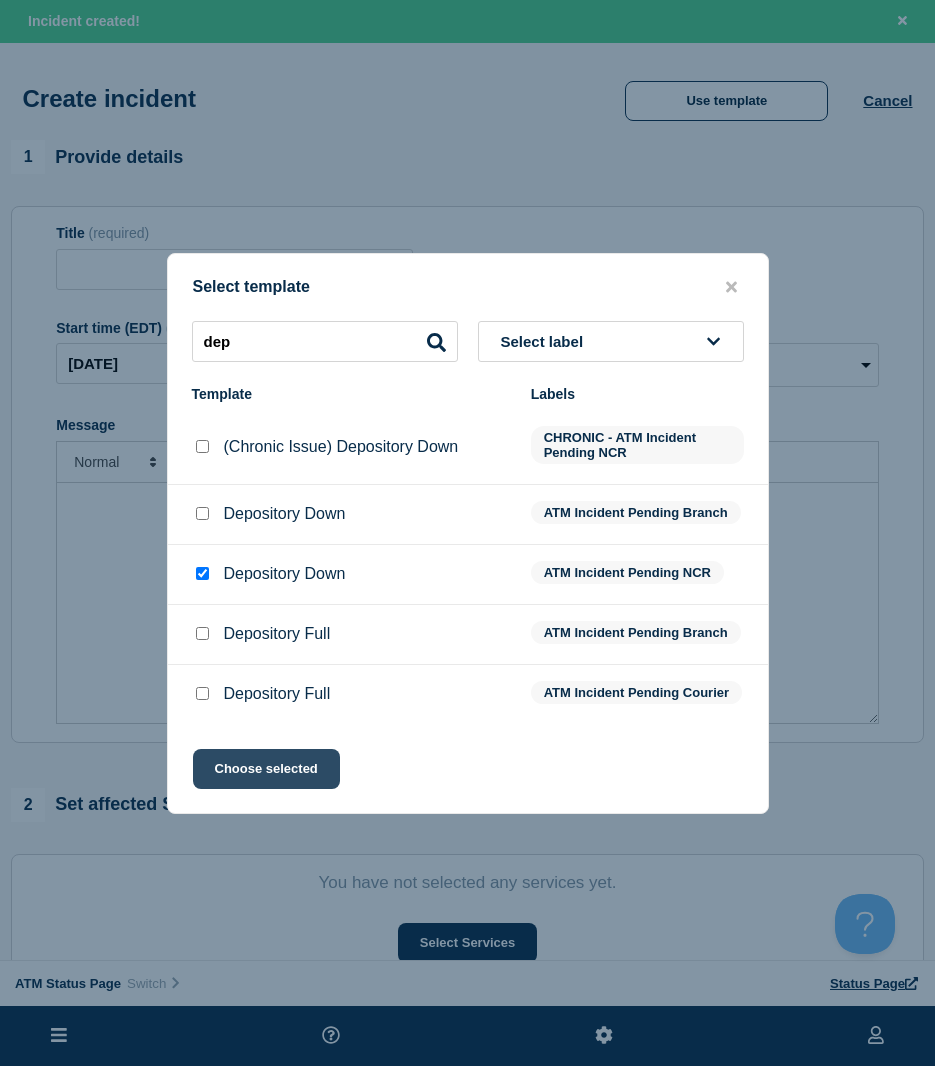 drag, startPoint x: 336, startPoint y: 780, endPoint x: 322, endPoint y: 780, distance: 14 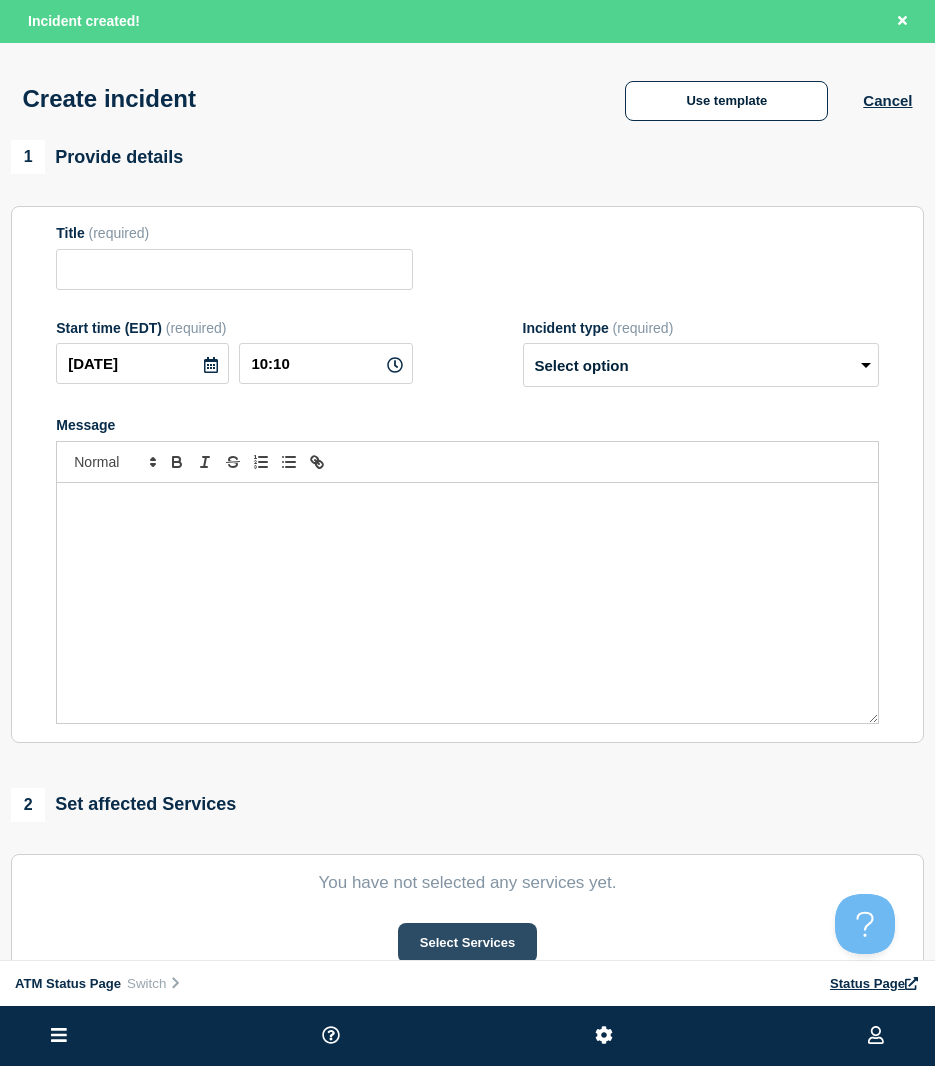type on "Depository Down" 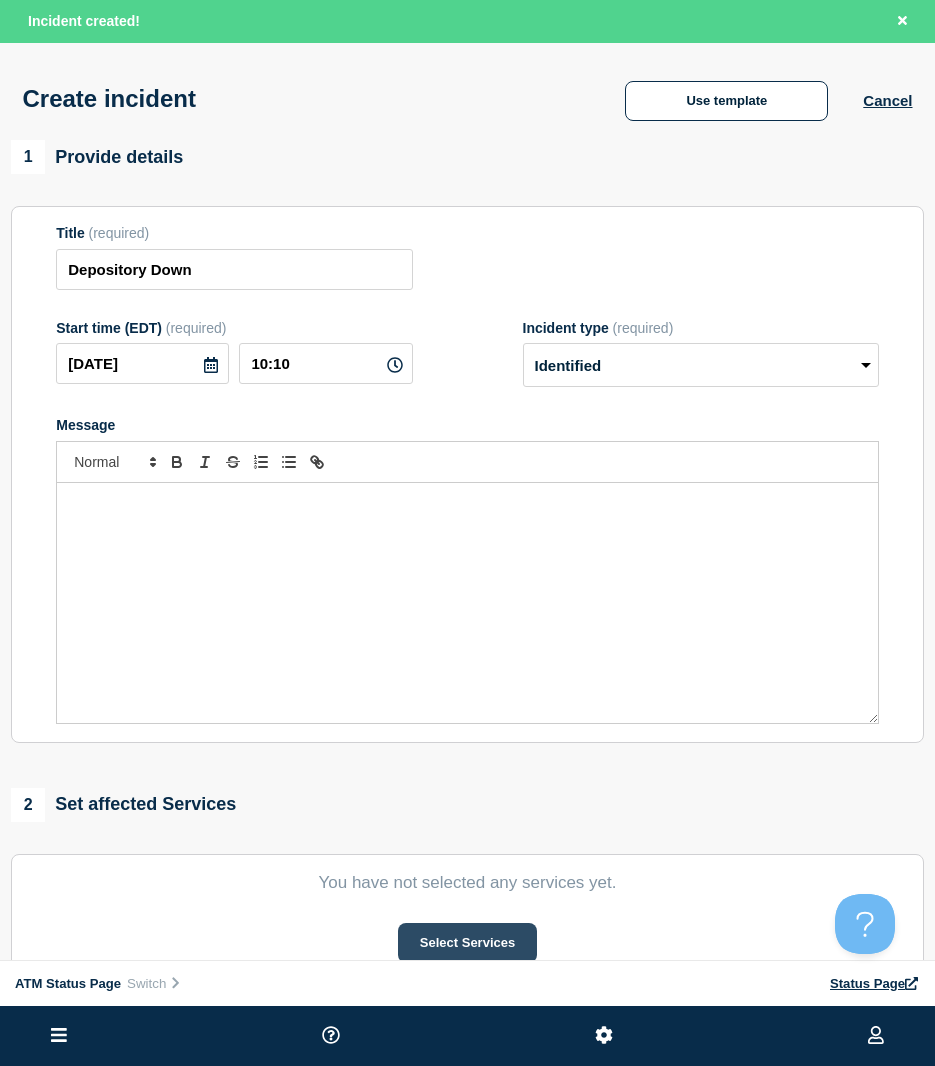 click on "Select Services" at bounding box center (467, 943) 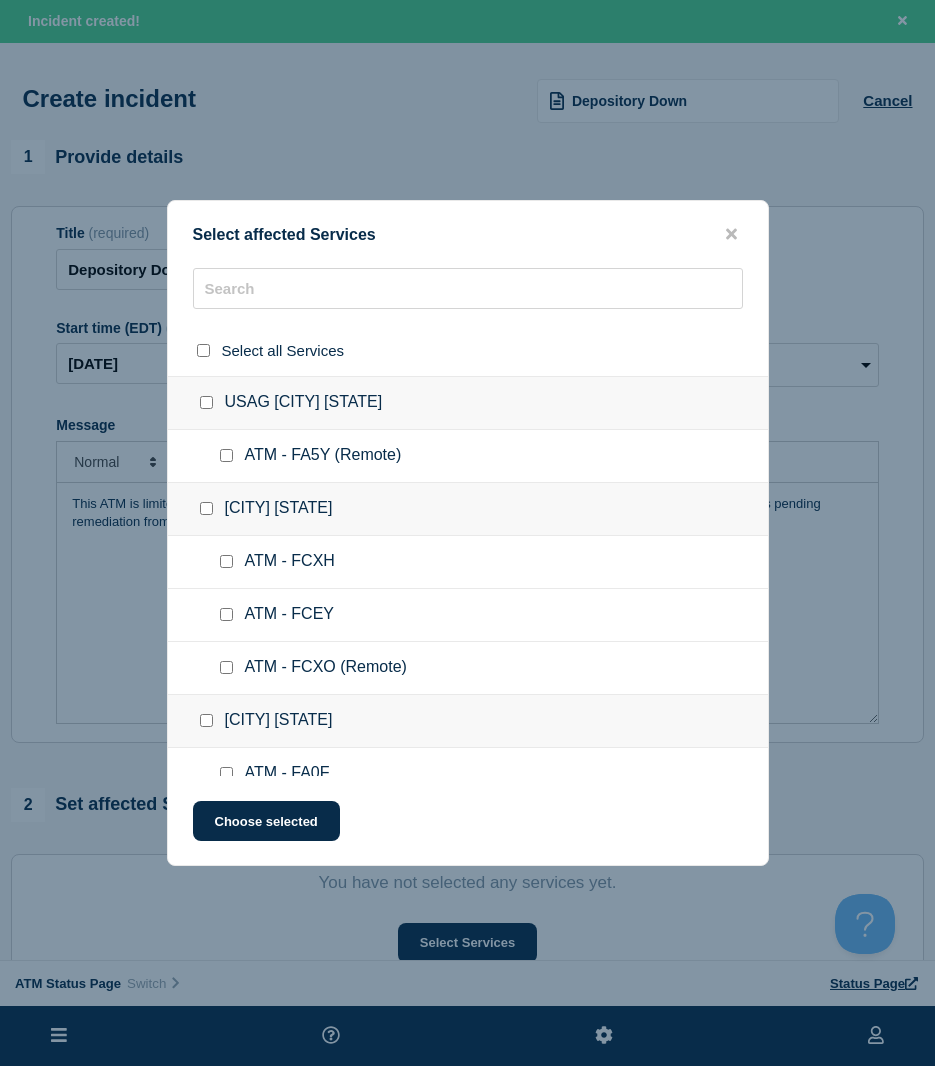 click 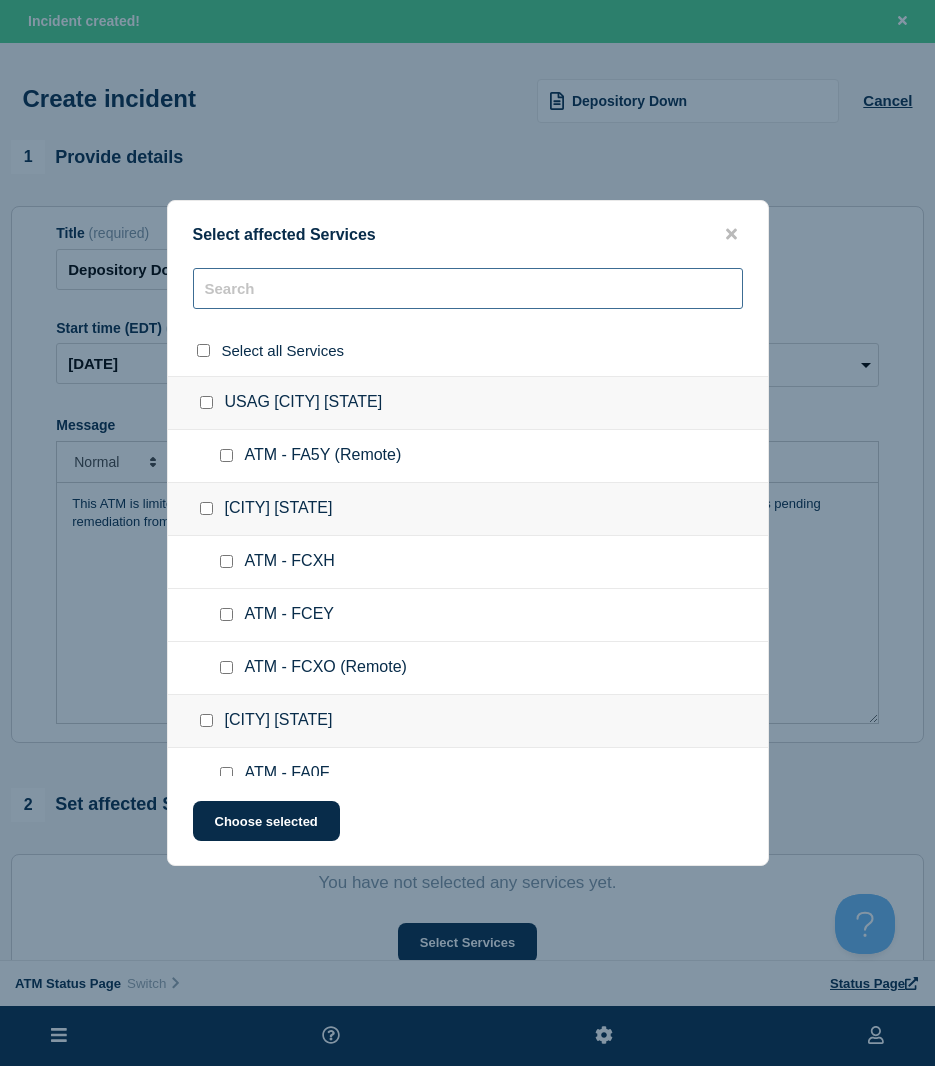 click at bounding box center (468, 288) 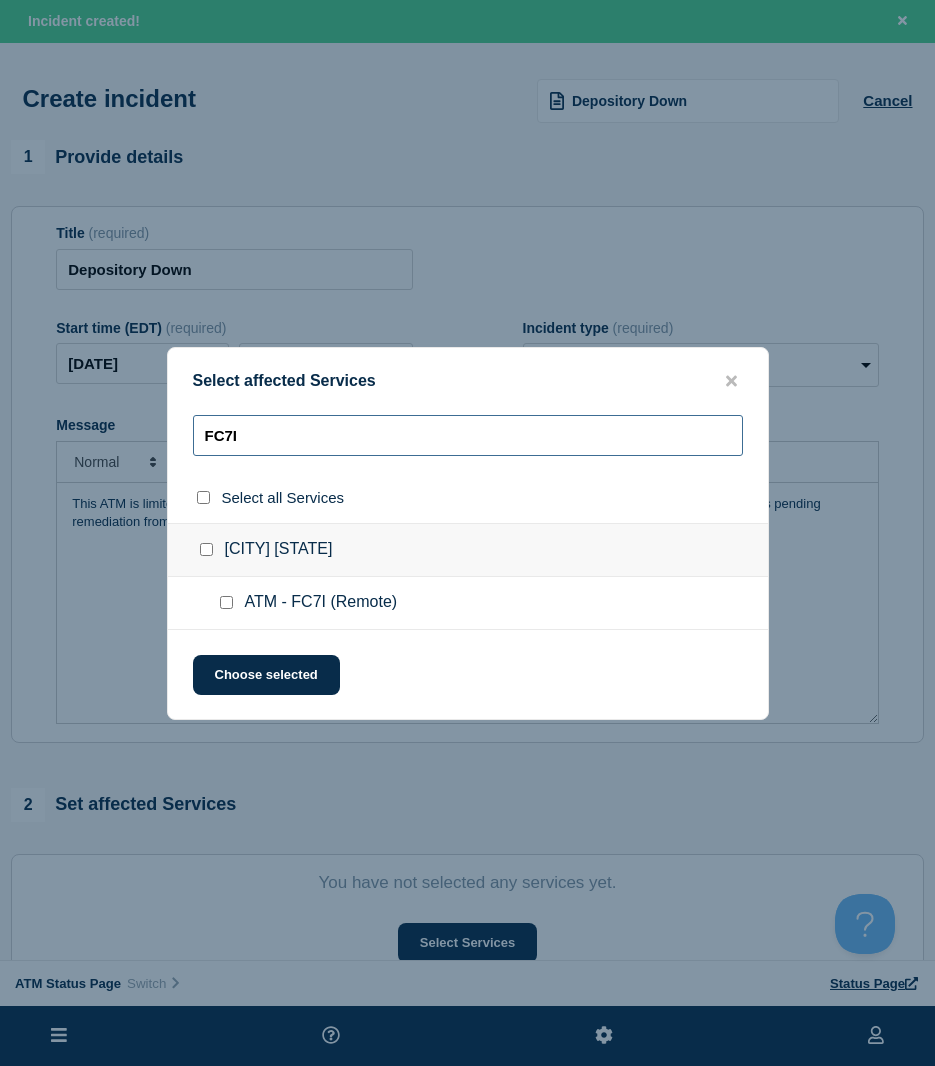 type on "FC7I" 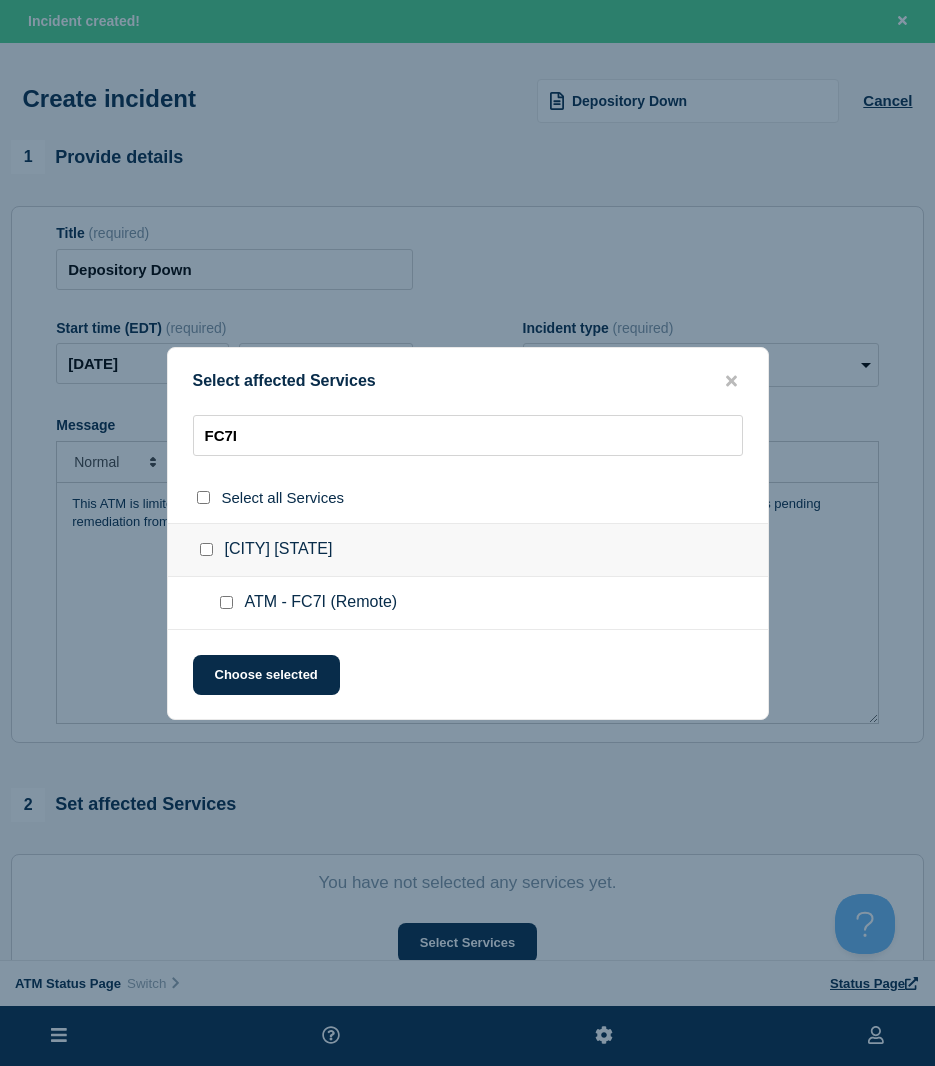 click at bounding box center (226, 602) 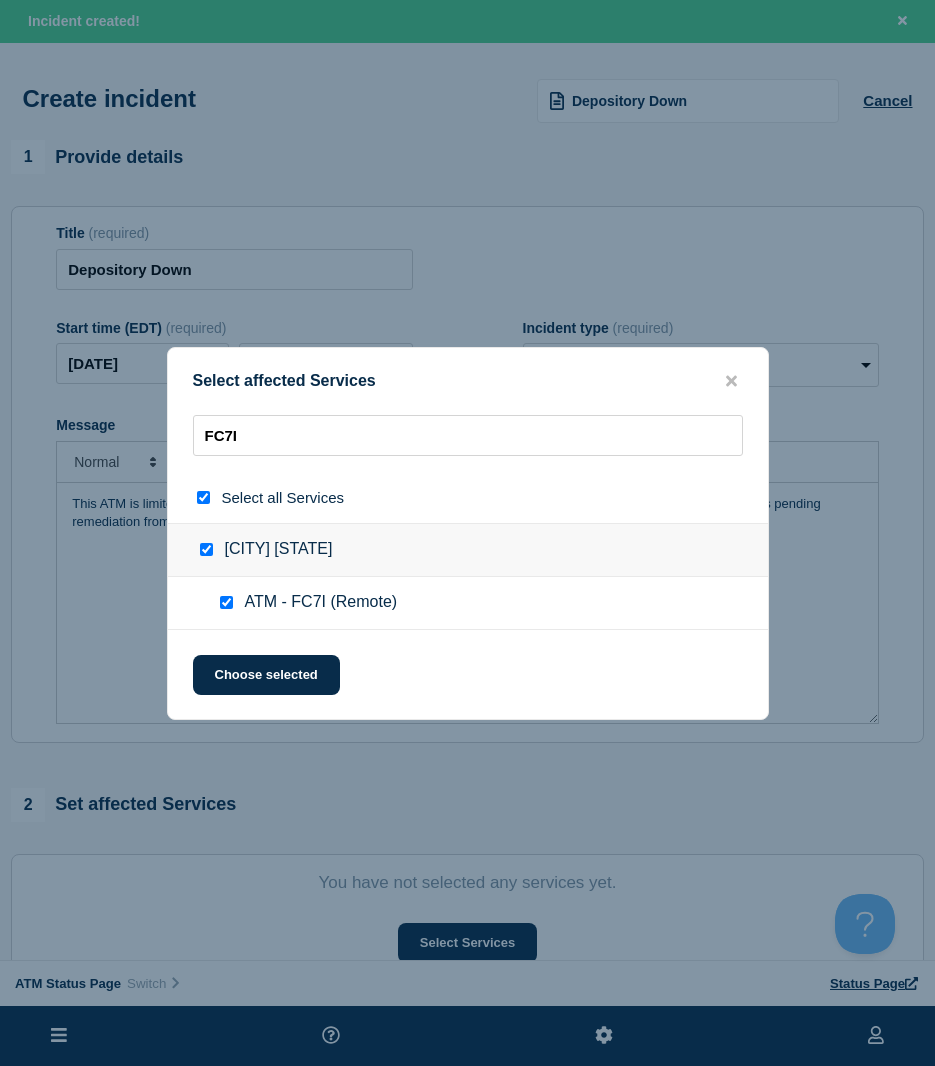 checkbox on "true" 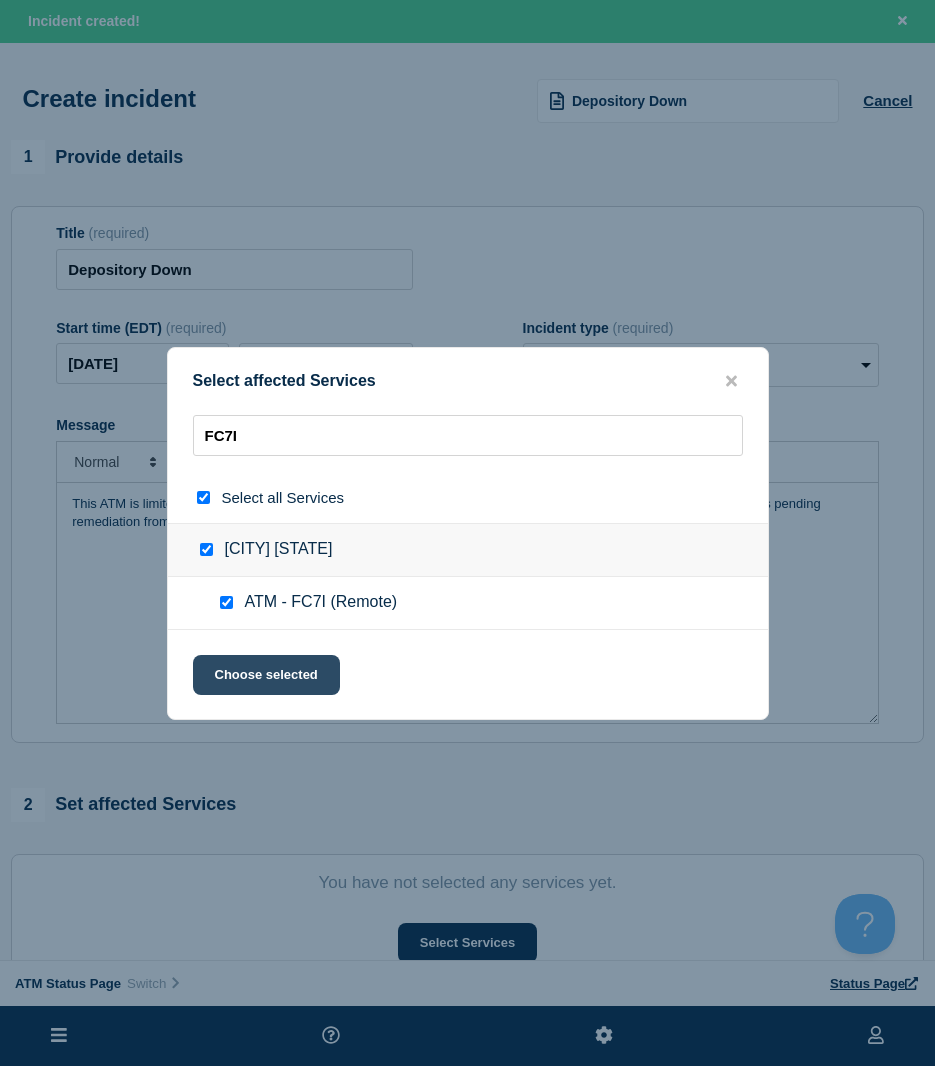 click on "Choose selected" 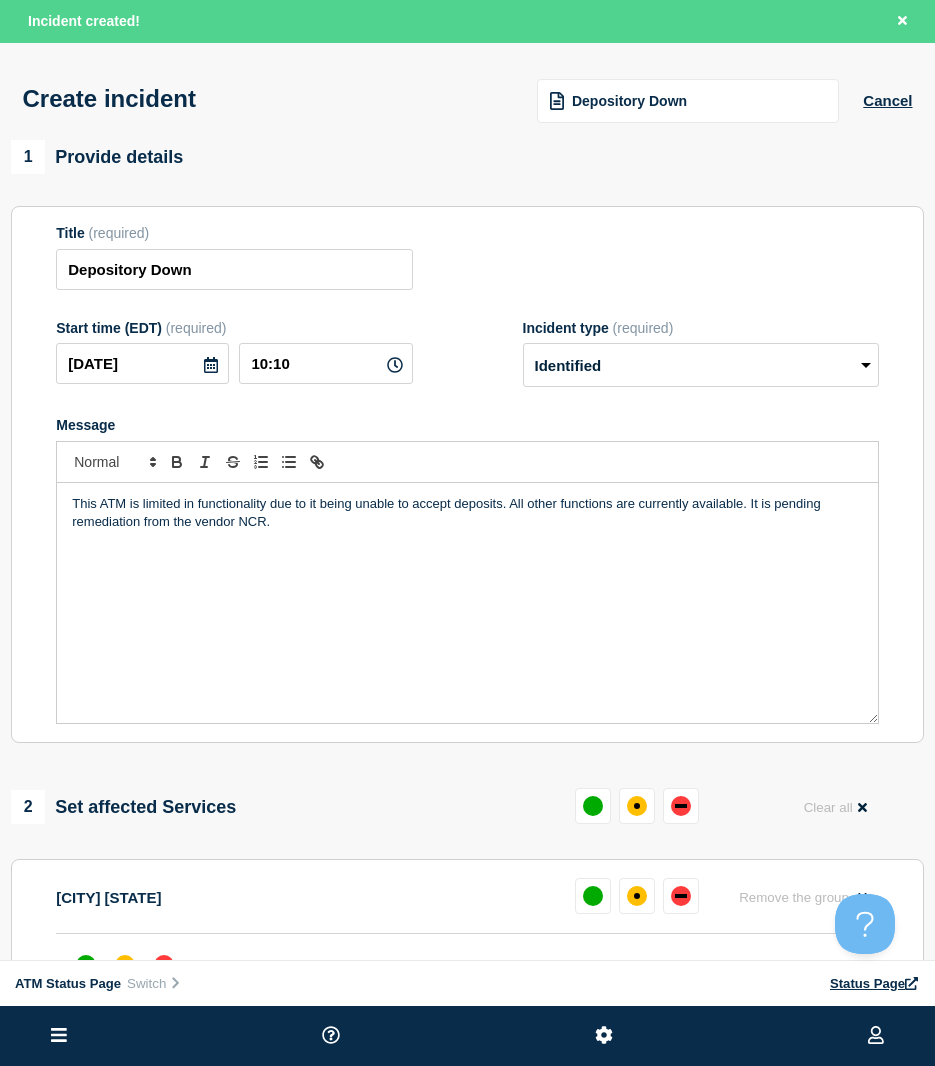 click 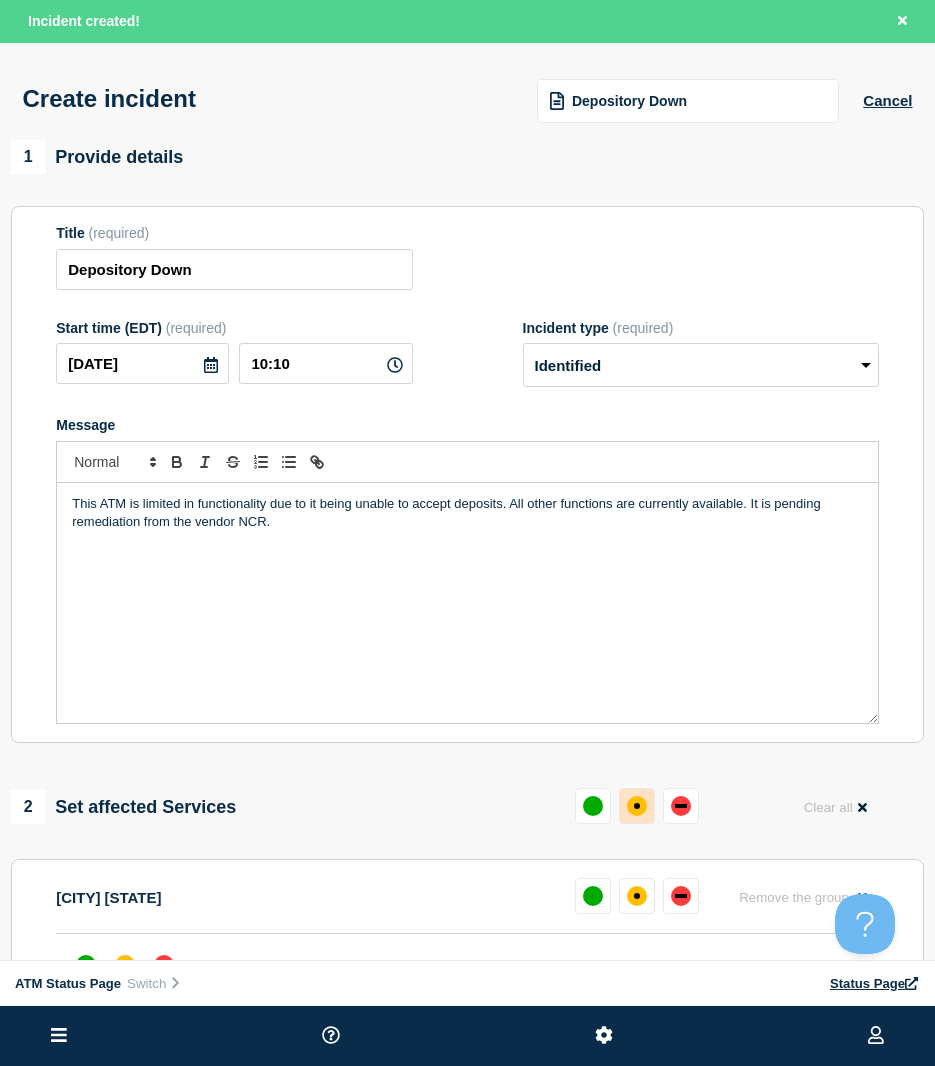 click at bounding box center [637, 806] 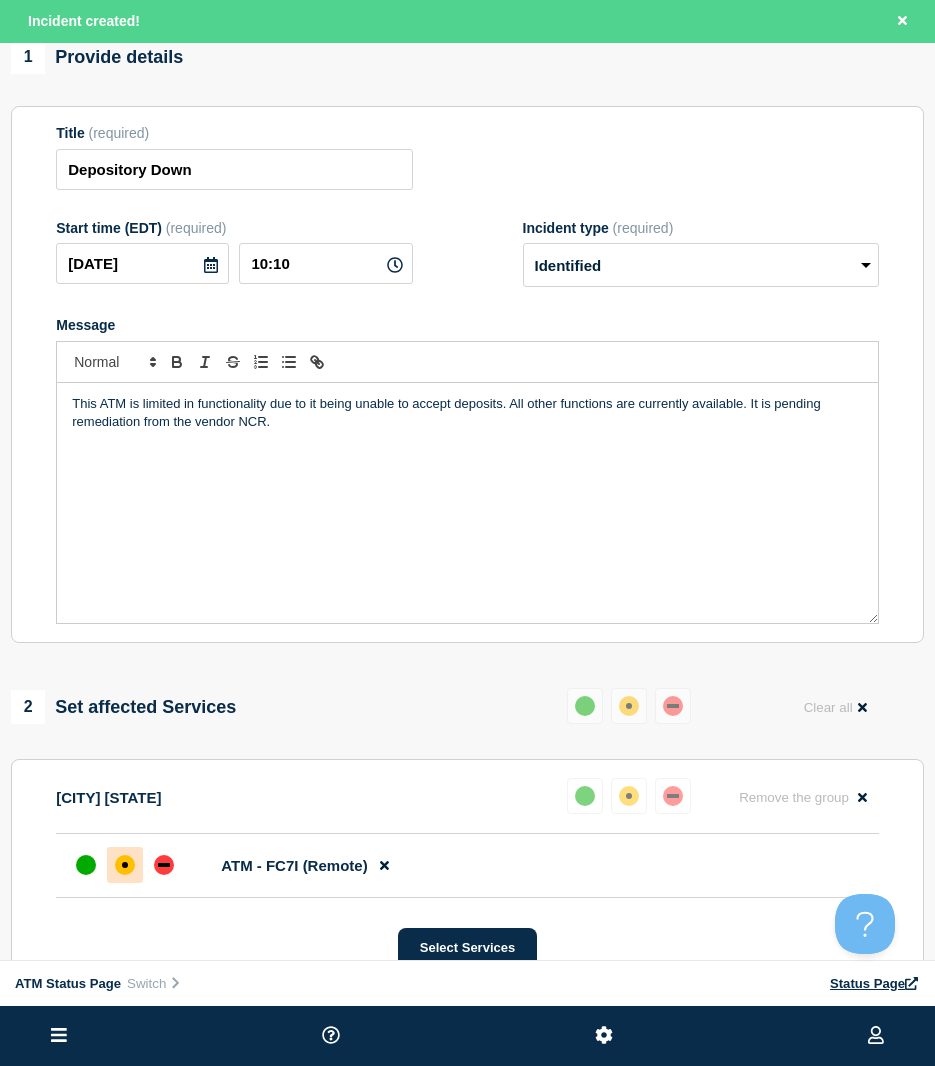 scroll, scrollTop: 0, scrollLeft: 0, axis: both 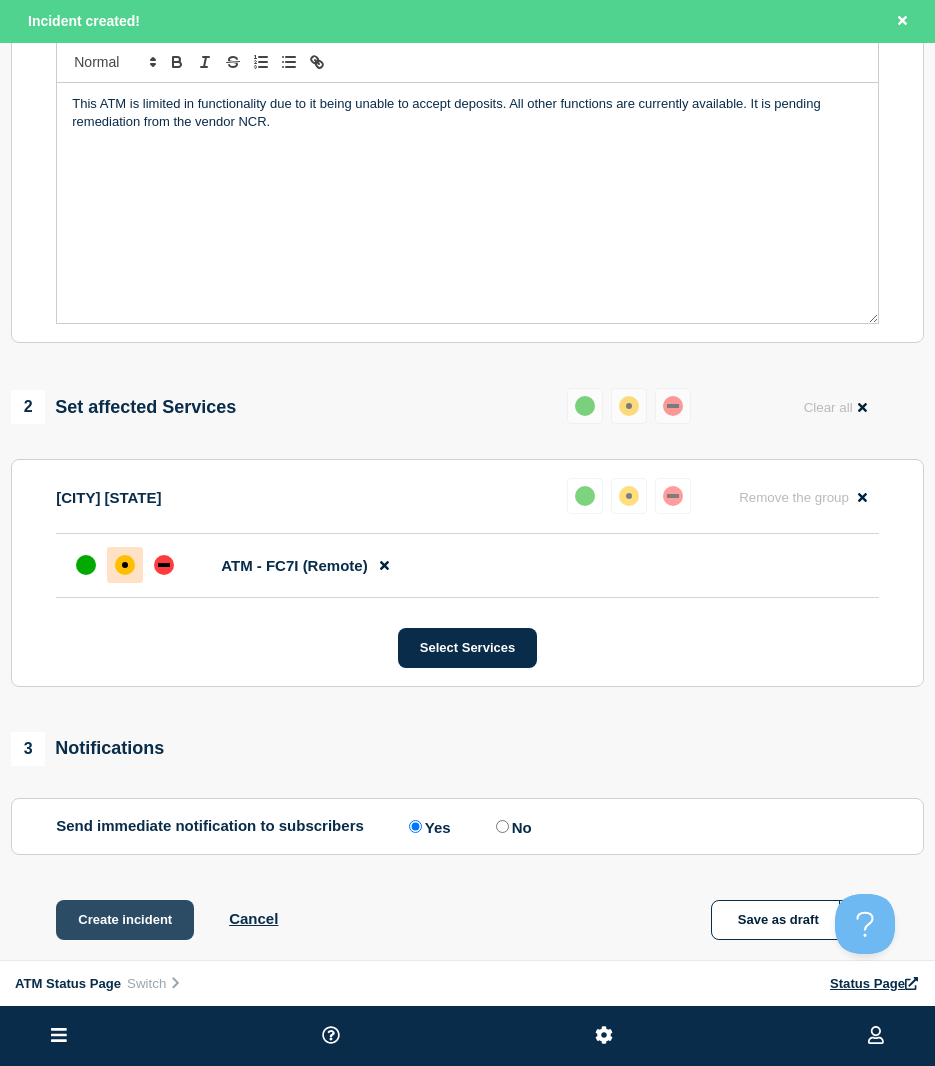 click on "Create incident" at bounding box center (125, 920) 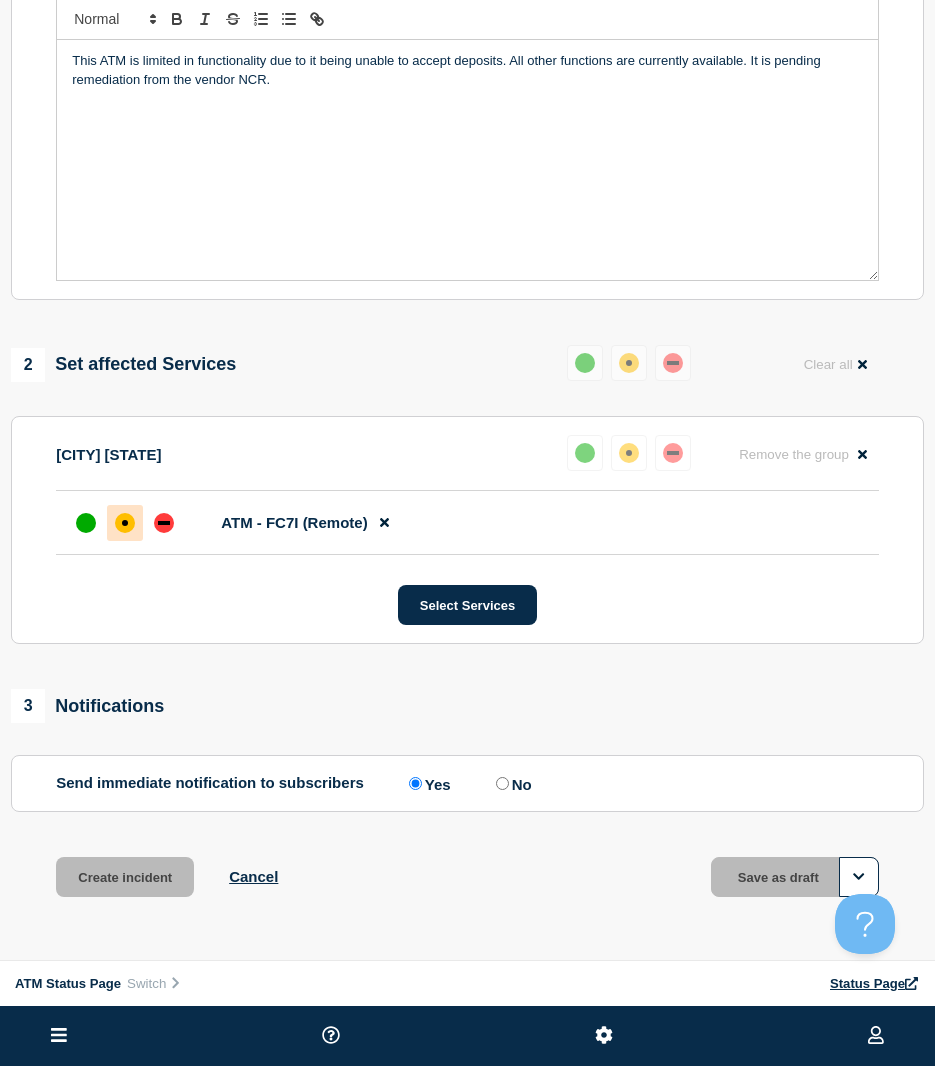 scroll, scrollTop: 358, scrollLeft: 0, axis: vertical 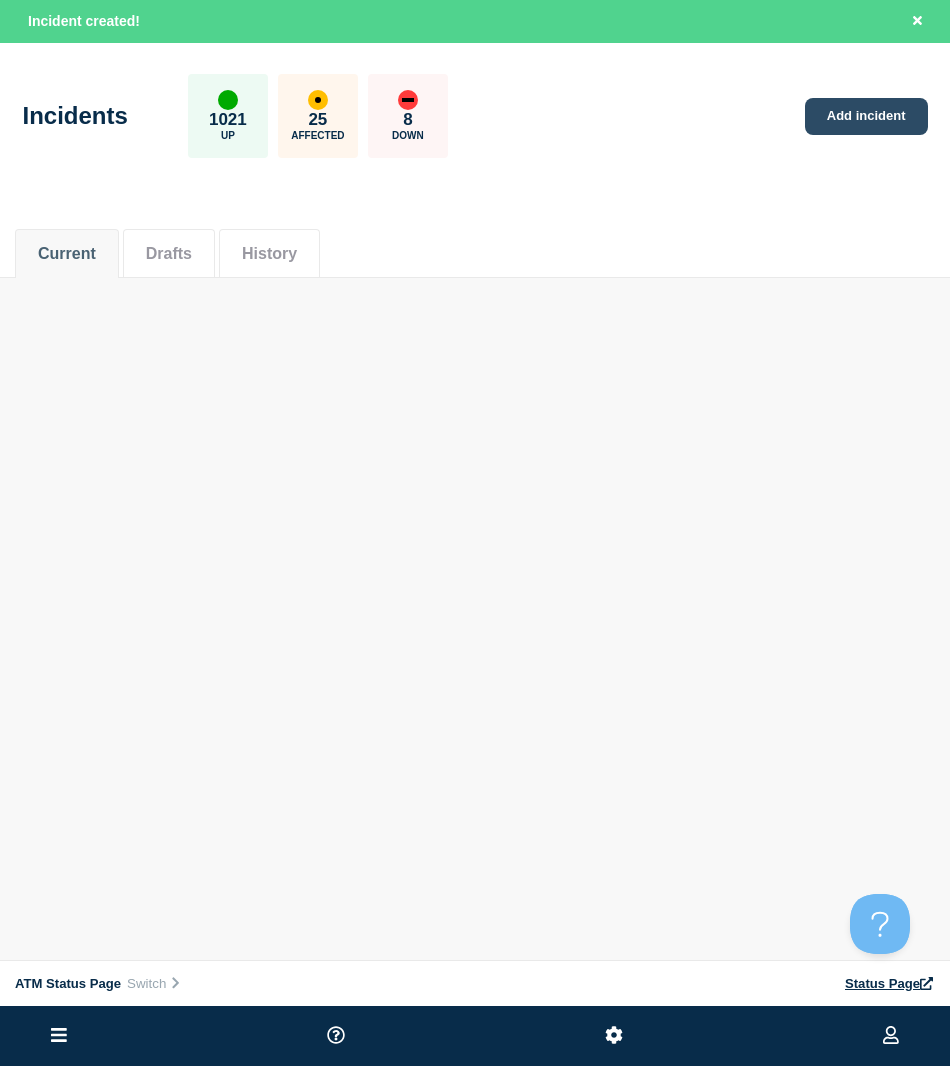 click on "Add incident" 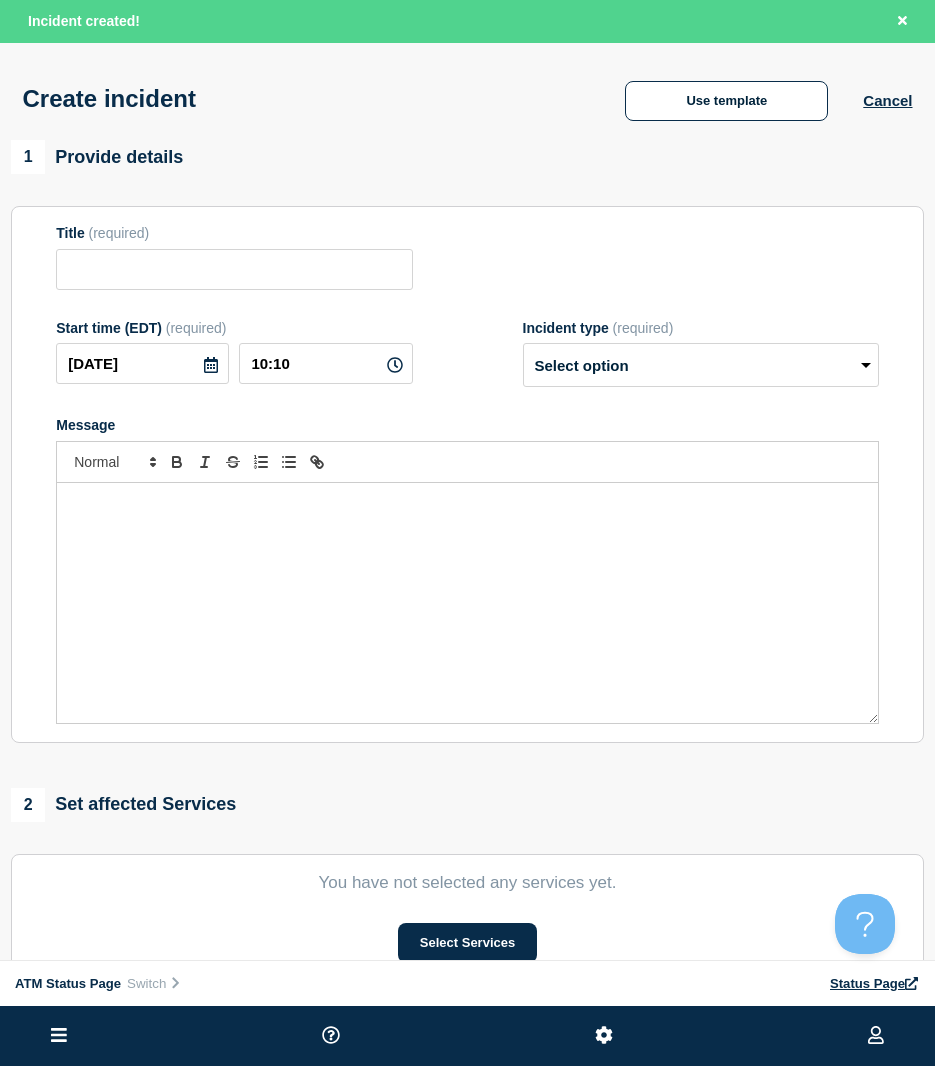 click on "Create incident Use template Cancel" at bounding box center (467, 92) 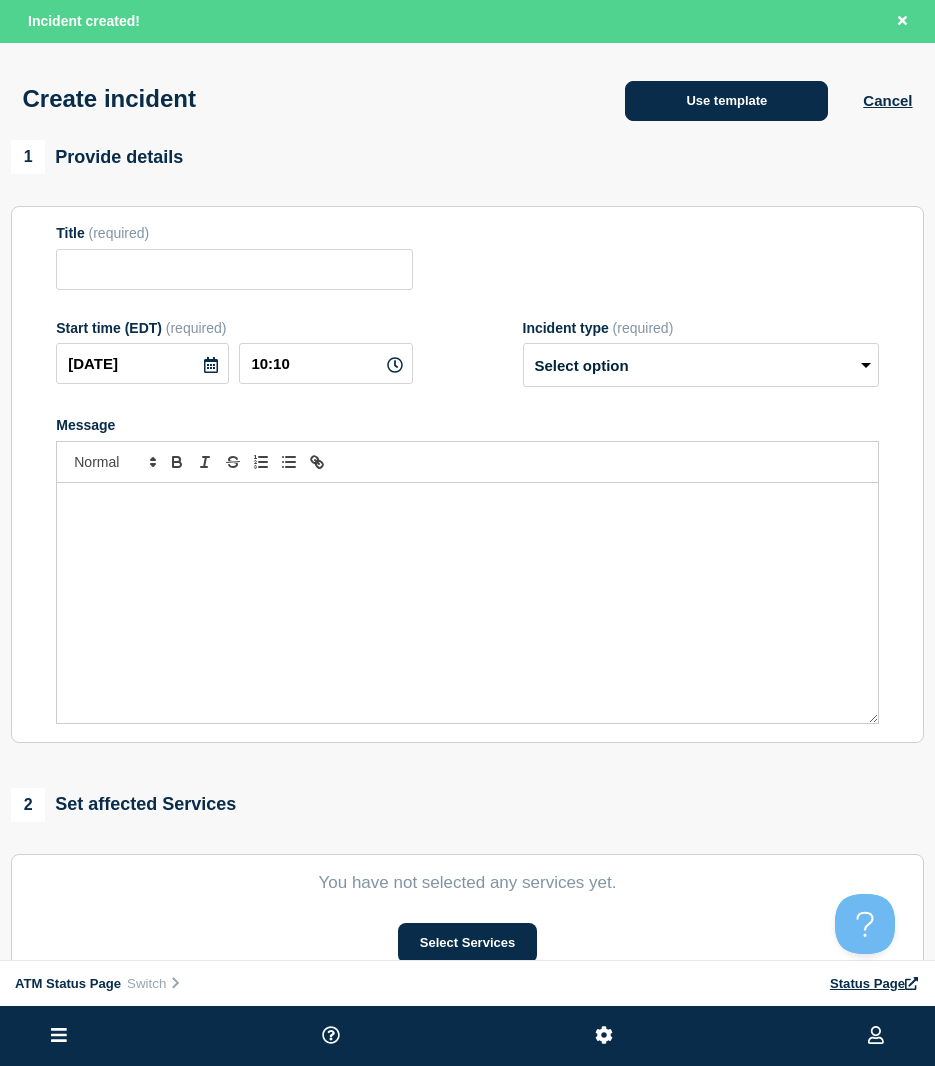 click on "Use template" at bounding box center (726, 101) 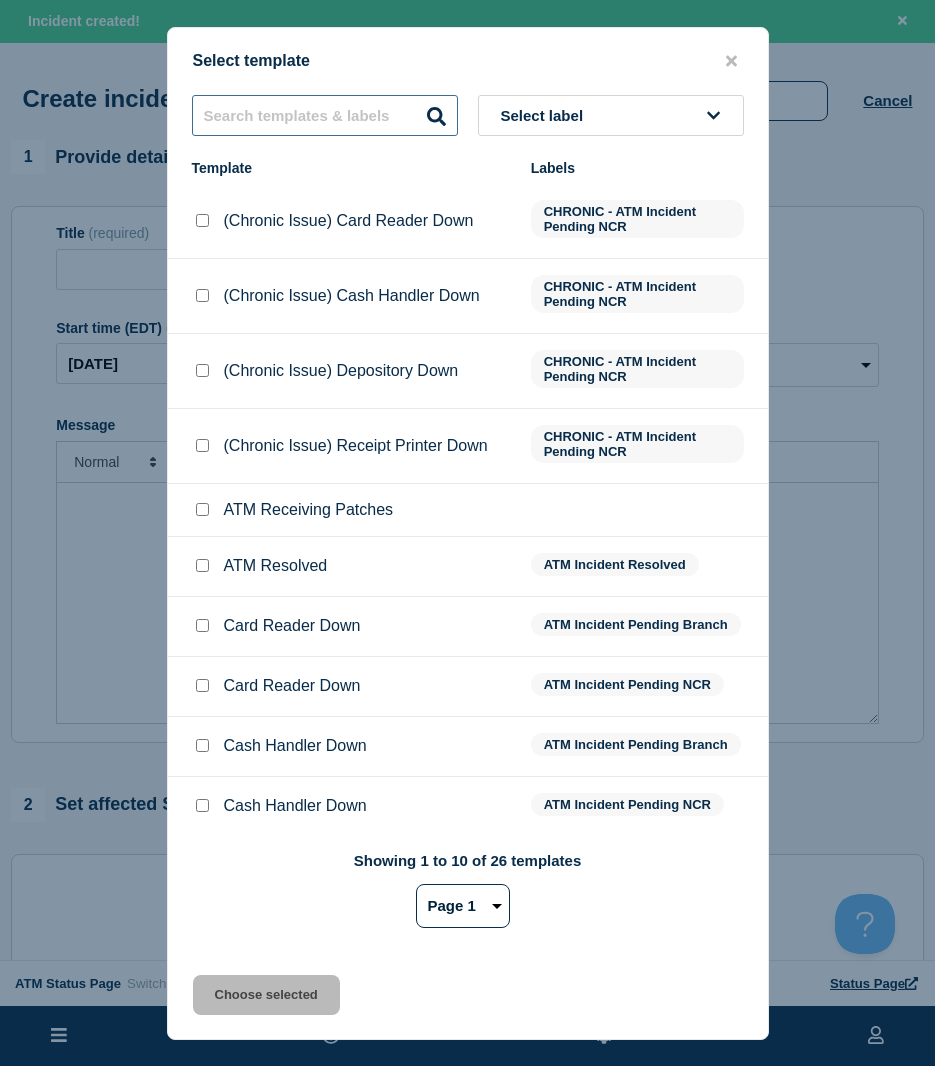 click at bounding box center [325, 115] 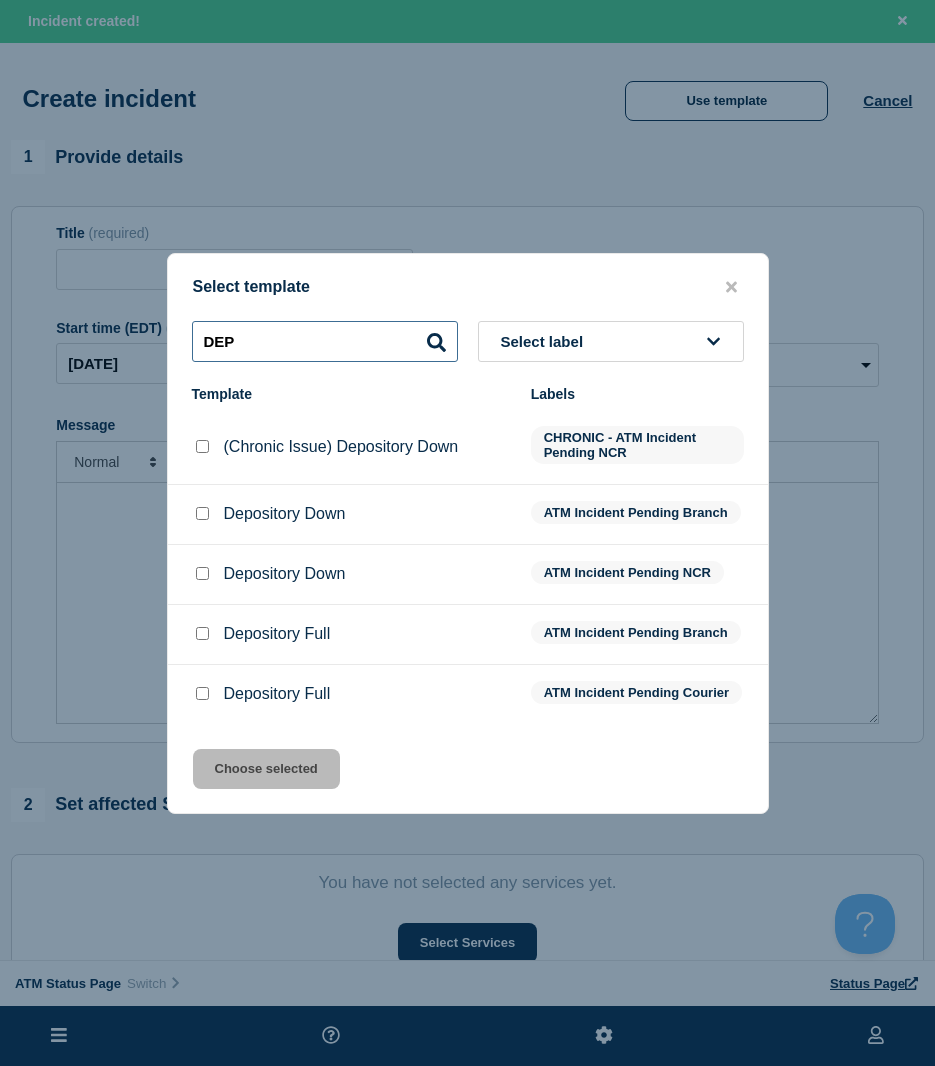 type on "DEP" 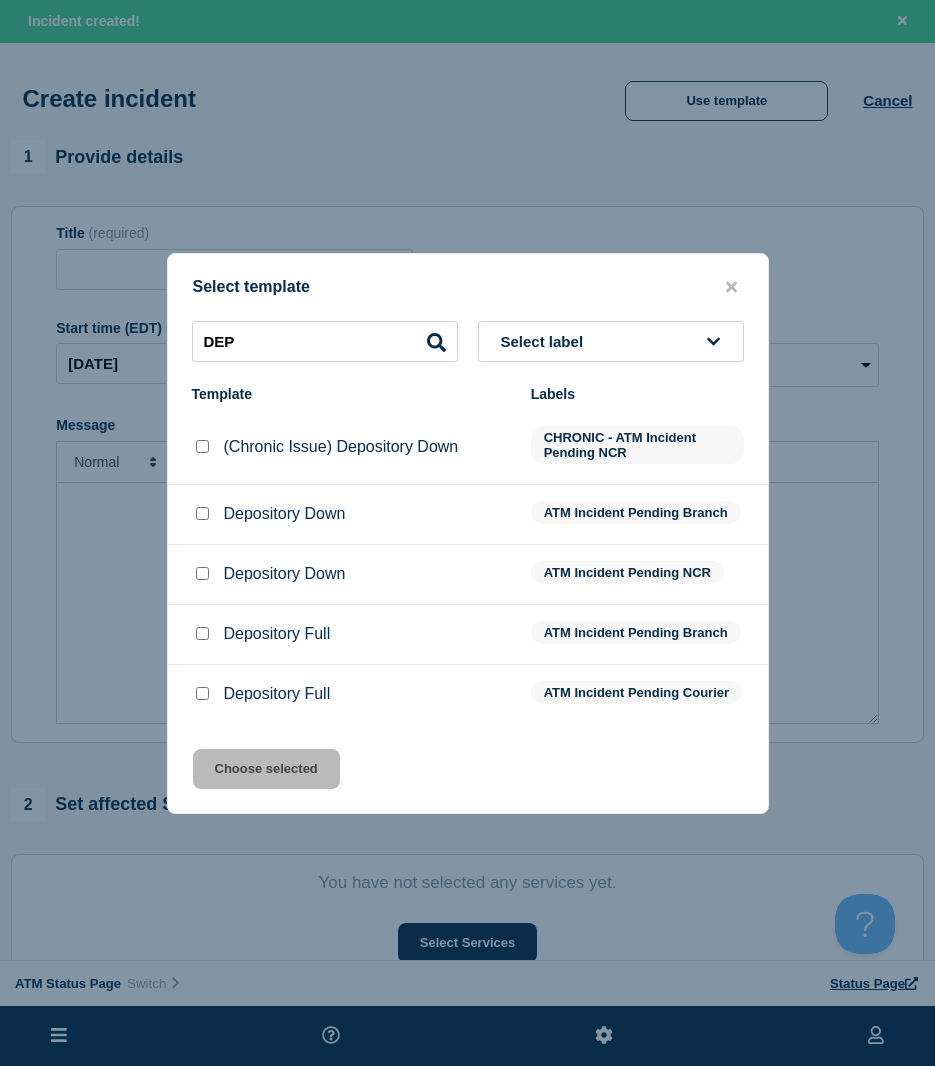 click at bounding box center (202, 513) 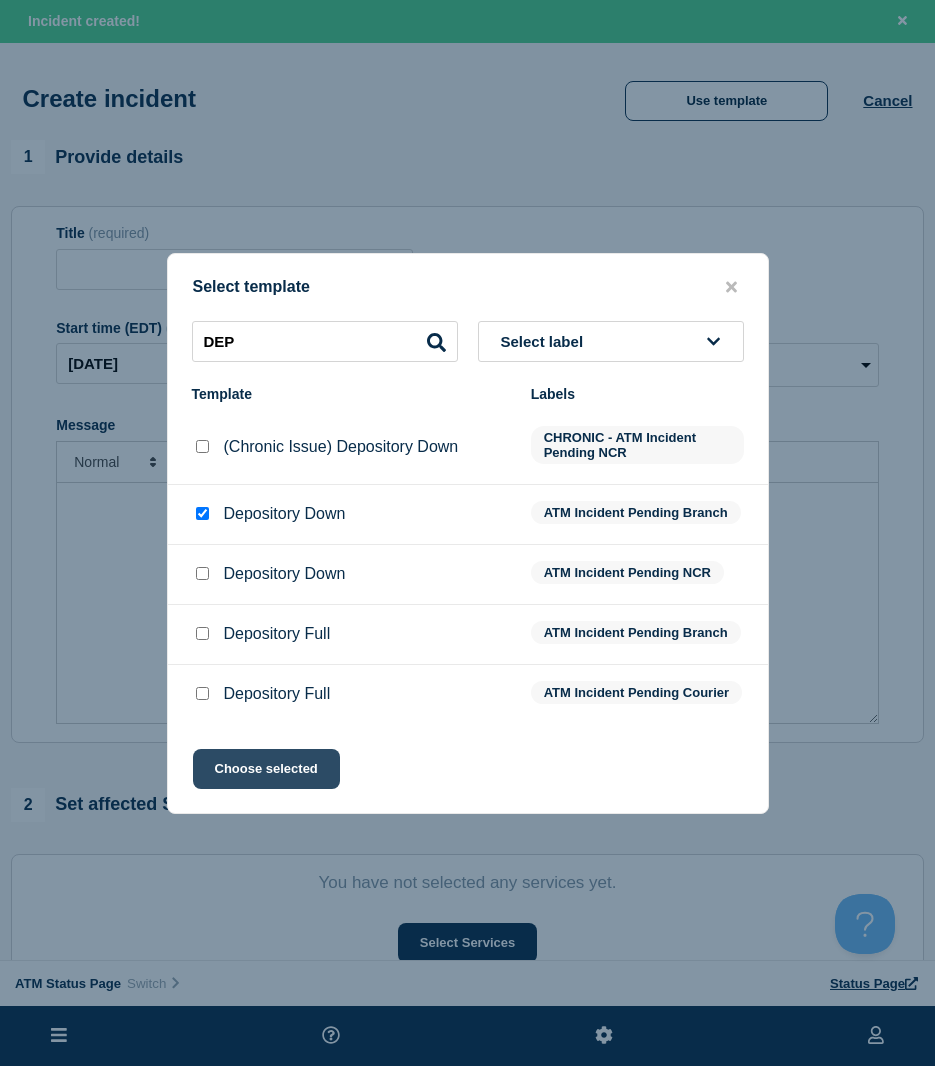 click on "Choose selected" 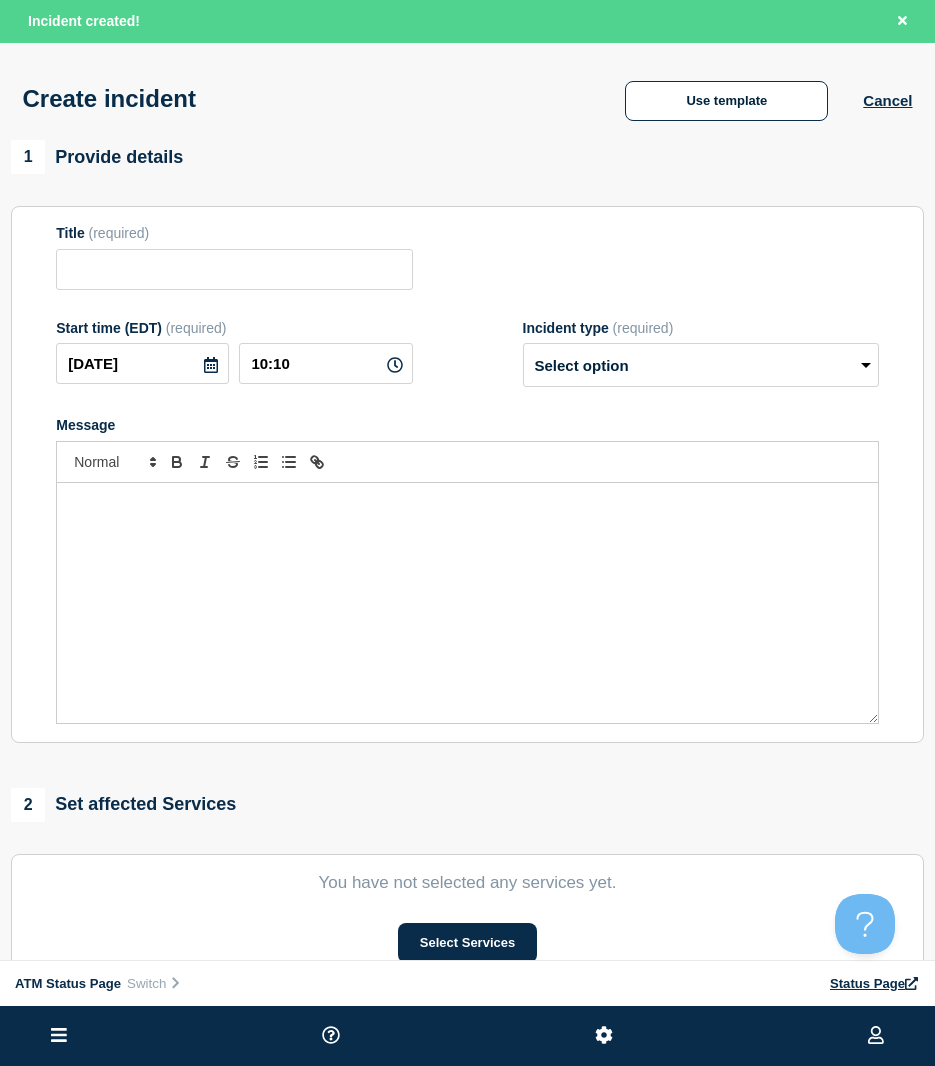 type on "Depository Down" 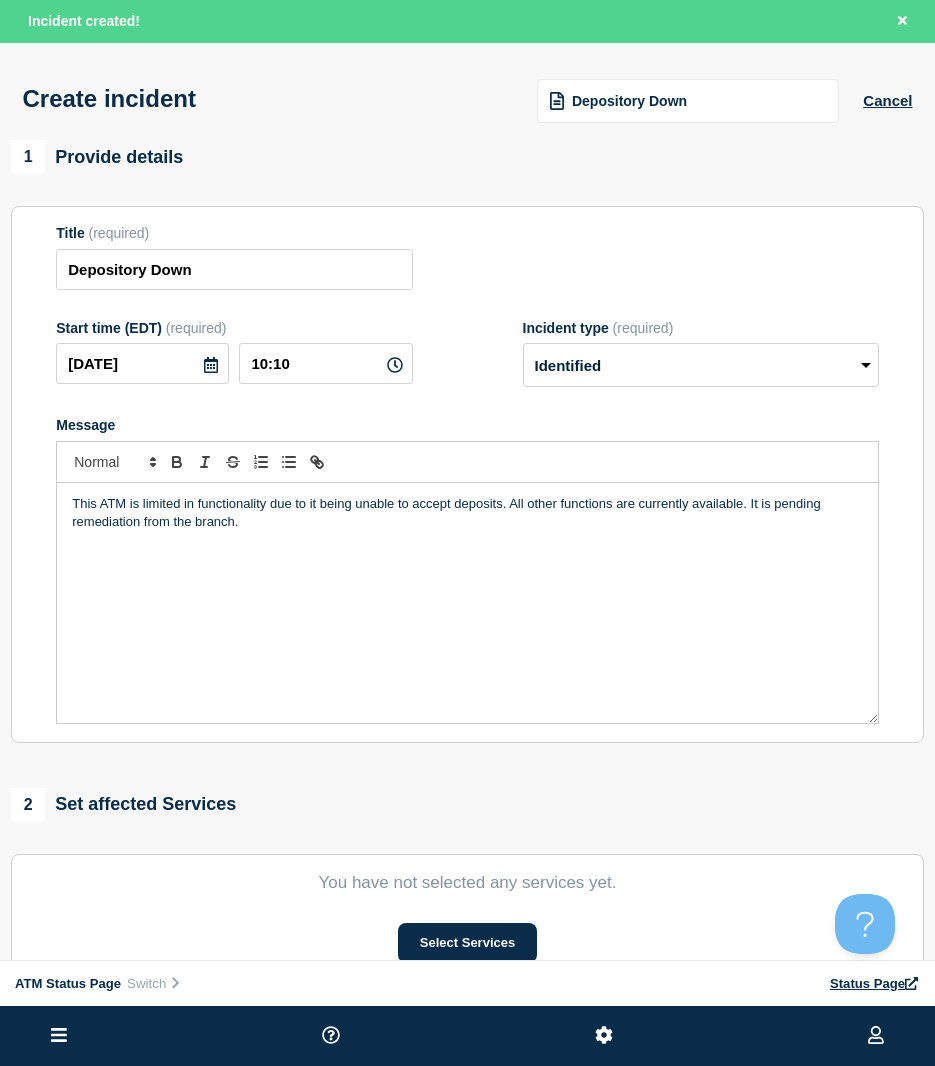 scroll, scrollTop: 100, scrollLeft: 0, axis: vertical 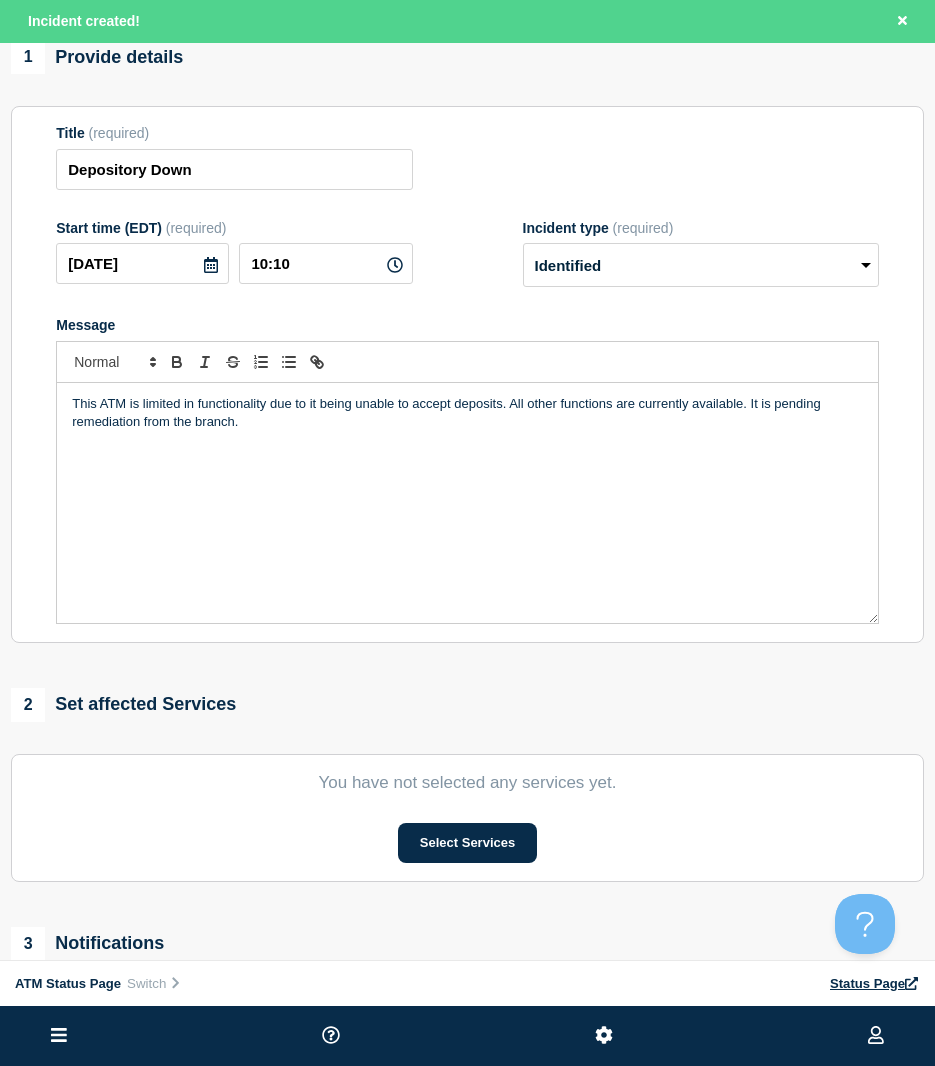 click on "You have not selected any services yet. Select Services" at bounding box center (467, 818) 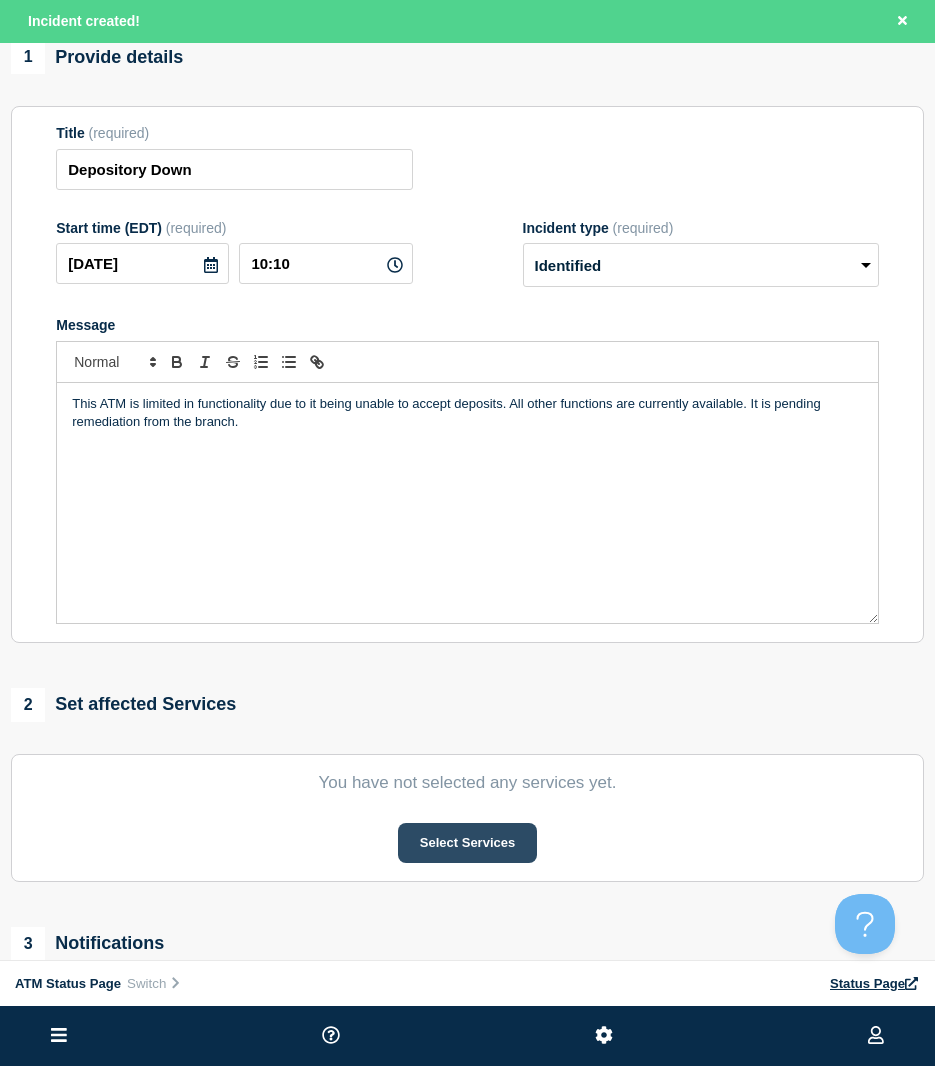 click on "Select Services" at bounding box center [467, 843] 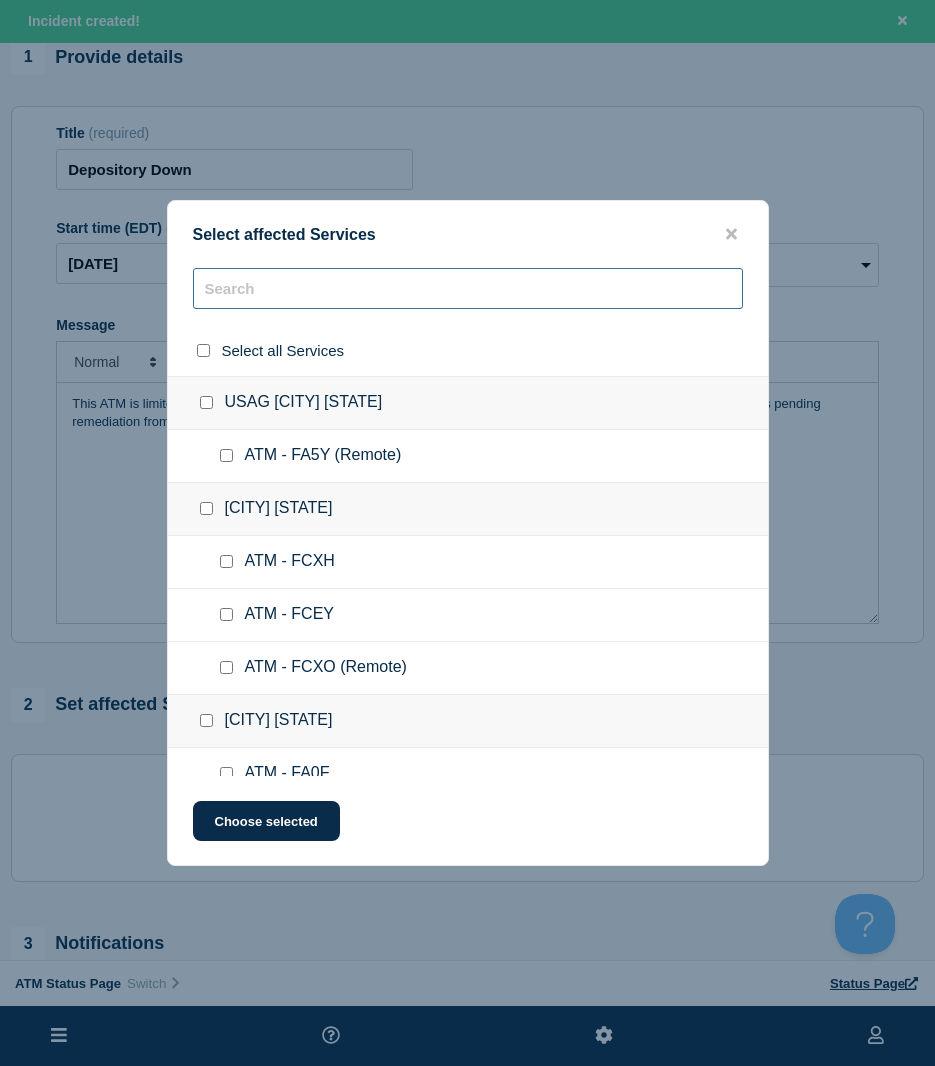 click at bounding box center [468, 288] 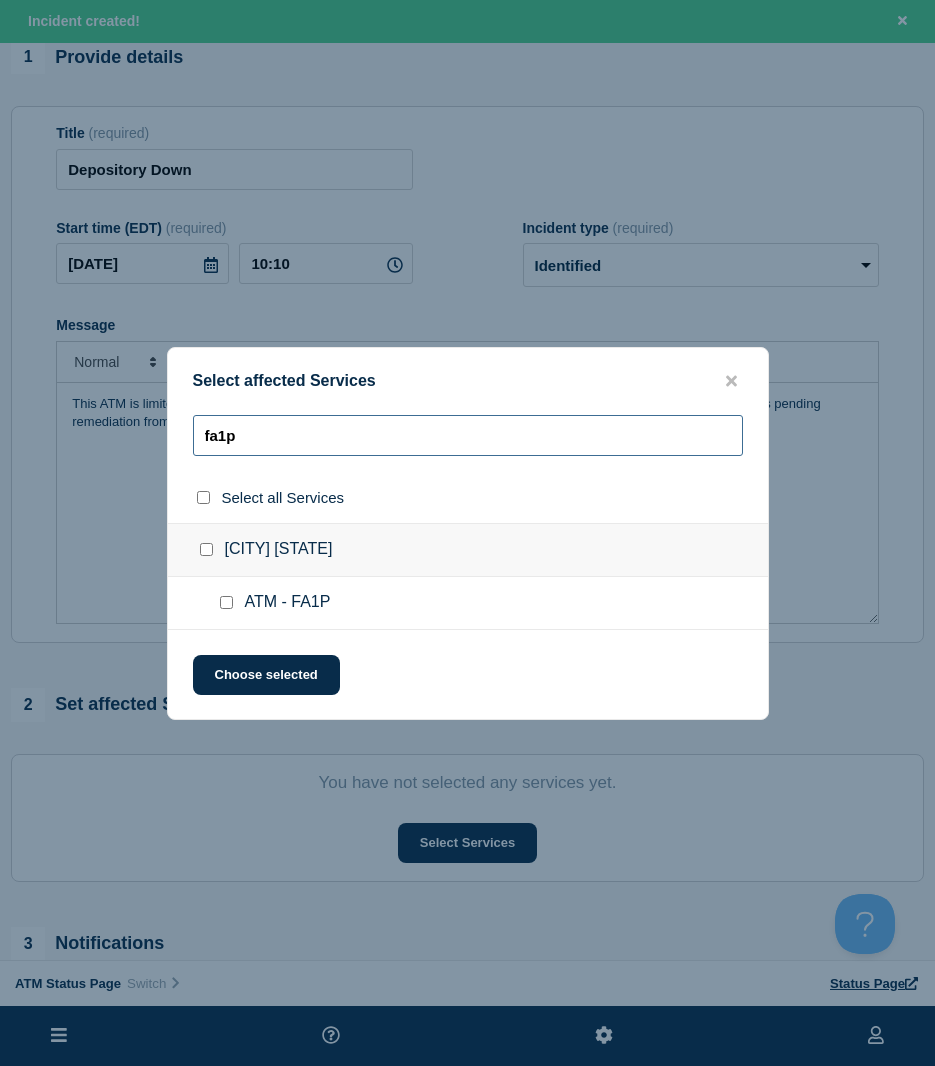 type on "fa1p" 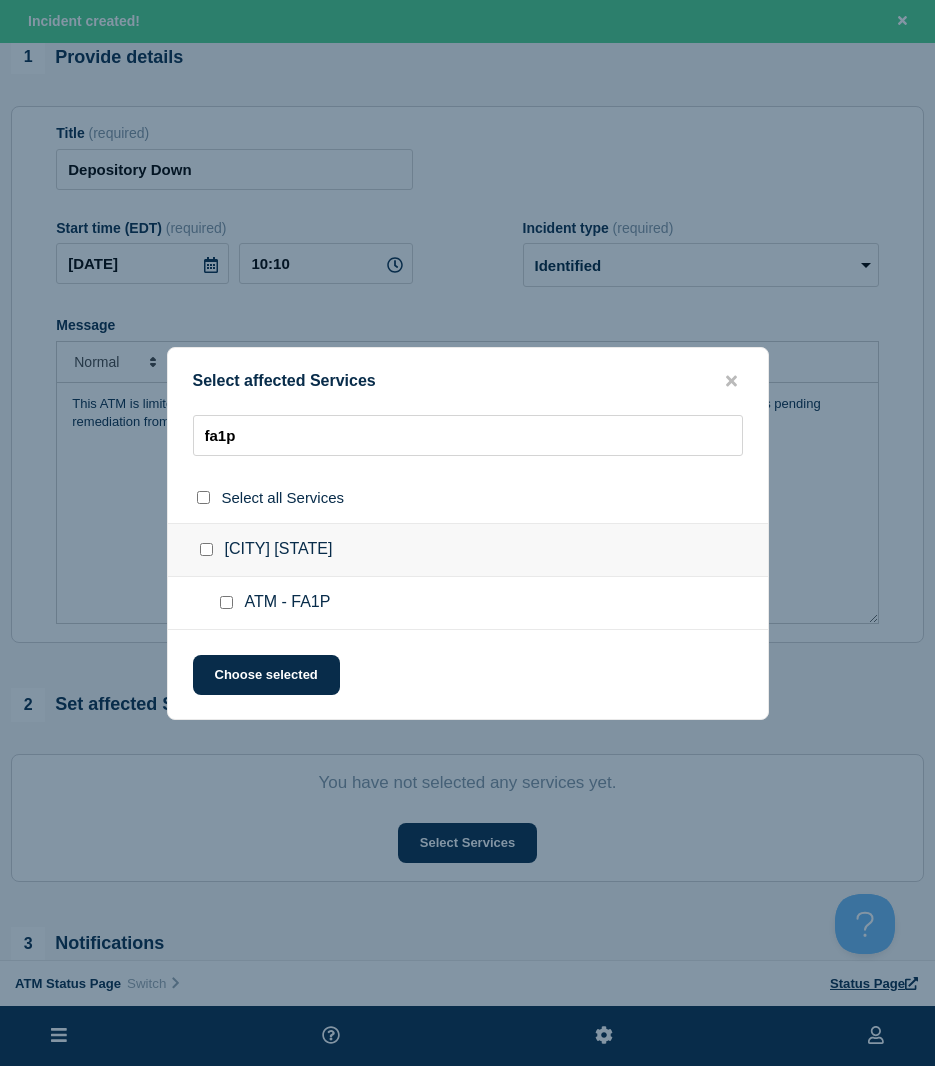 click at bounding box center (226, 602) 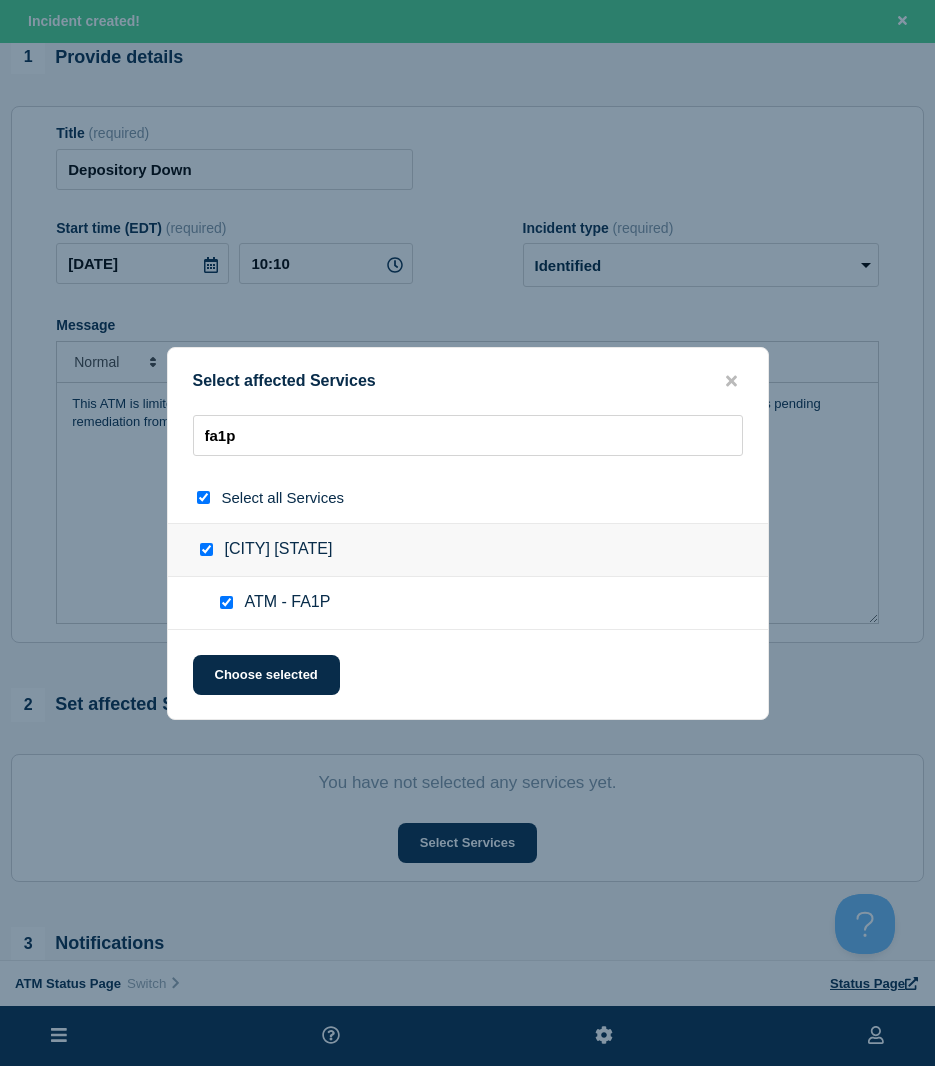 checkbox on "true" 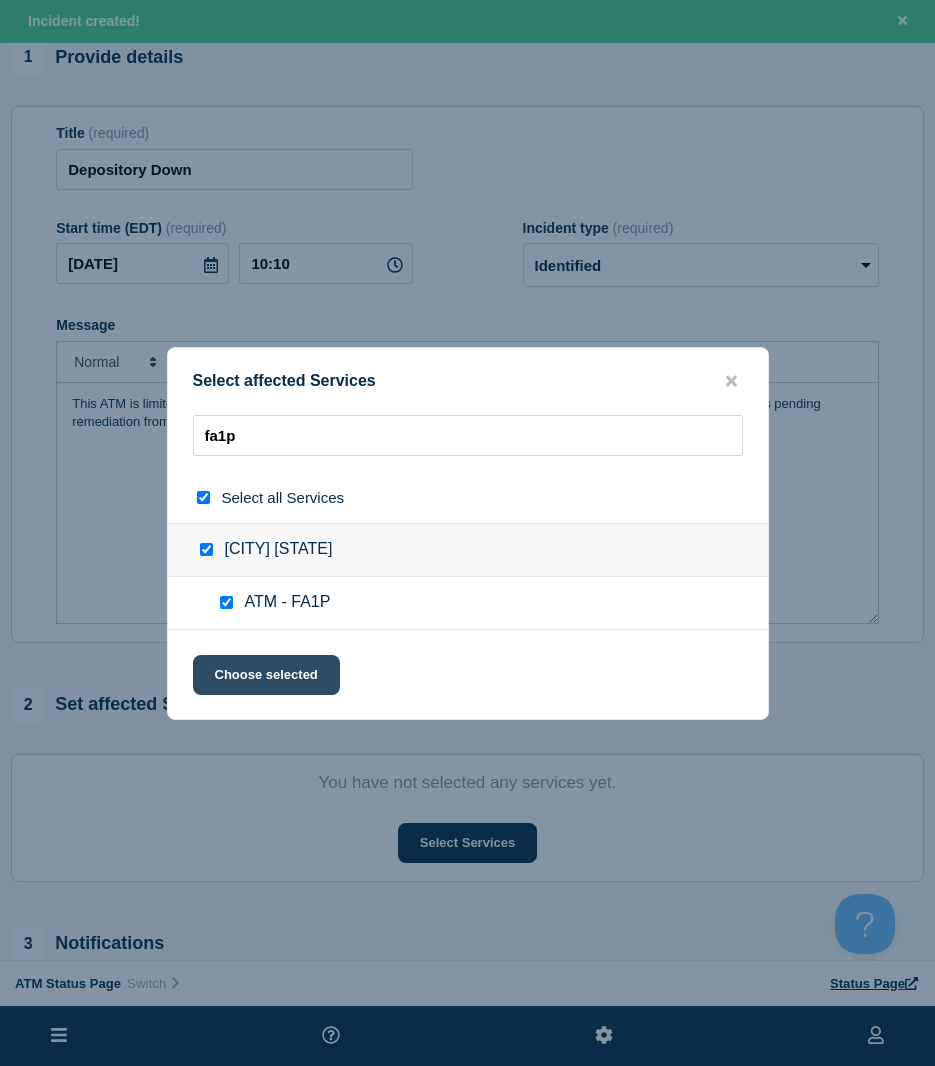 click on "Choose selected" 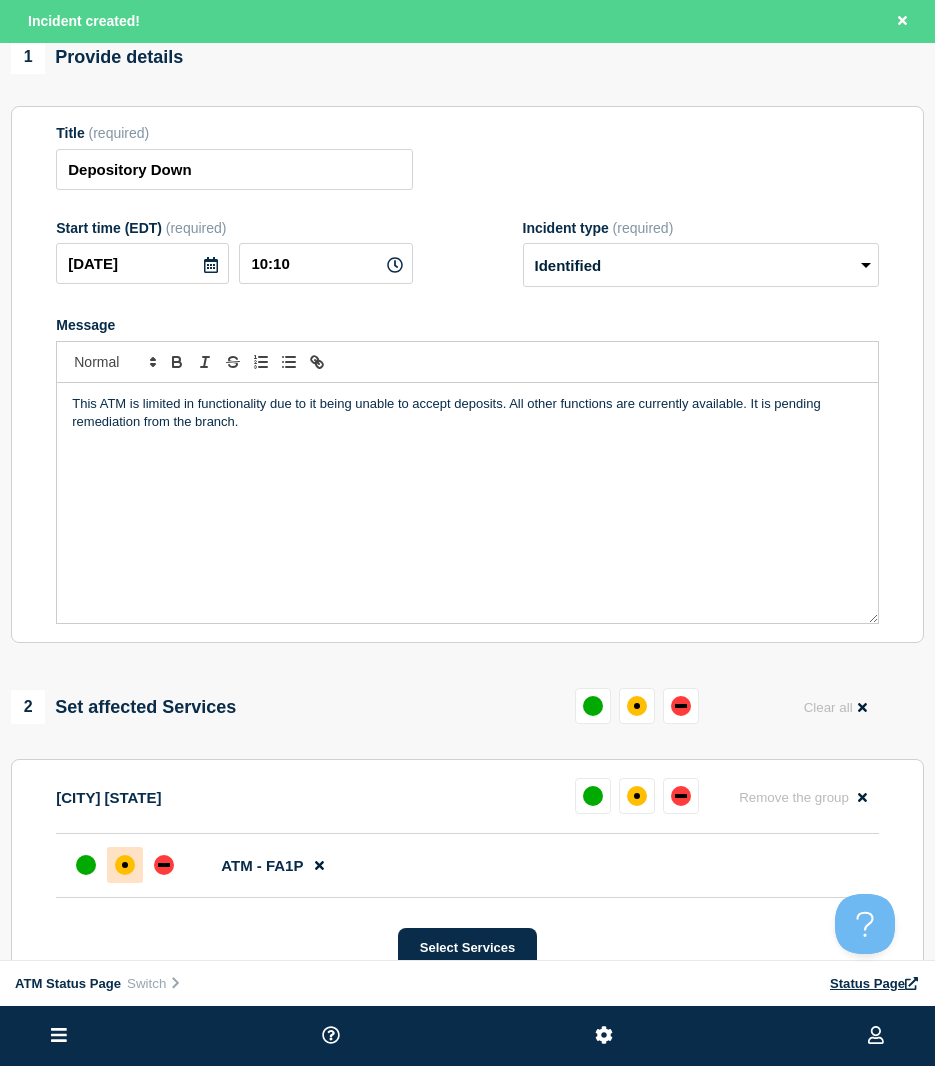 click at bounding box center (125, 865) 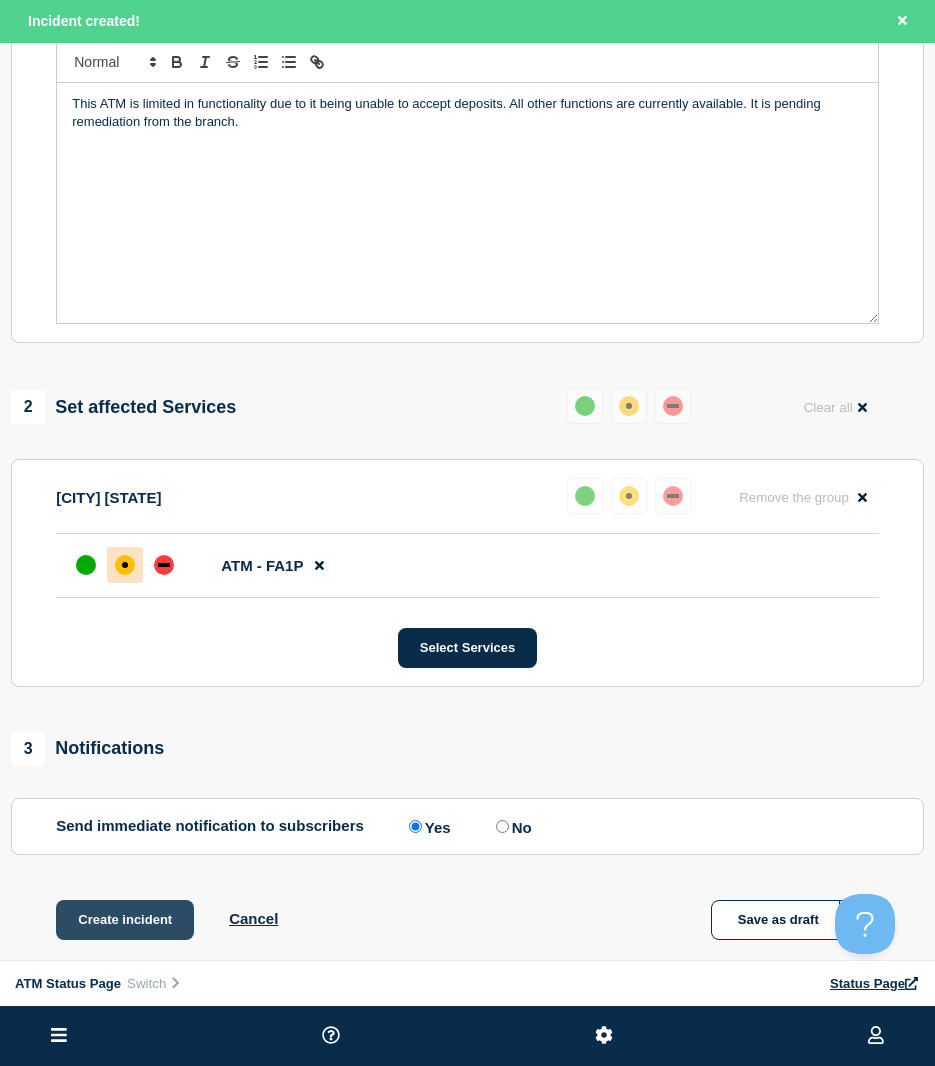 click on "Create incident" at bounding box center (125, 920) 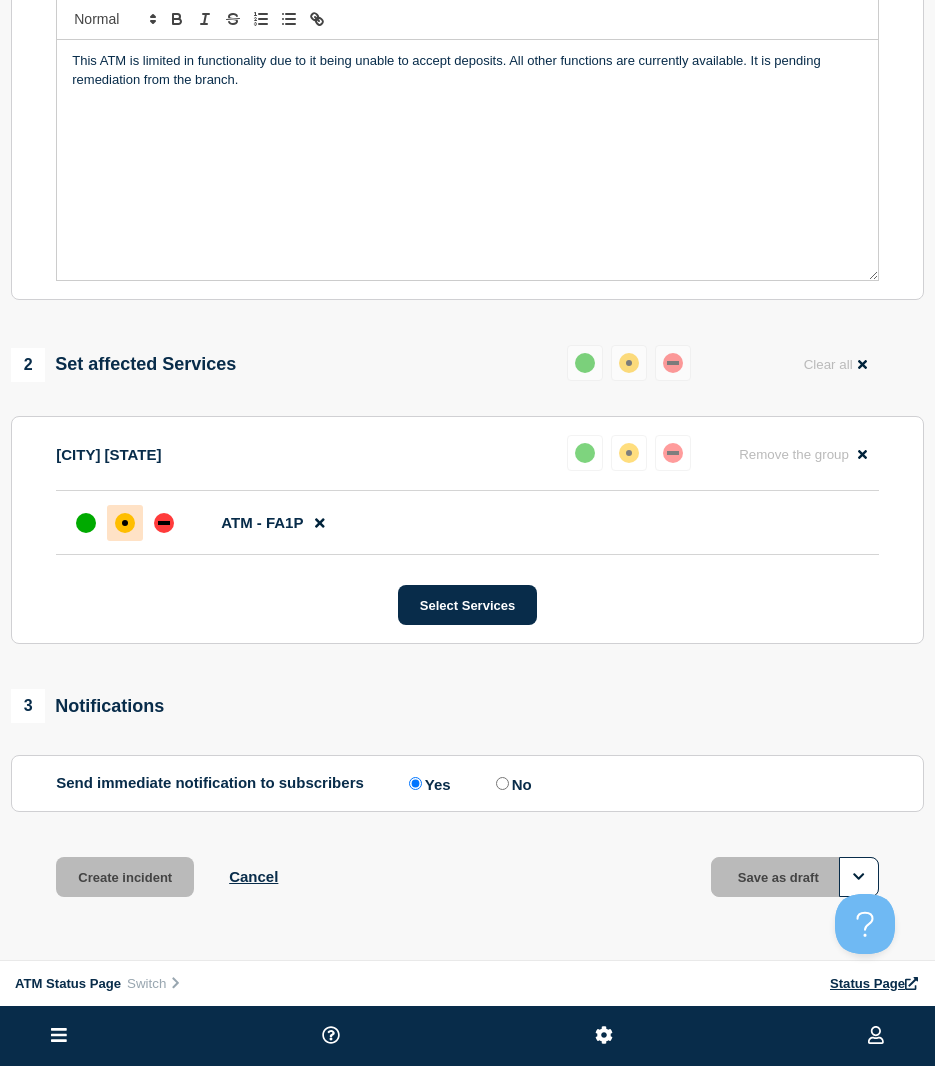 scroll, scrollTop: 358, scrollLeft: 0, axis: vertical 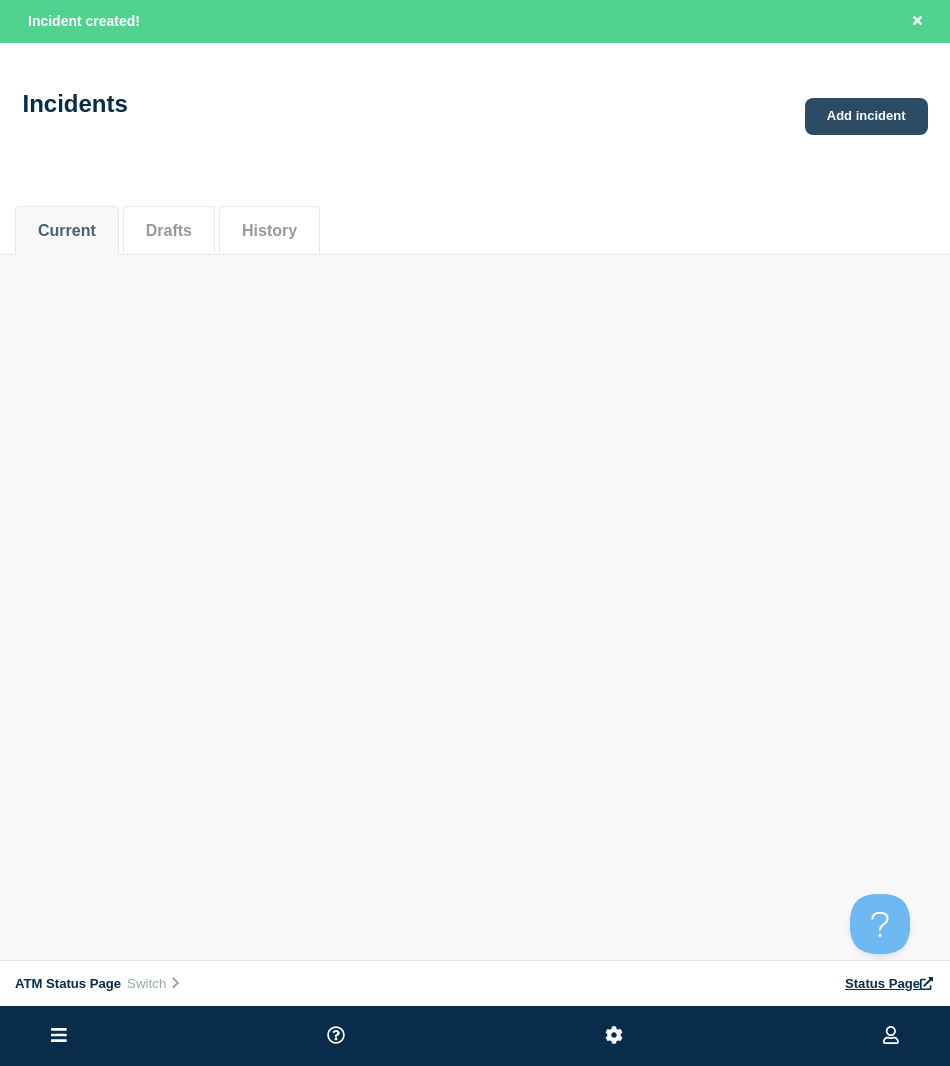 click on "Add incident" 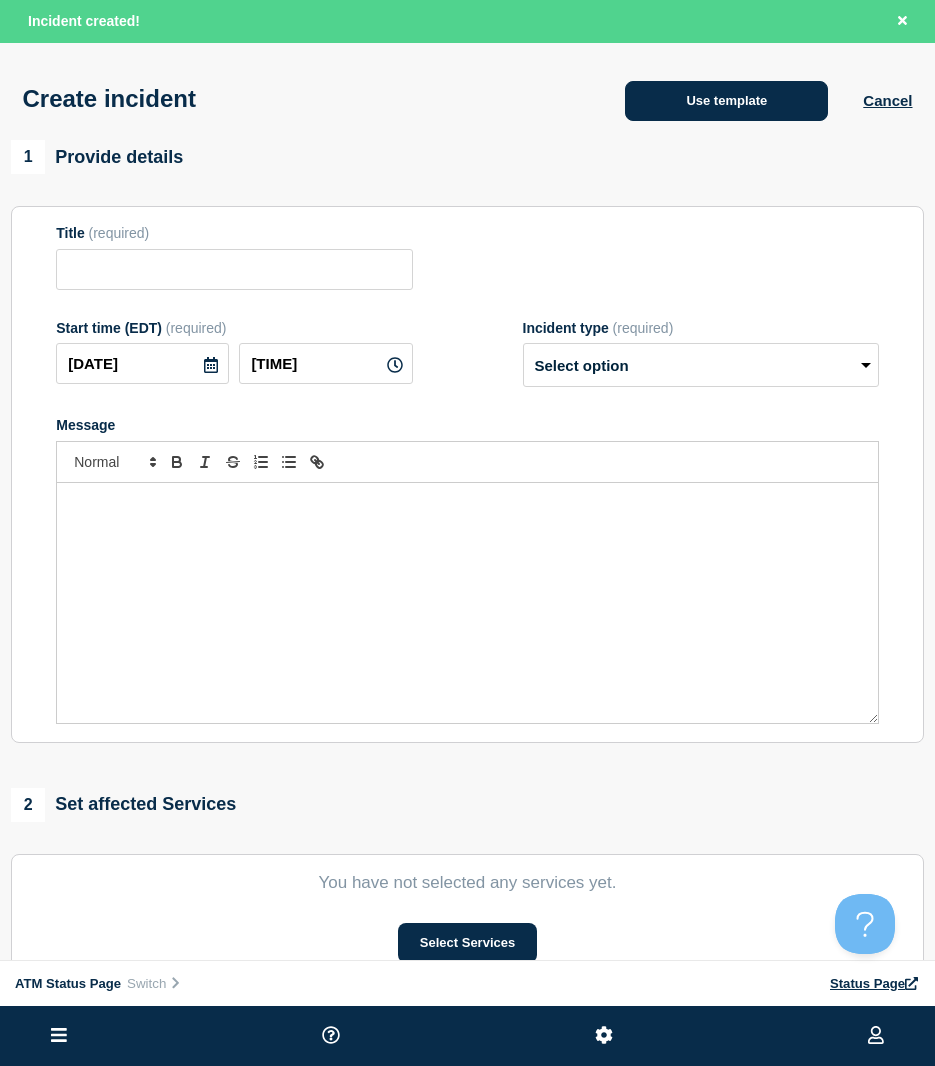 click on "Use template" at bounding box center (726, 101) 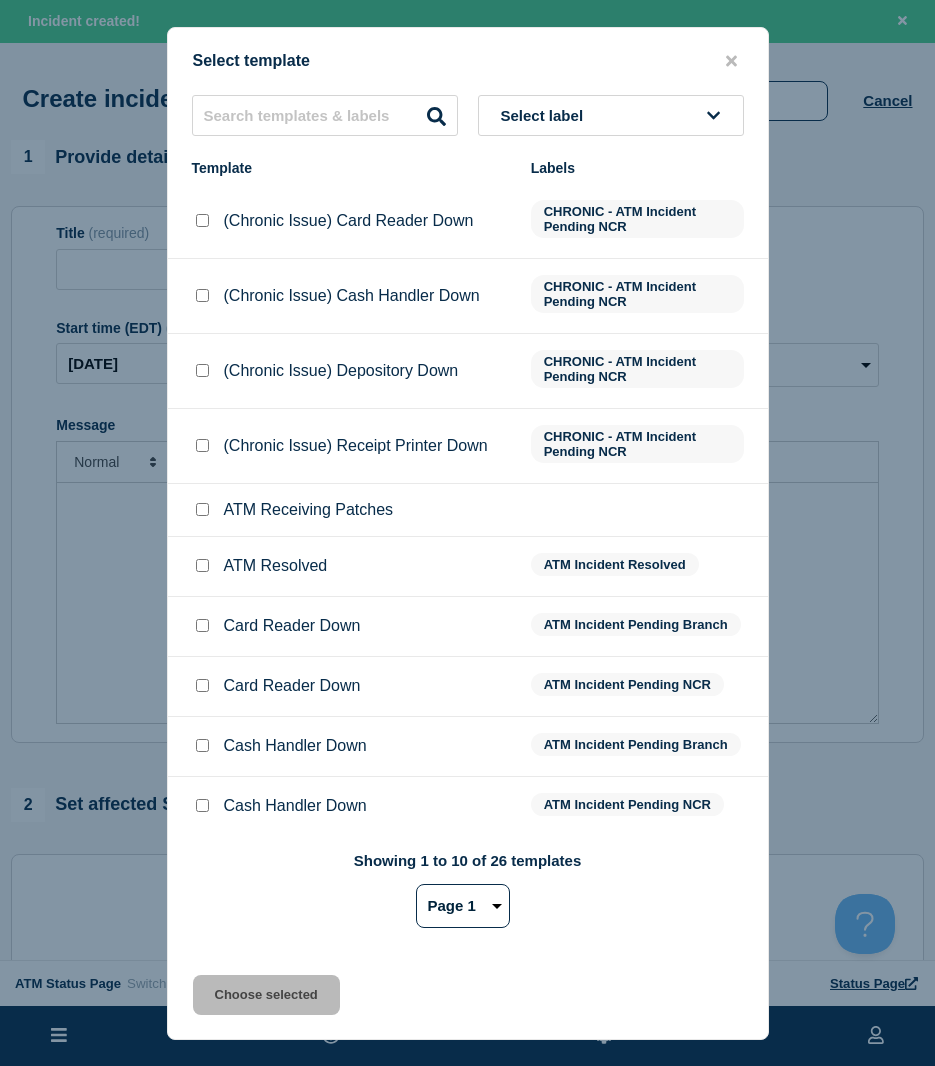 click on "Select template Select label  Template Labels (Chronic Issue) Card Reader Down CHRONIC - ATM Incident Pending NCR (Chronic Issue) Cash Handler Down CHRONIC - ATM Incident Pending NCR (Chronic Issue) Depository Down CHRONIC - ATM Incident Pending NCR (Chronic Issue) Receipt Printer Down CHRONIC - ATM Incident Pending NCR ATM Receiving Patches ATM Resolved ATM Incident Resolved Card Reader Down ATM Incident Pending Branch Card Reader Down ATM Incident Pending NCR Cash Handler Down ATM Incident Pending Branch Cash Handler Down ATM Incident Pending NCR Showing 1 to 10 of 26 templates Page 1 Page 2 Page 3 1 2 3 Choose selected" at bounding box center (468, 533) 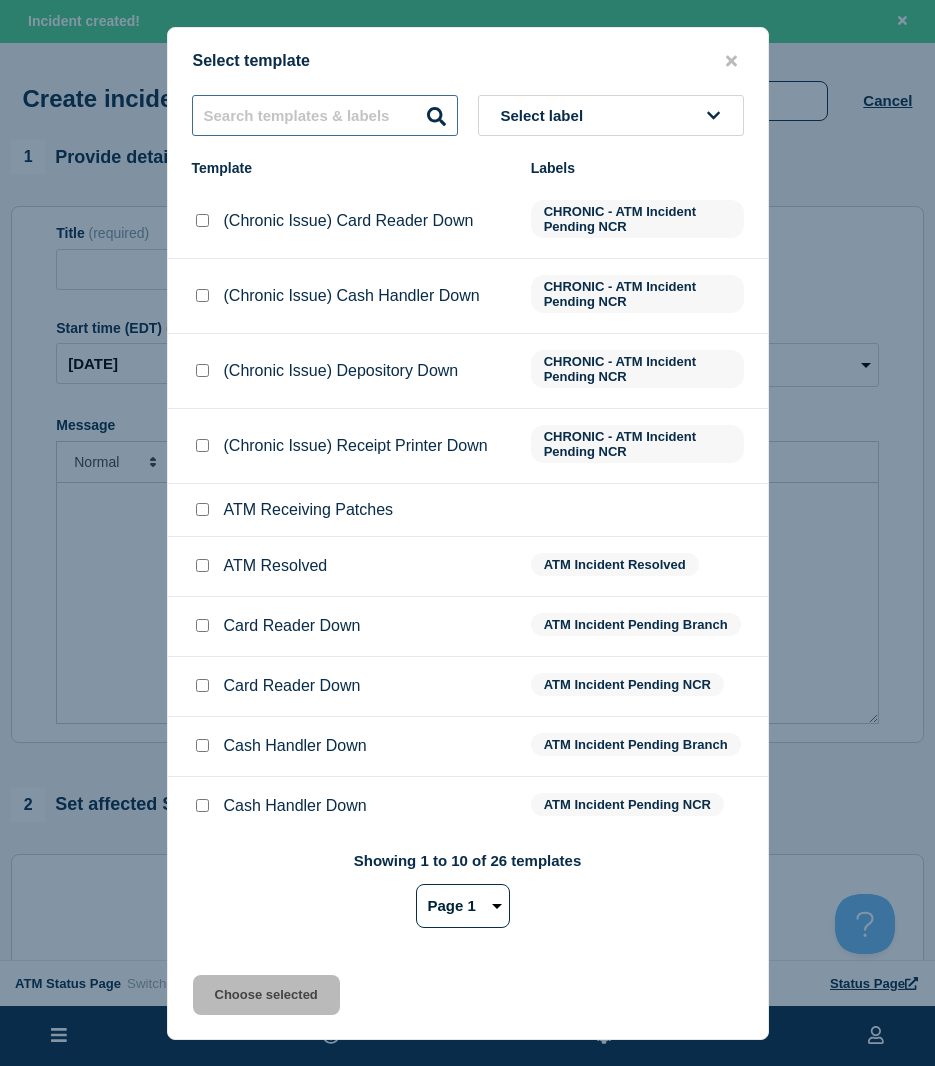 click at bounding box center [325, 115] 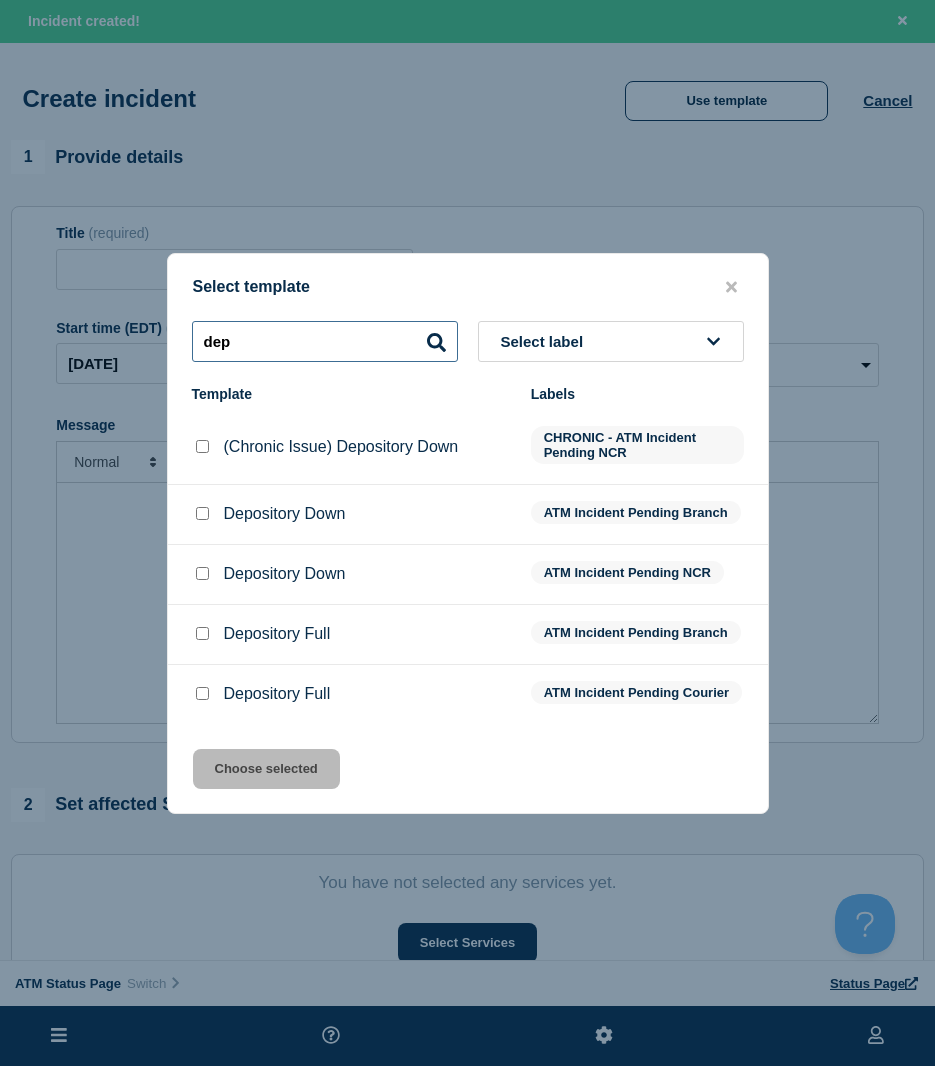 type on "dep" 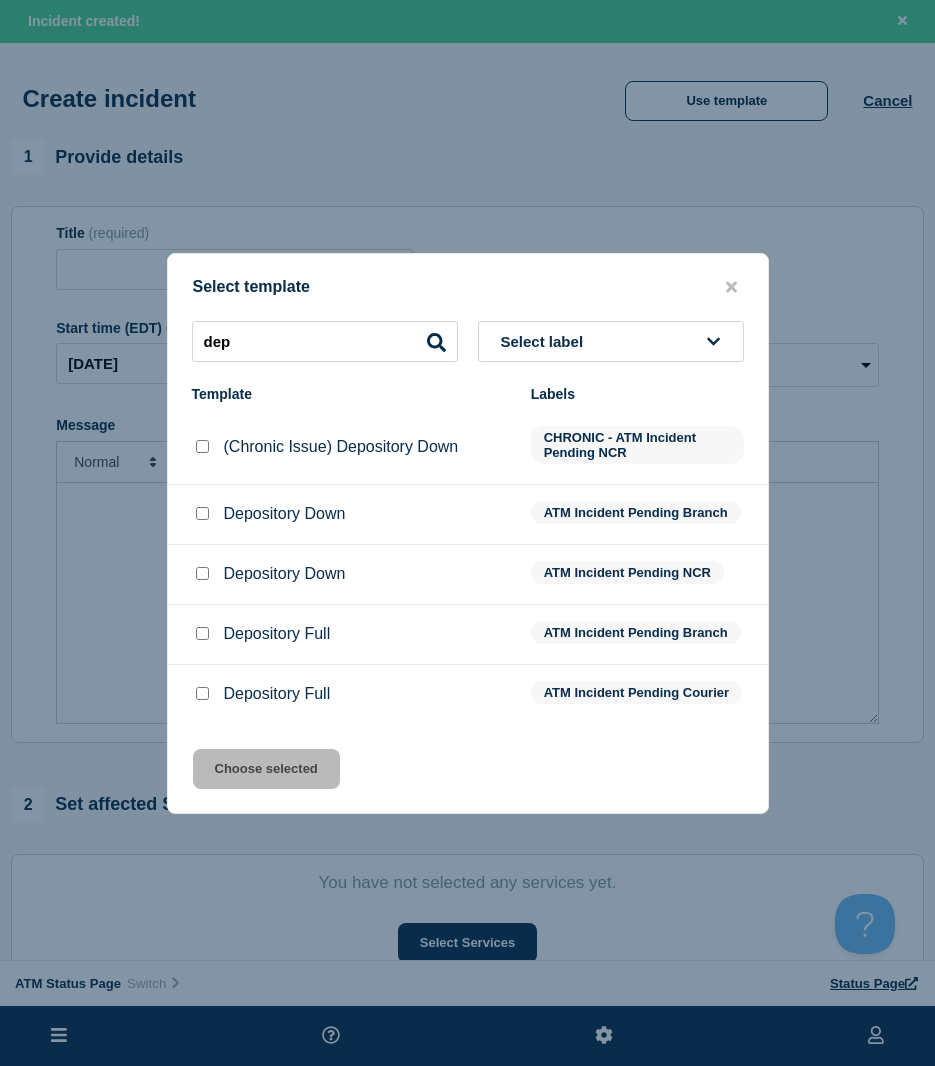 click at bounding box center [202, 513] 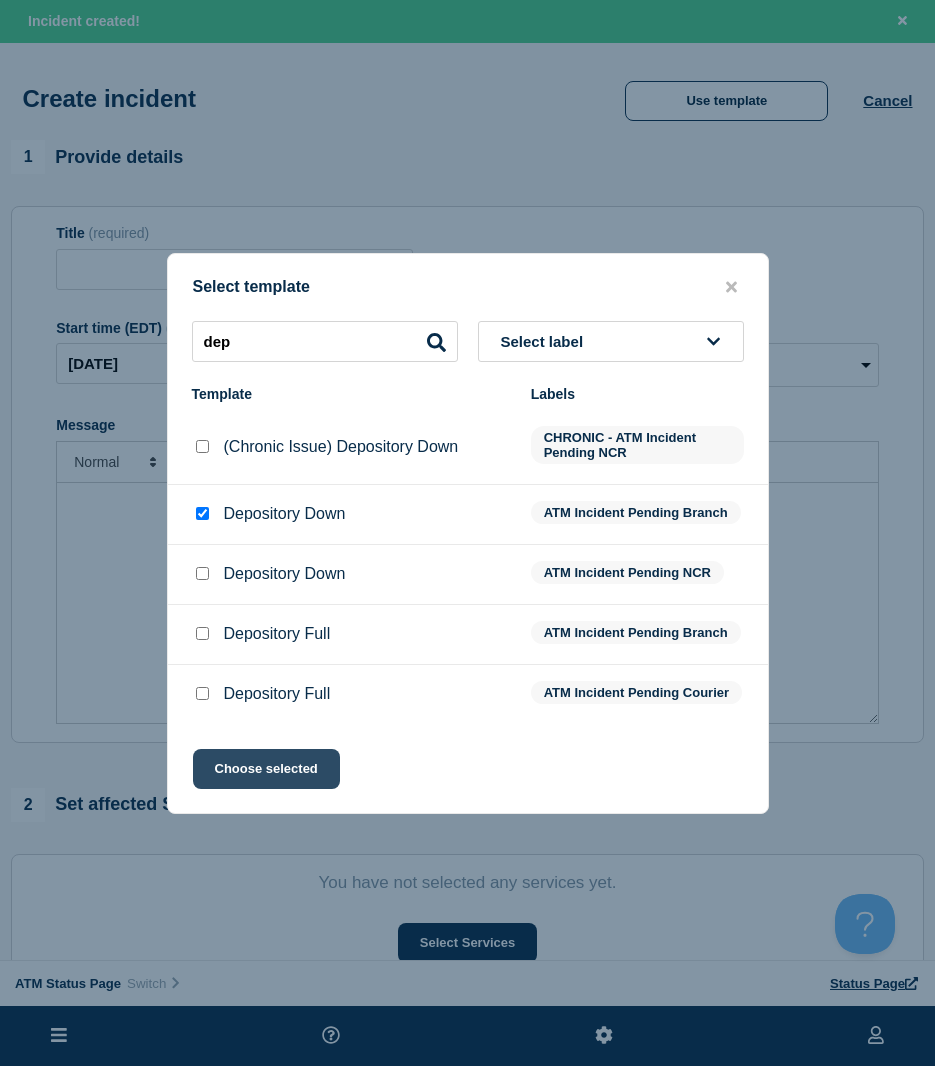 click on "Choose selected" 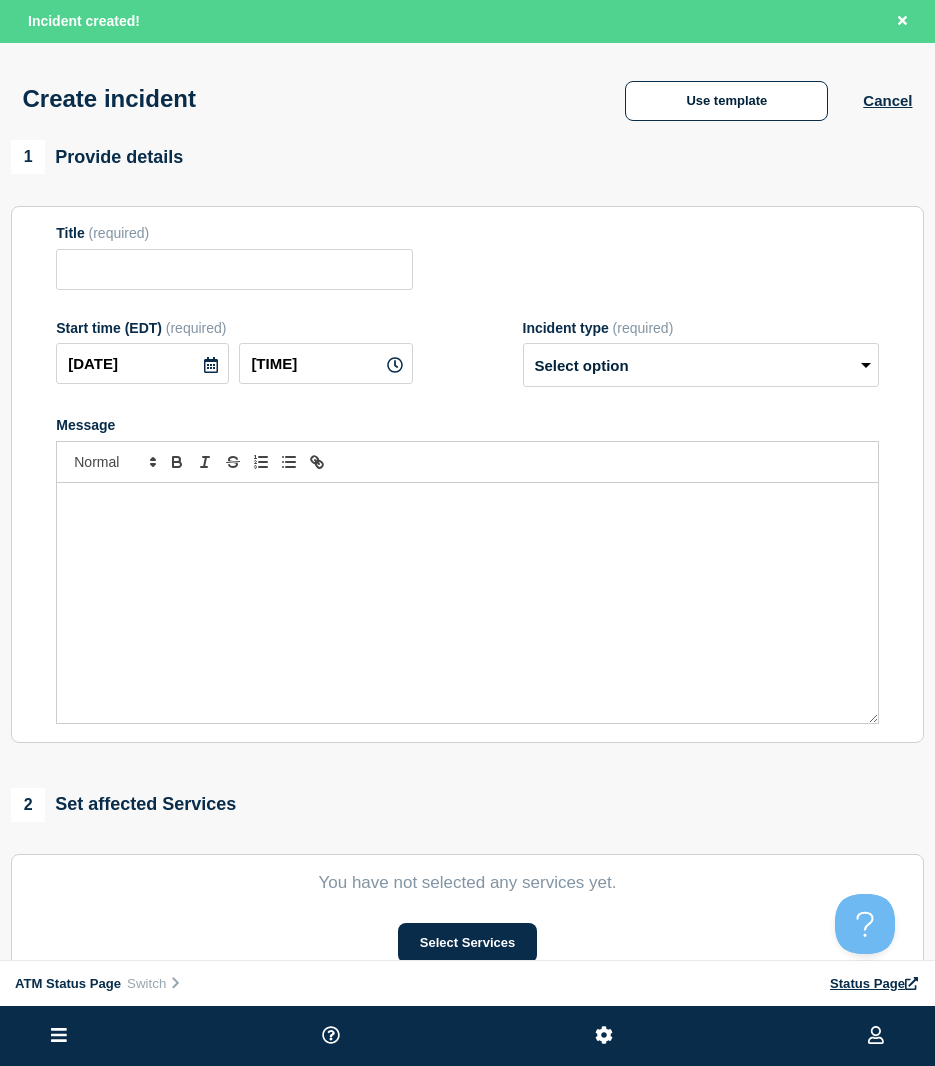 type on "Depository Down" 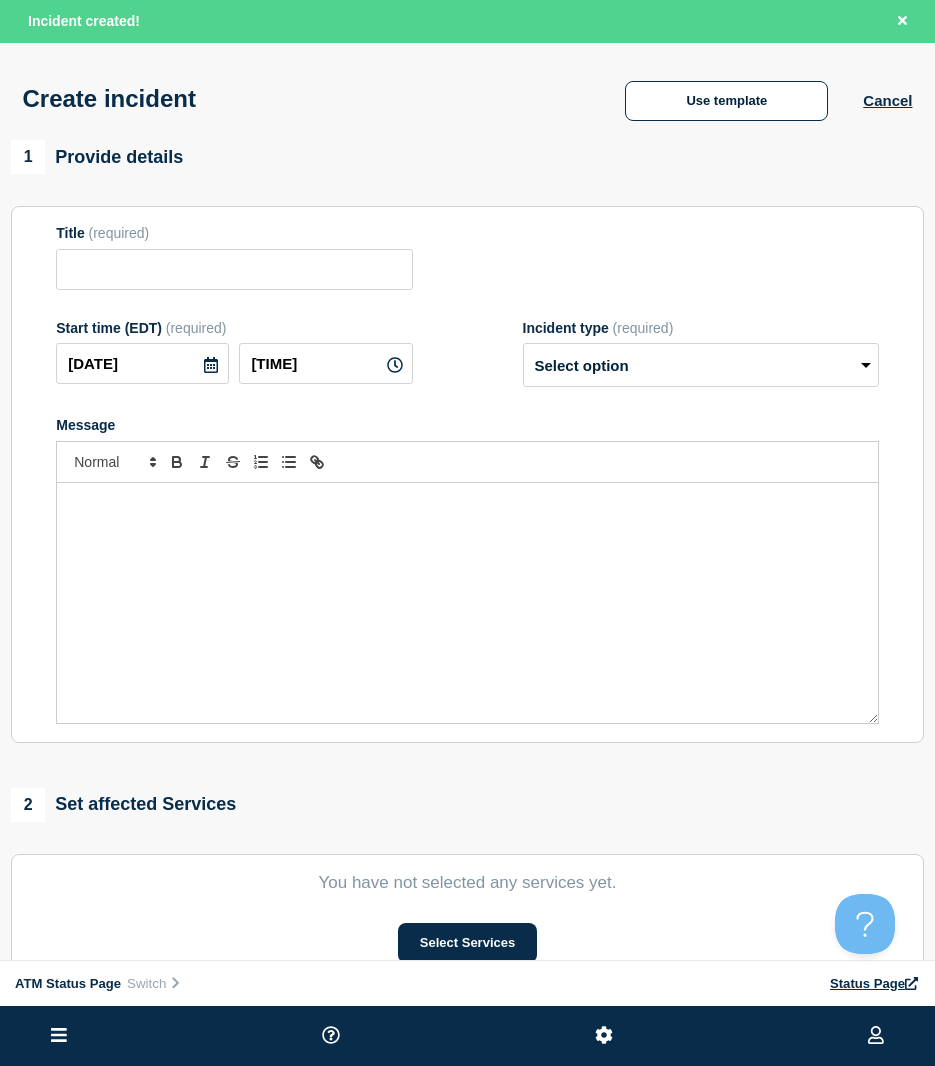 select on "identified" 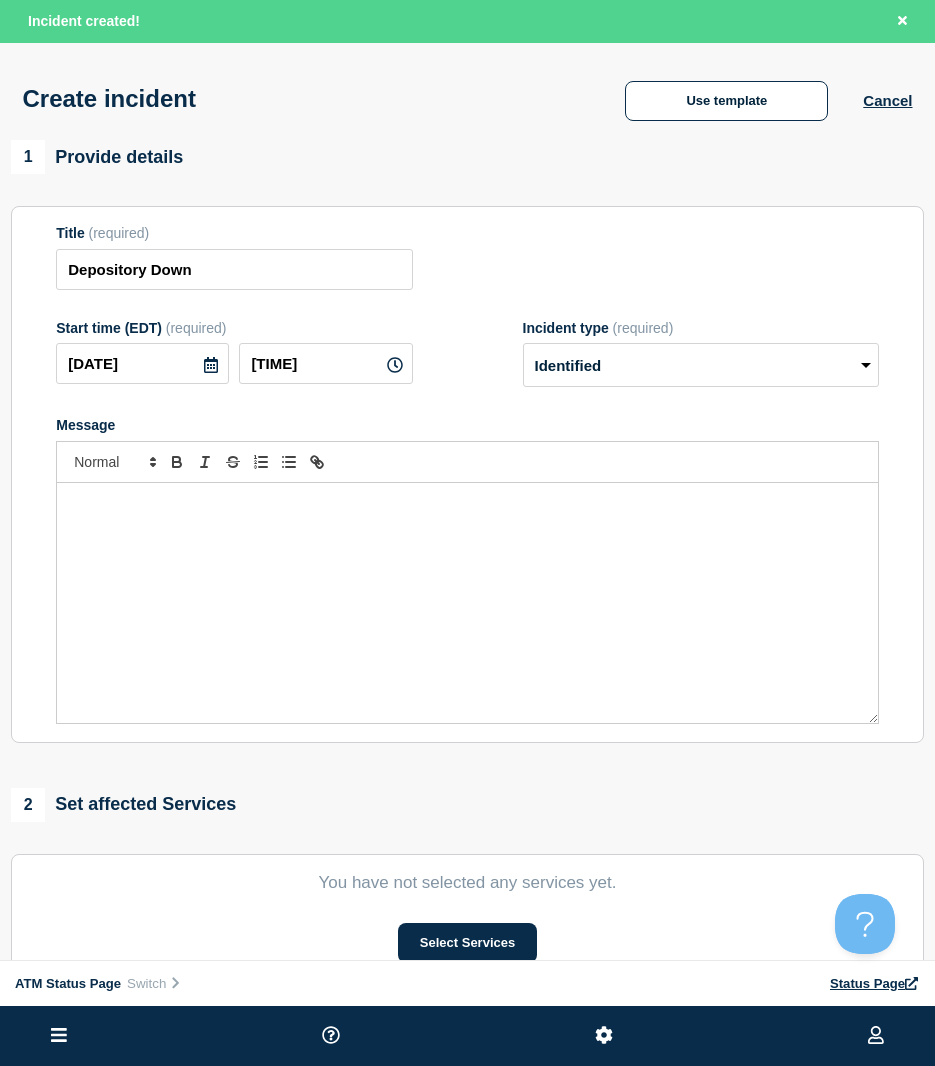 scroll, scrollTop: 200, scrollLeft: 0, axis: vertical 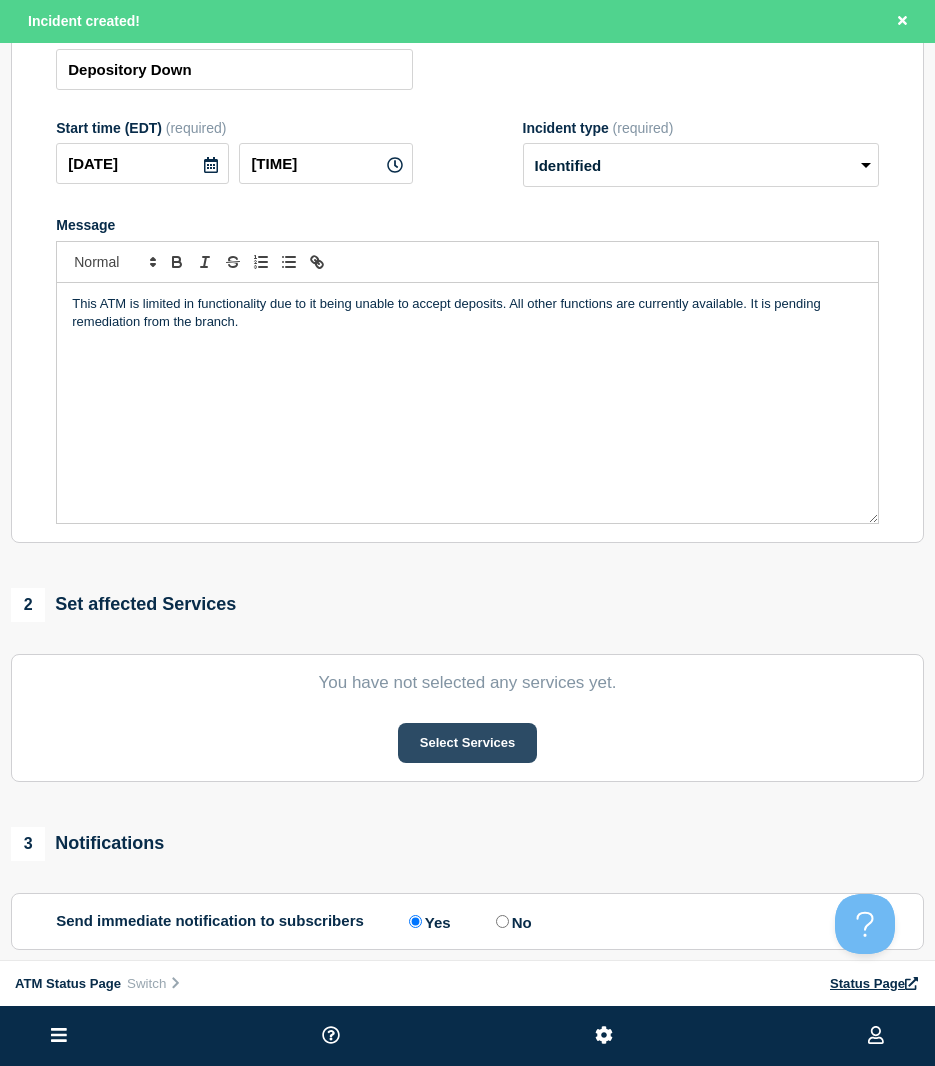 click on "Select Services" at bounding box center [467, 743] 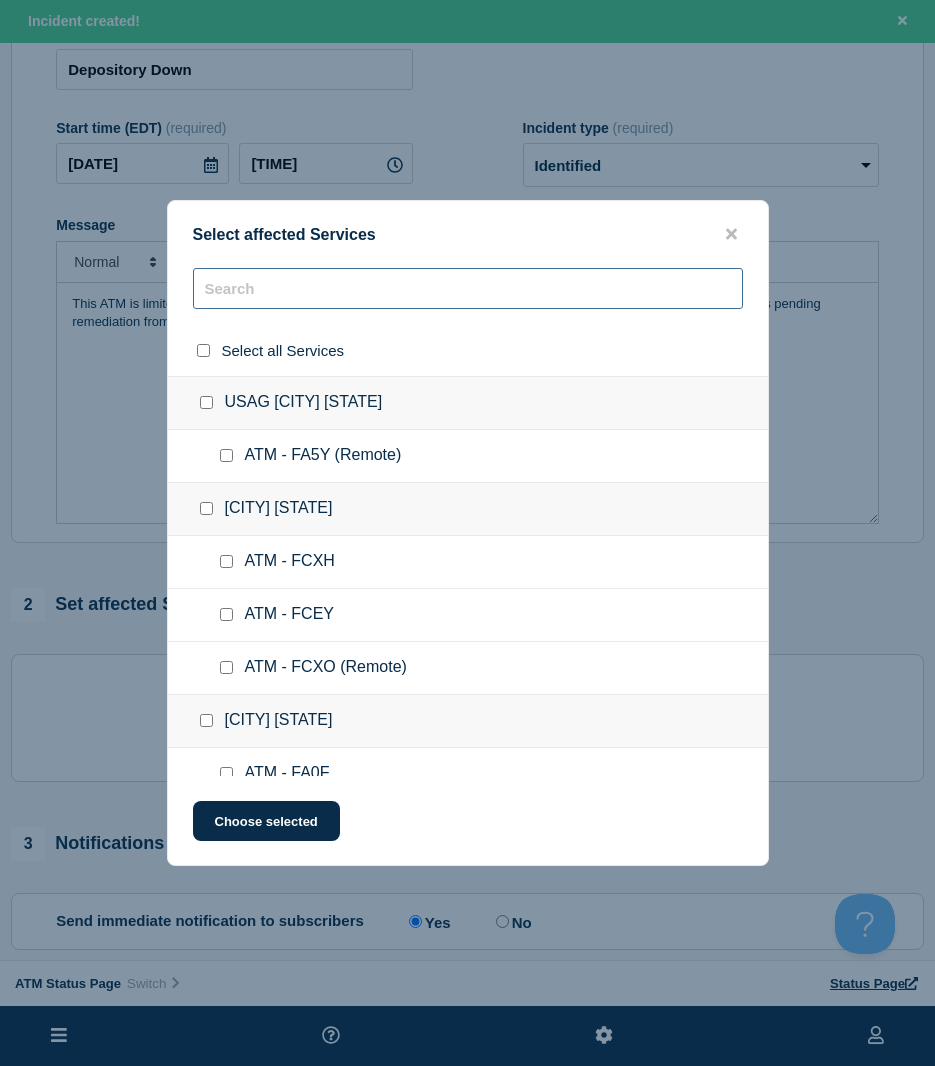 click at bounding box center [468, 288] 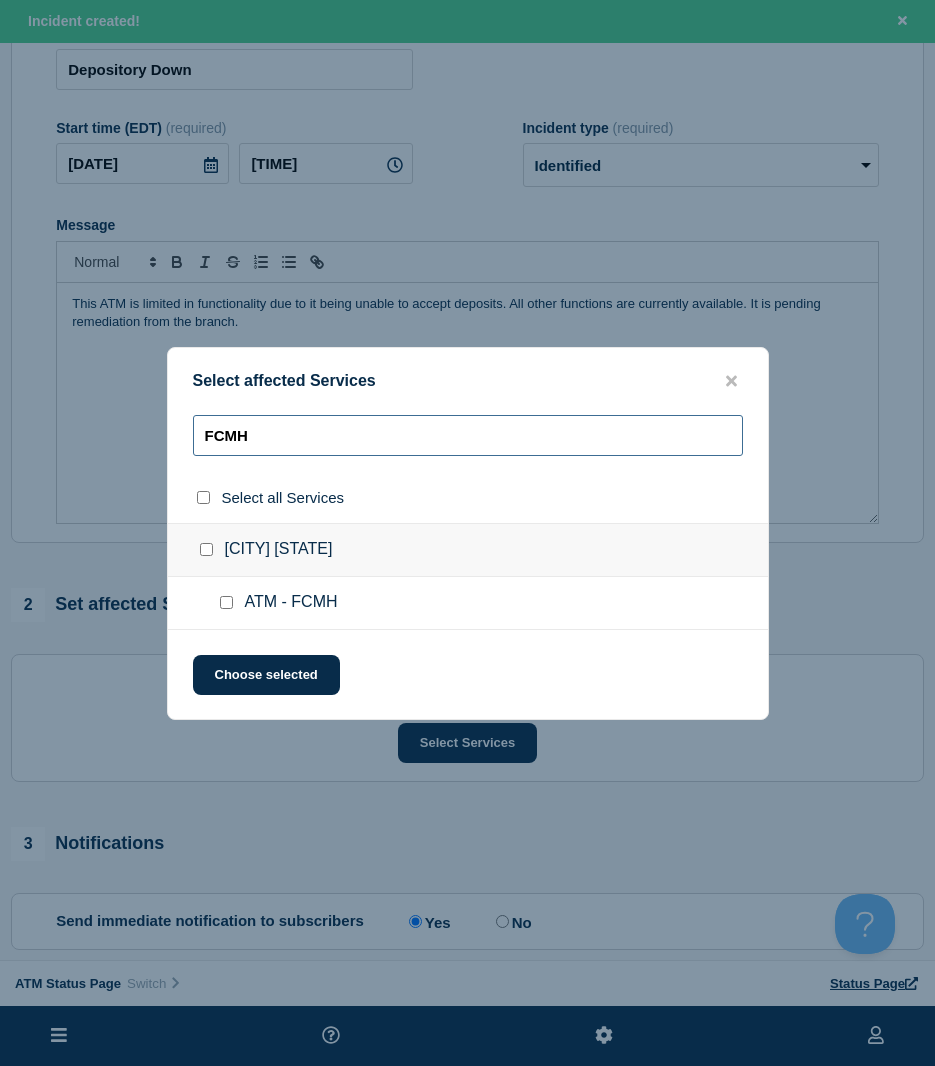 type on "FCMH" 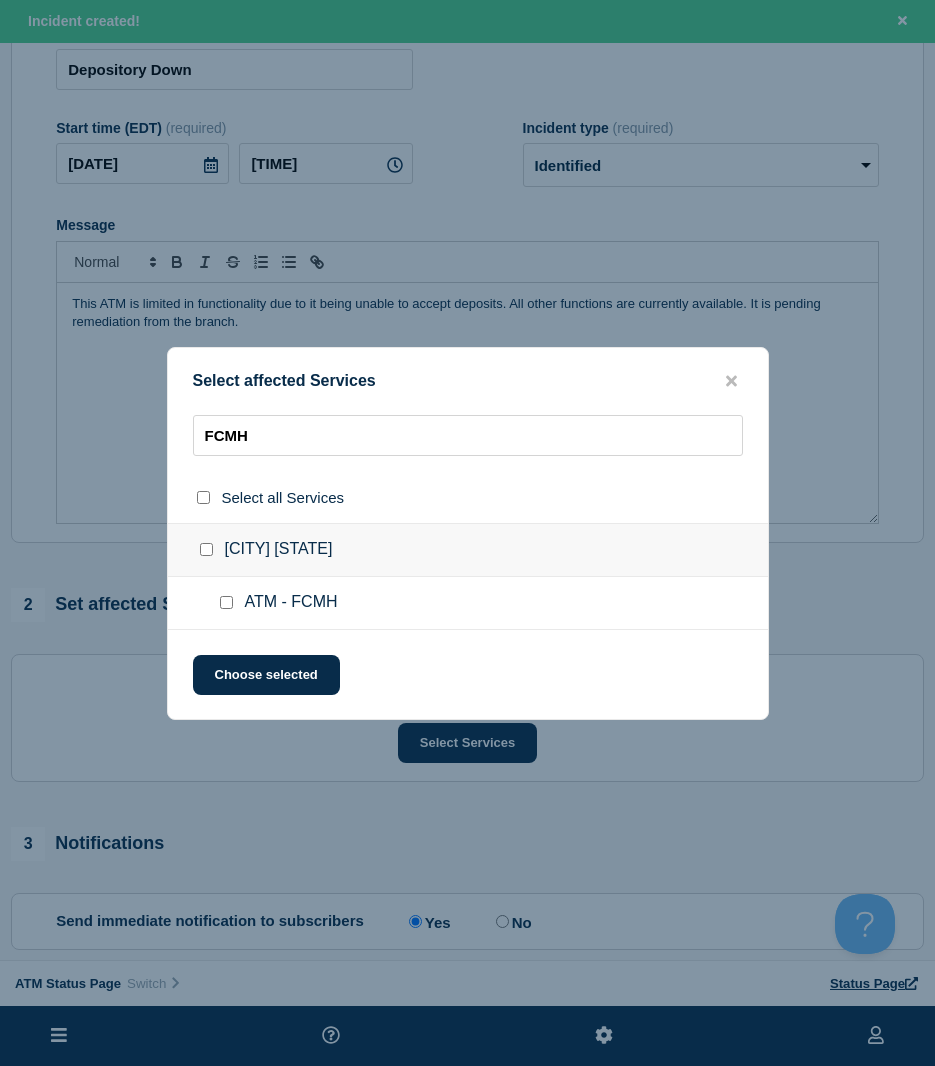 click at bounding box center (226, 602) 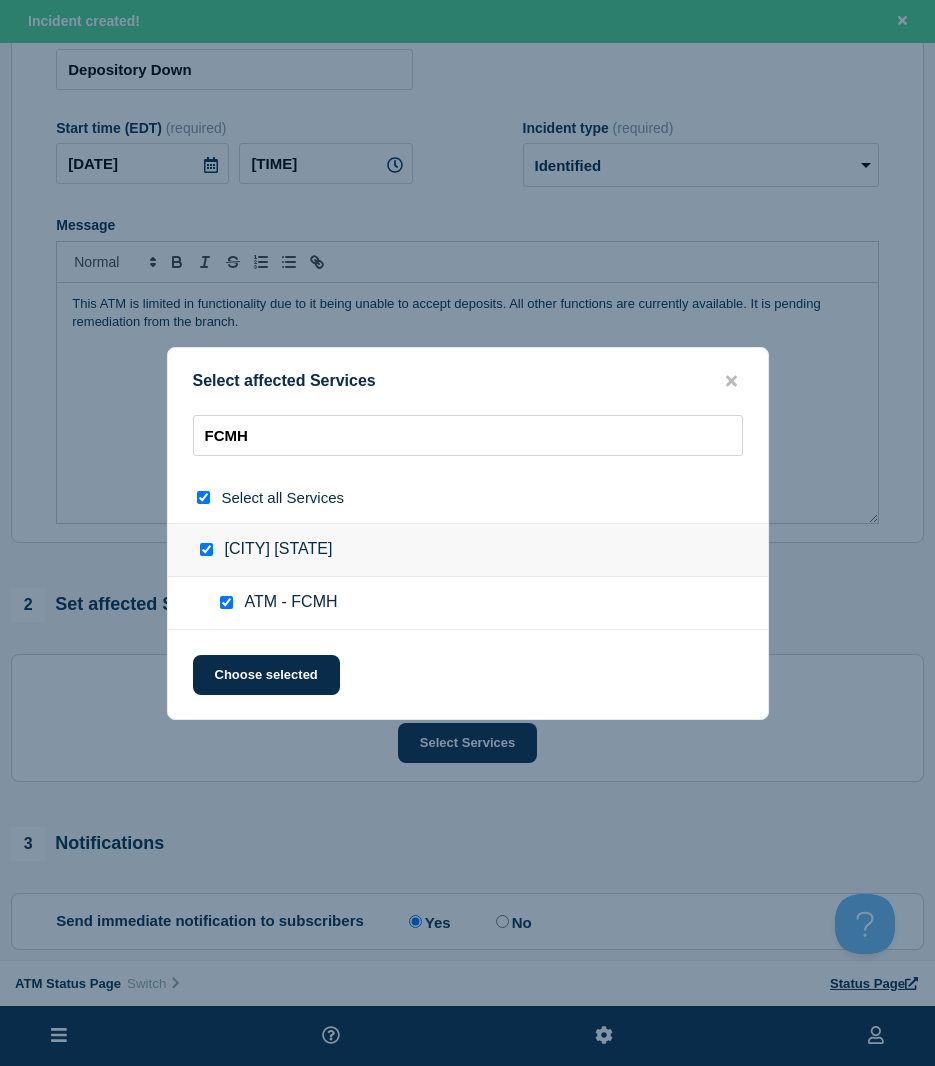 checkbox on "true" 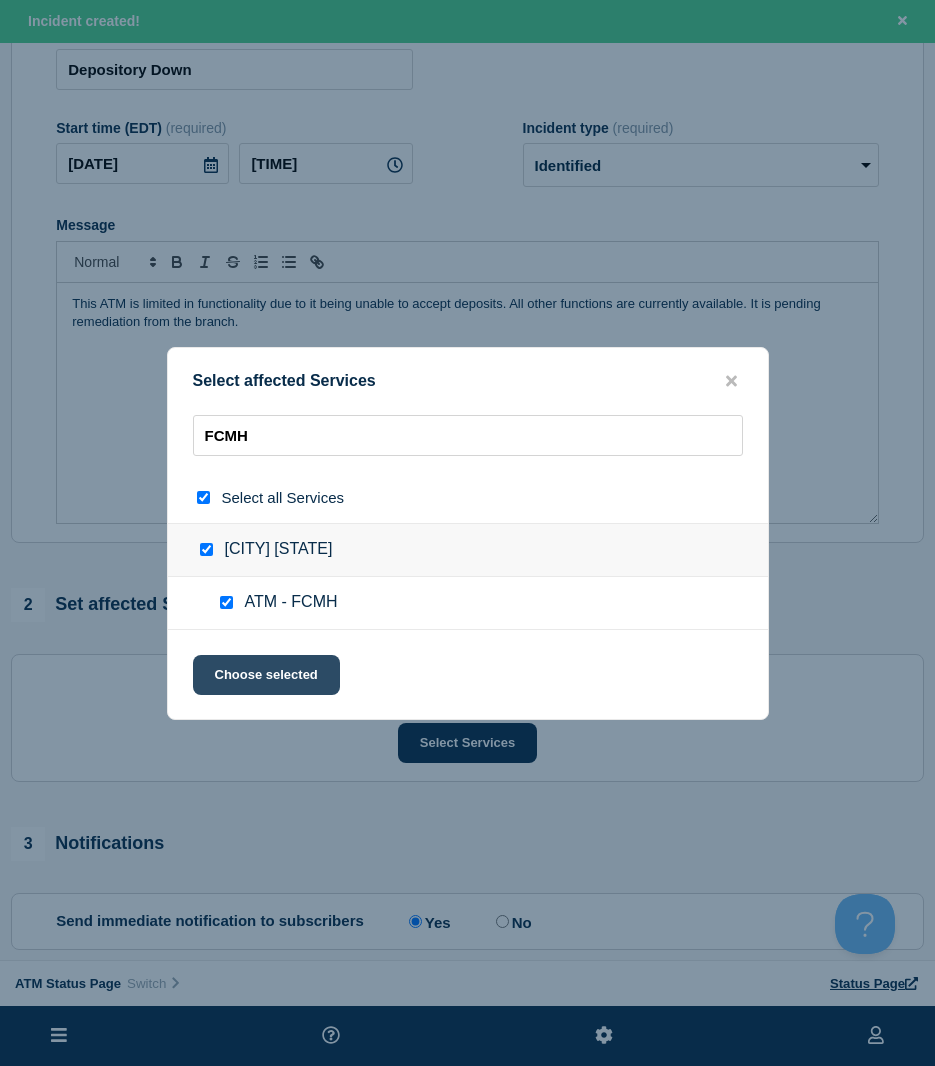 click on "Choose selected" 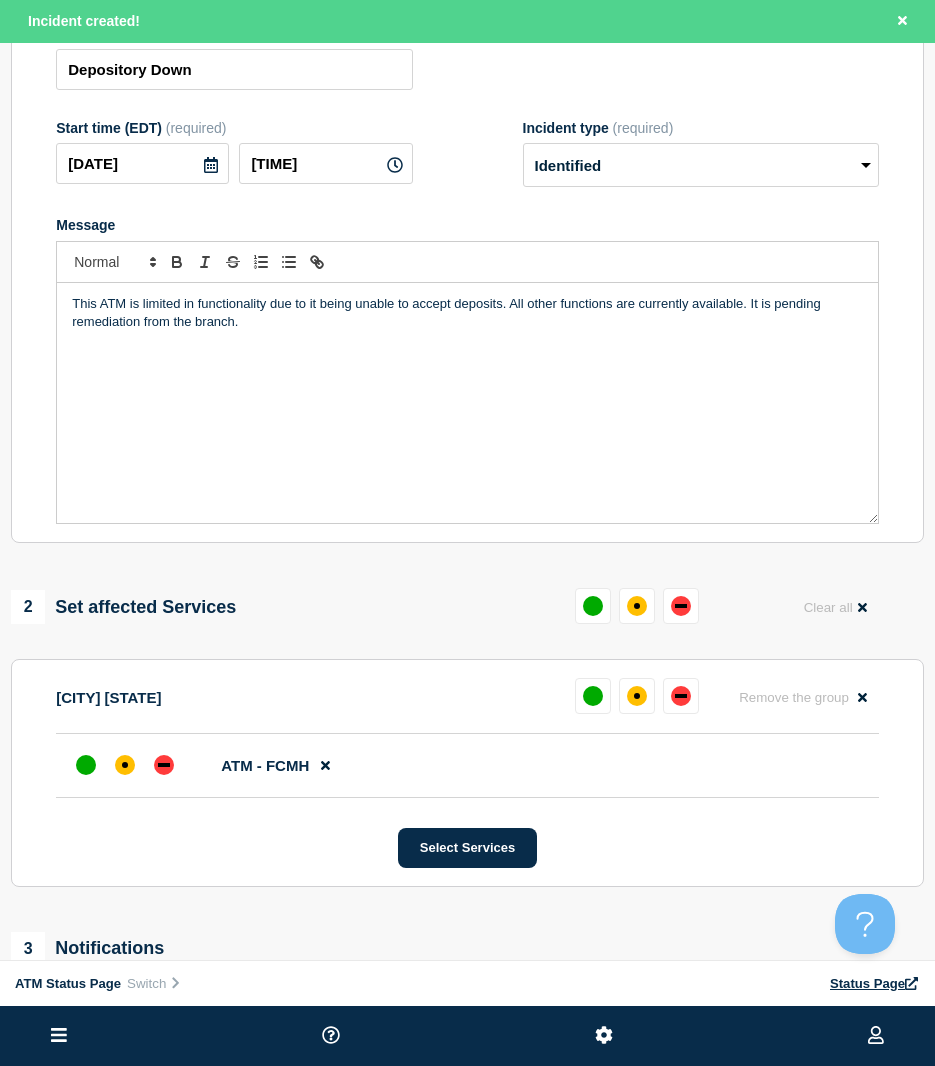 click on "ATM - FCMH" 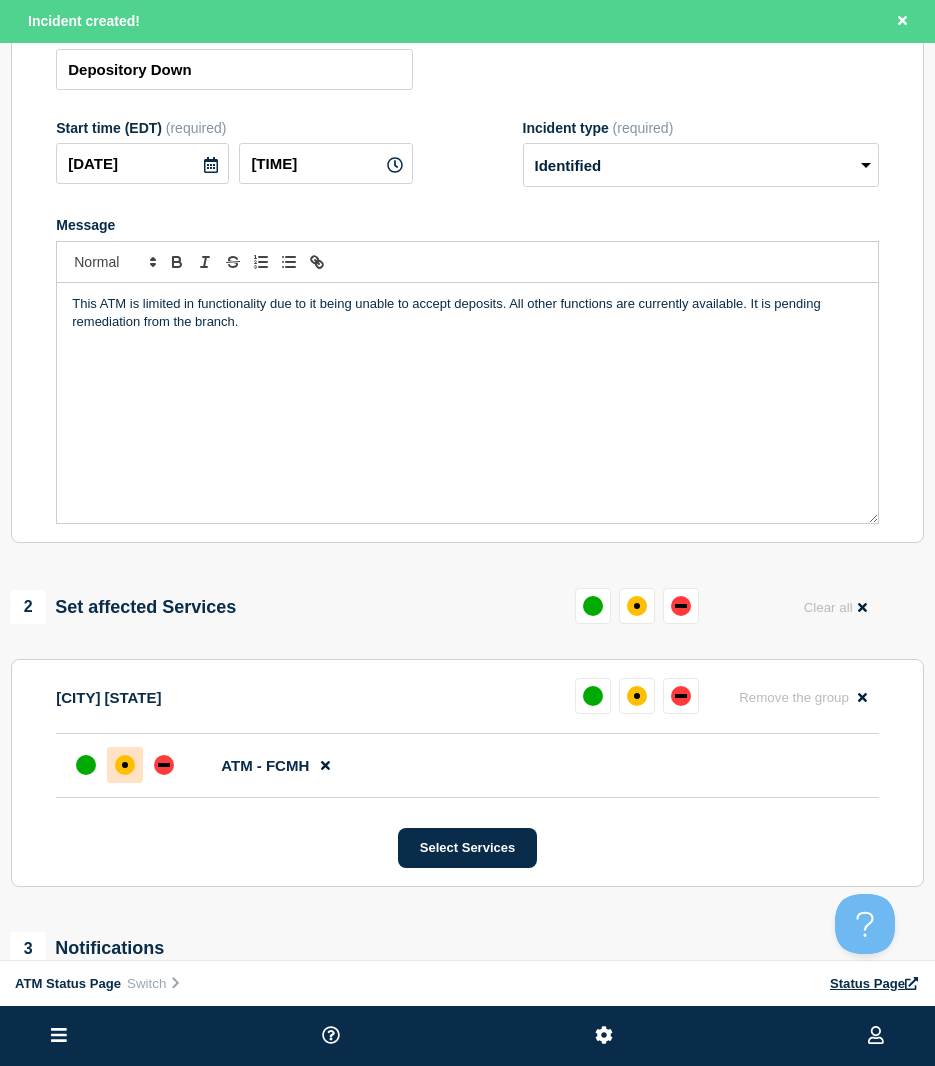 click at bounding box center (125, 765) 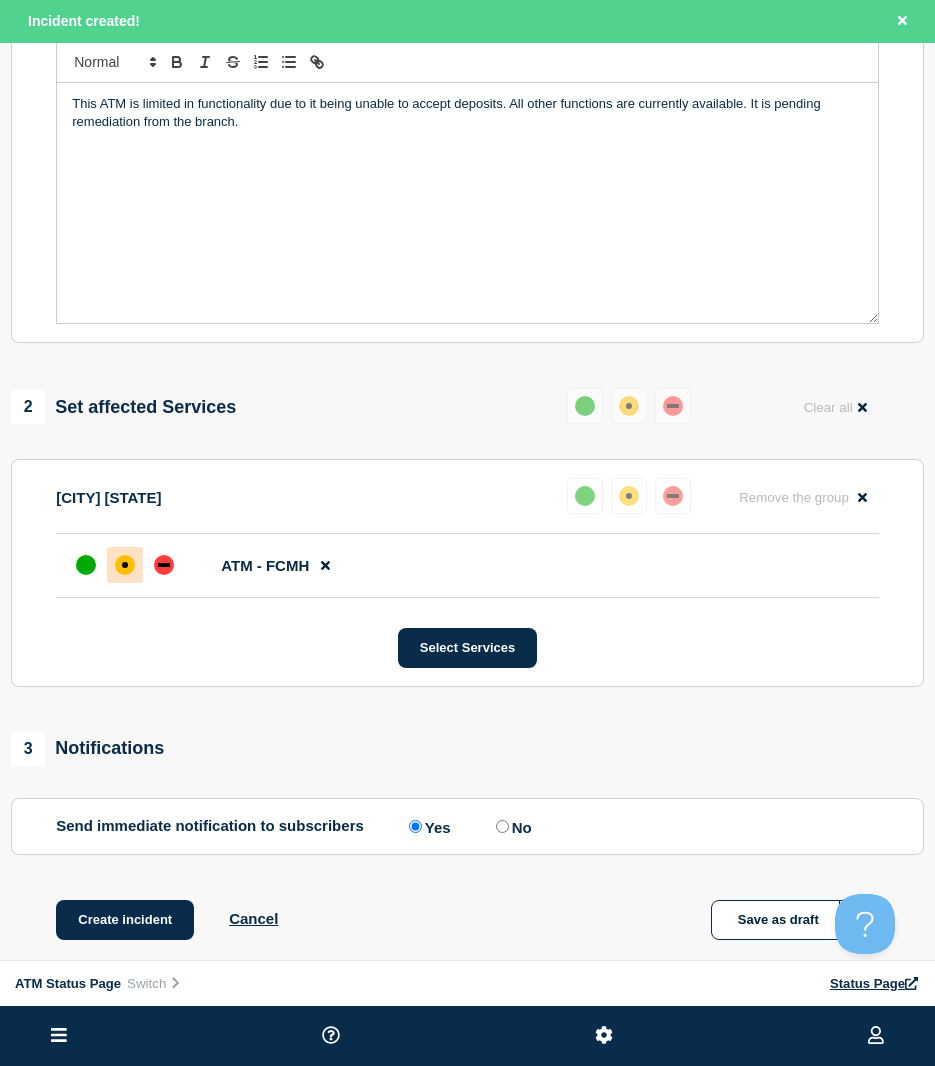scroll, scrollTop: 501, scrollLeft: 0, axis: vertical 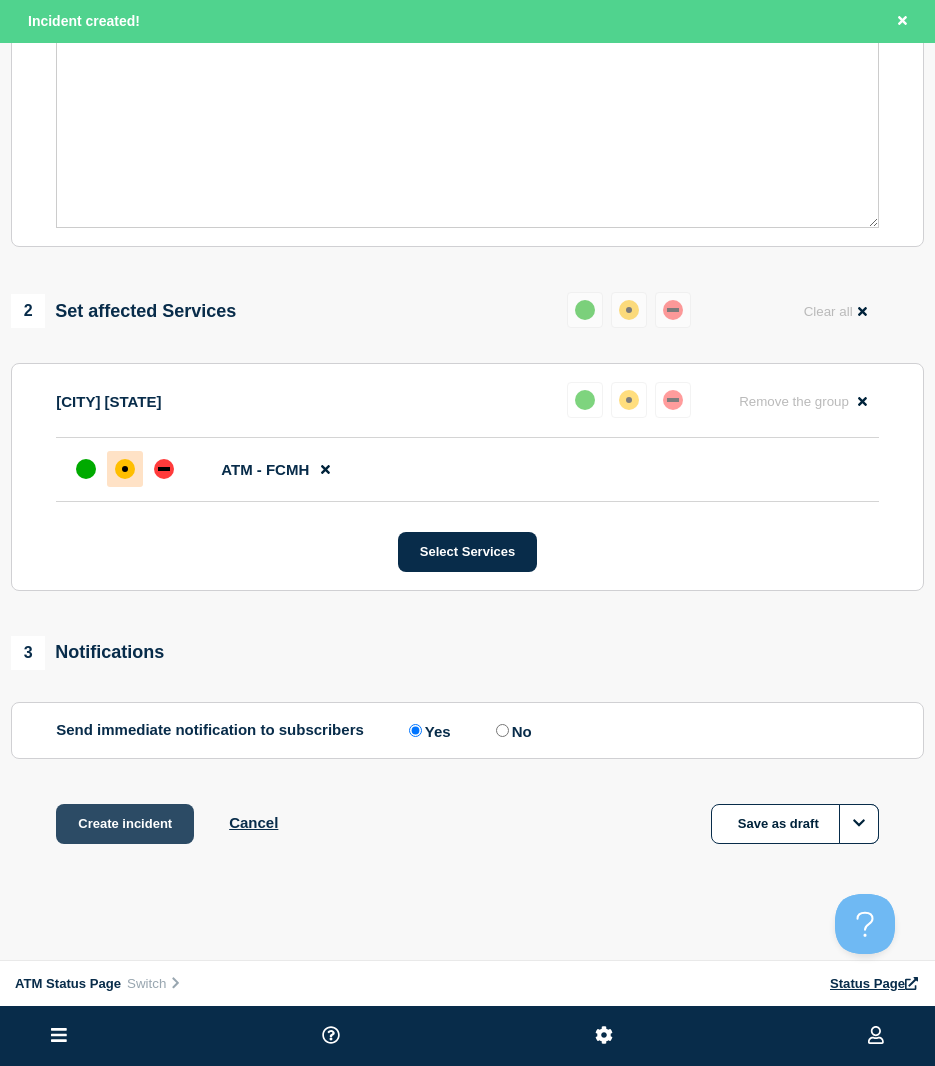 click on "Create incident" at bounding box center (125, 824) 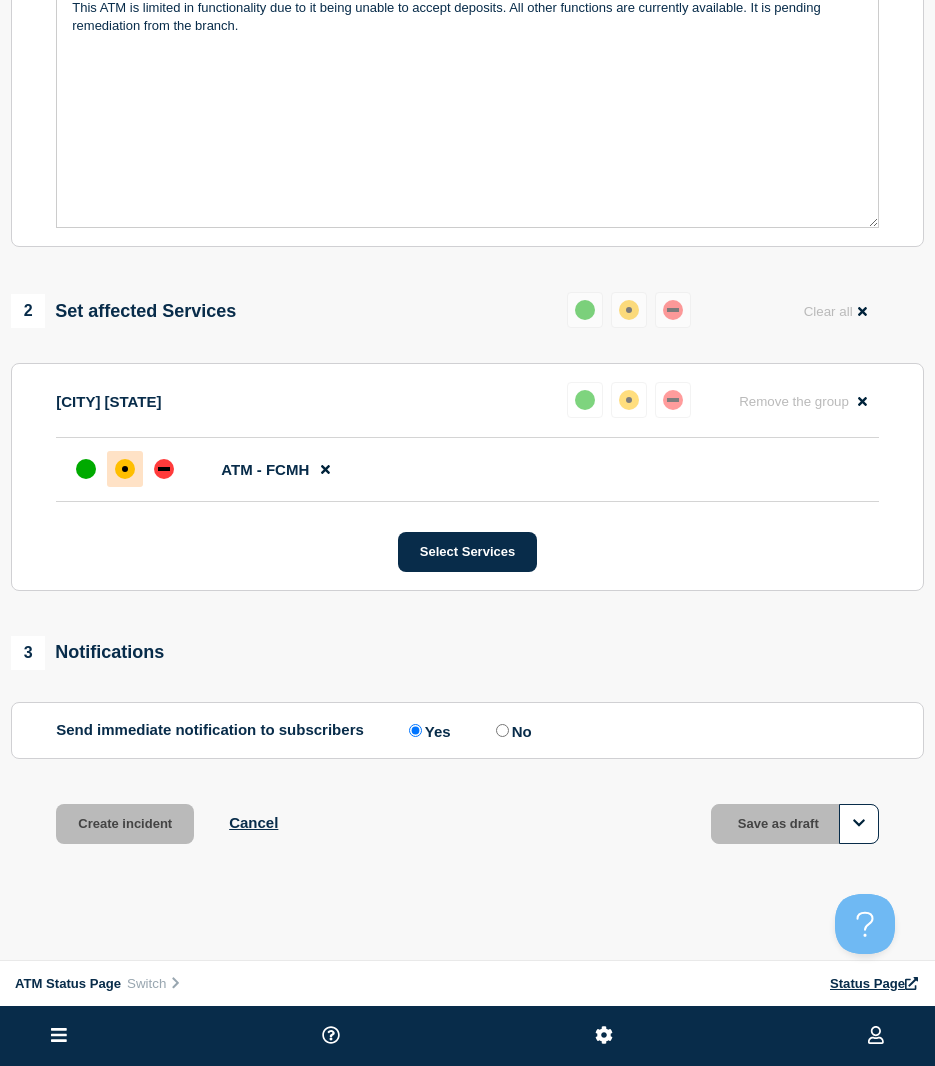 scroll, scrollTop: 458, scrollLeft: 0, axis: vertical 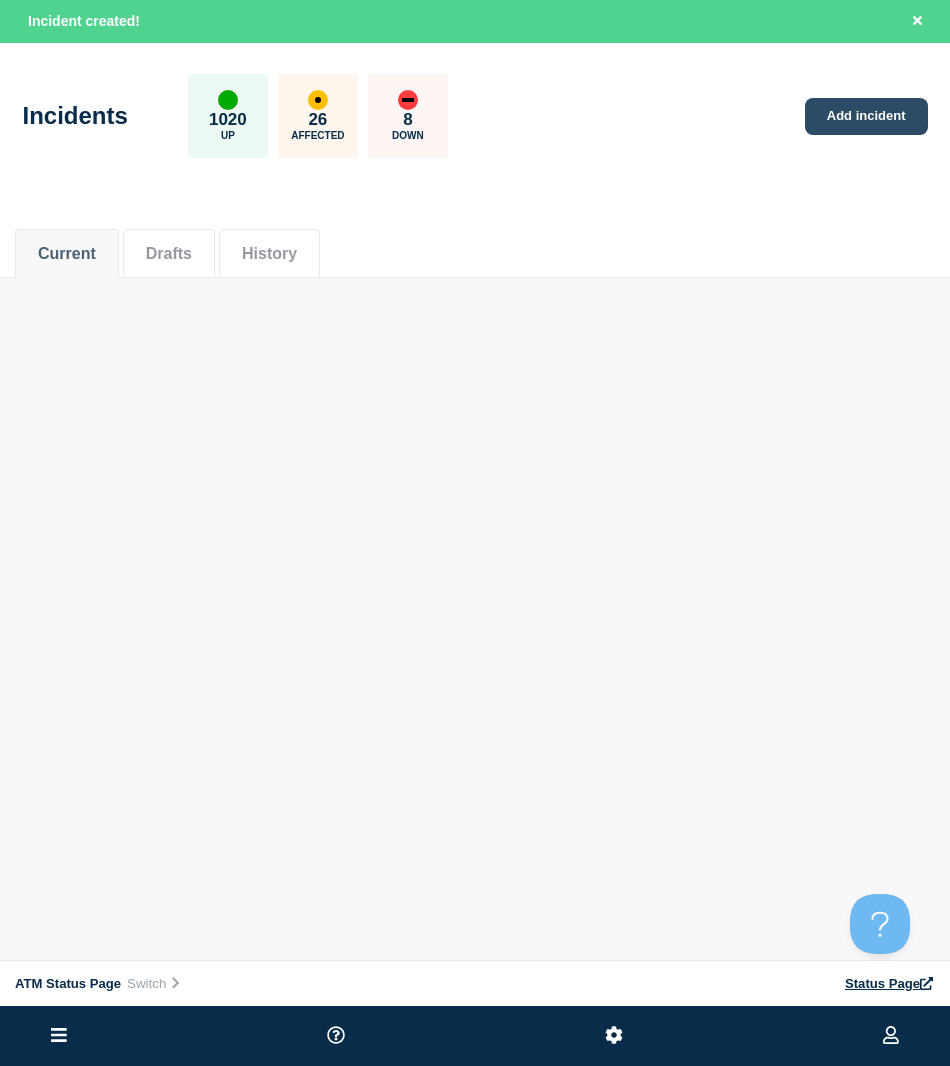 click on "Add incident" 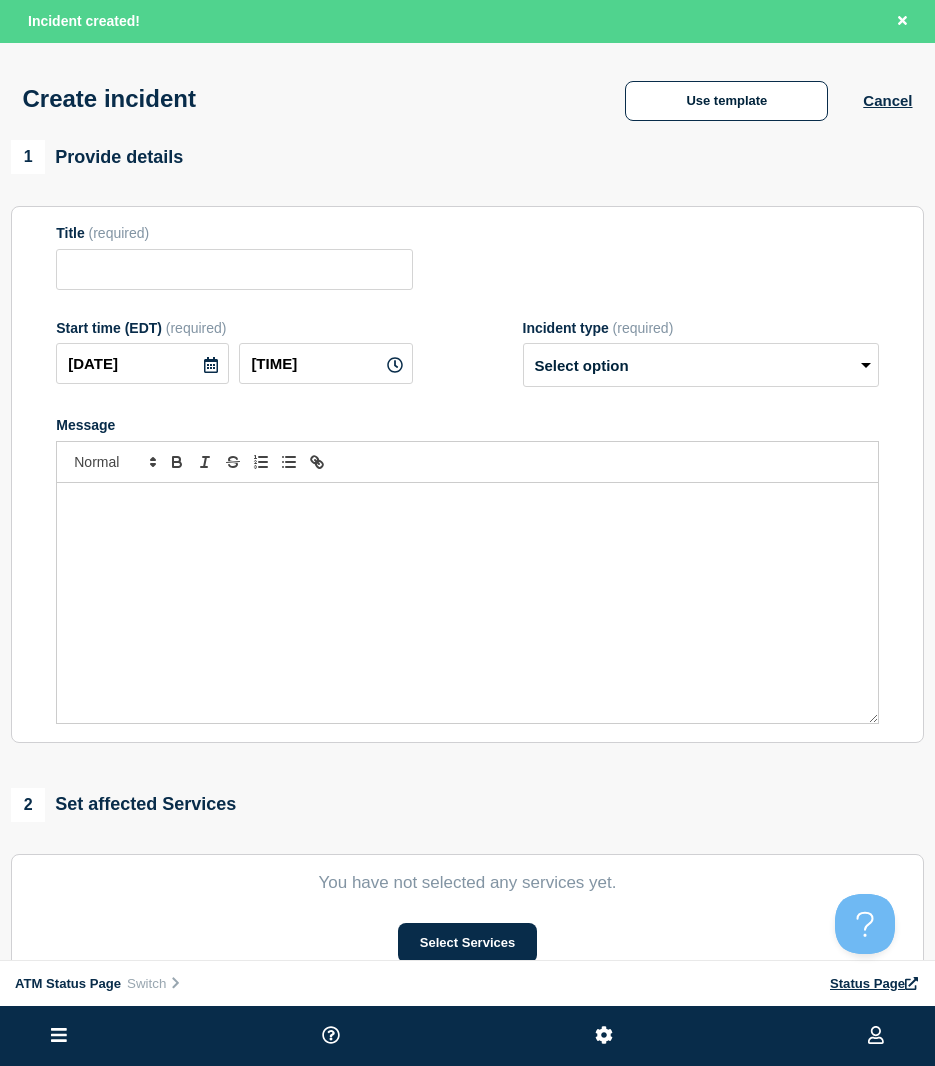 click on "Use template" at bounding box center (726, 101) 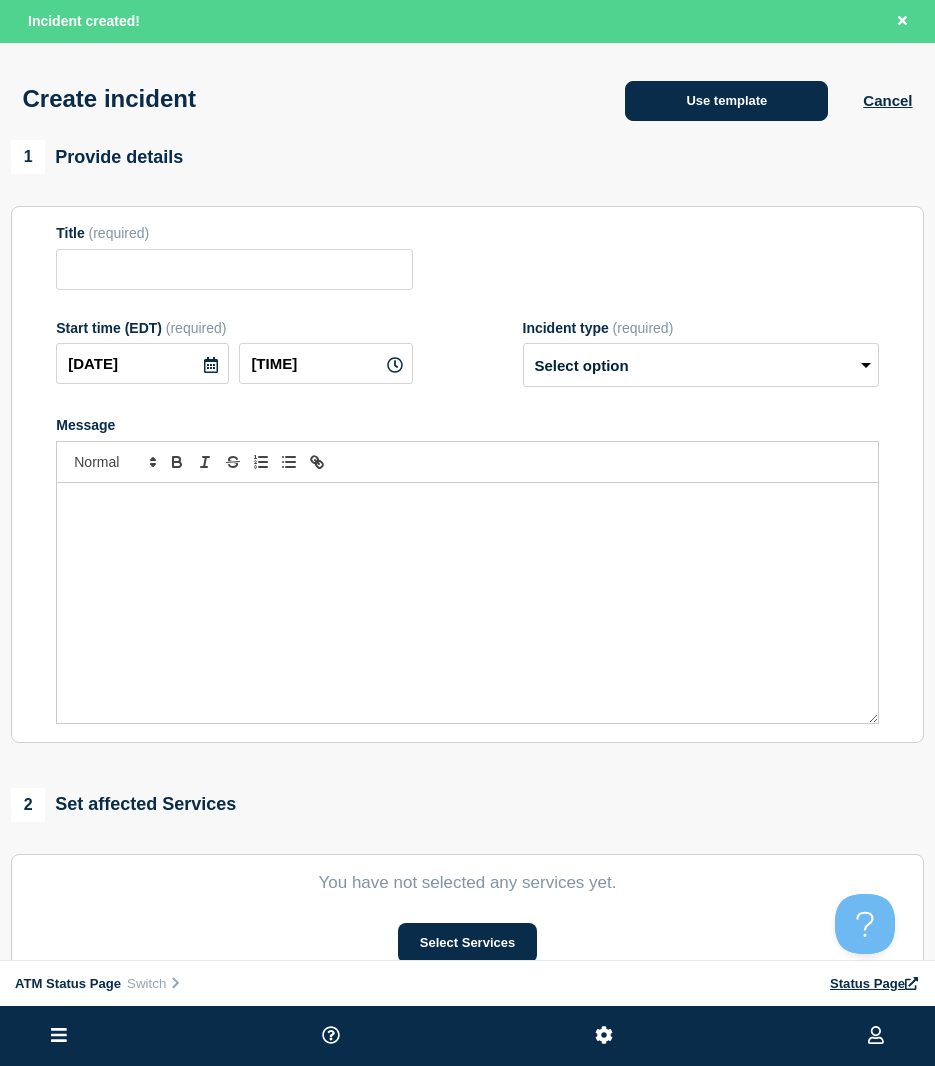 click on "Use template" at bounding box center [726, 101] 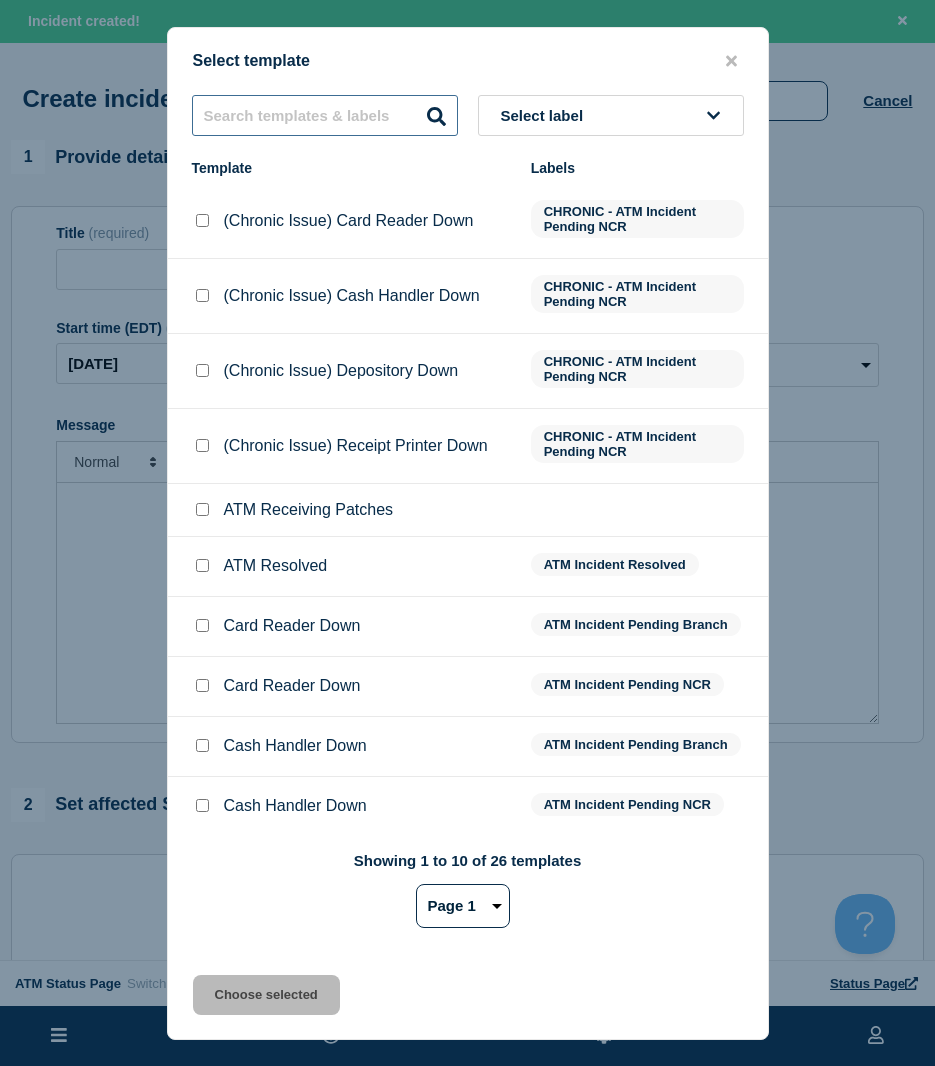 click at bounding box center (325, 115) 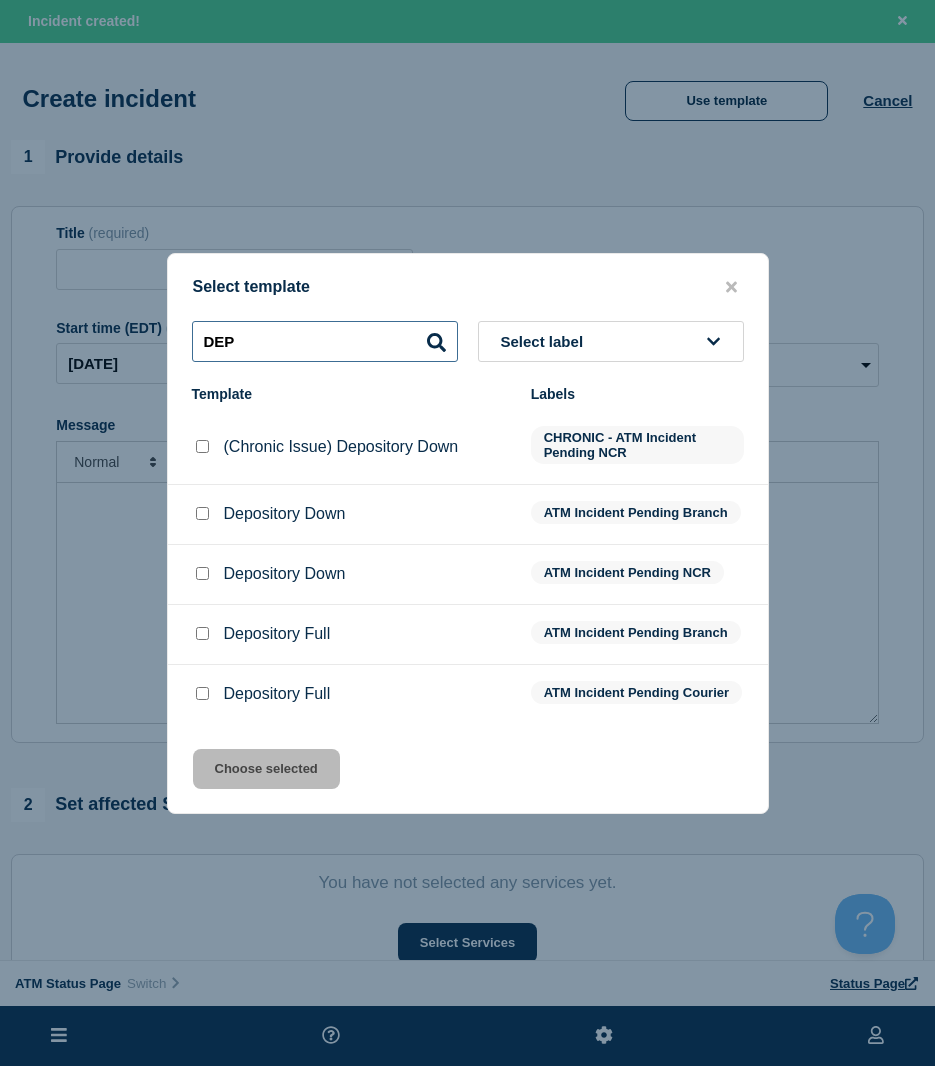 type on "DEP" 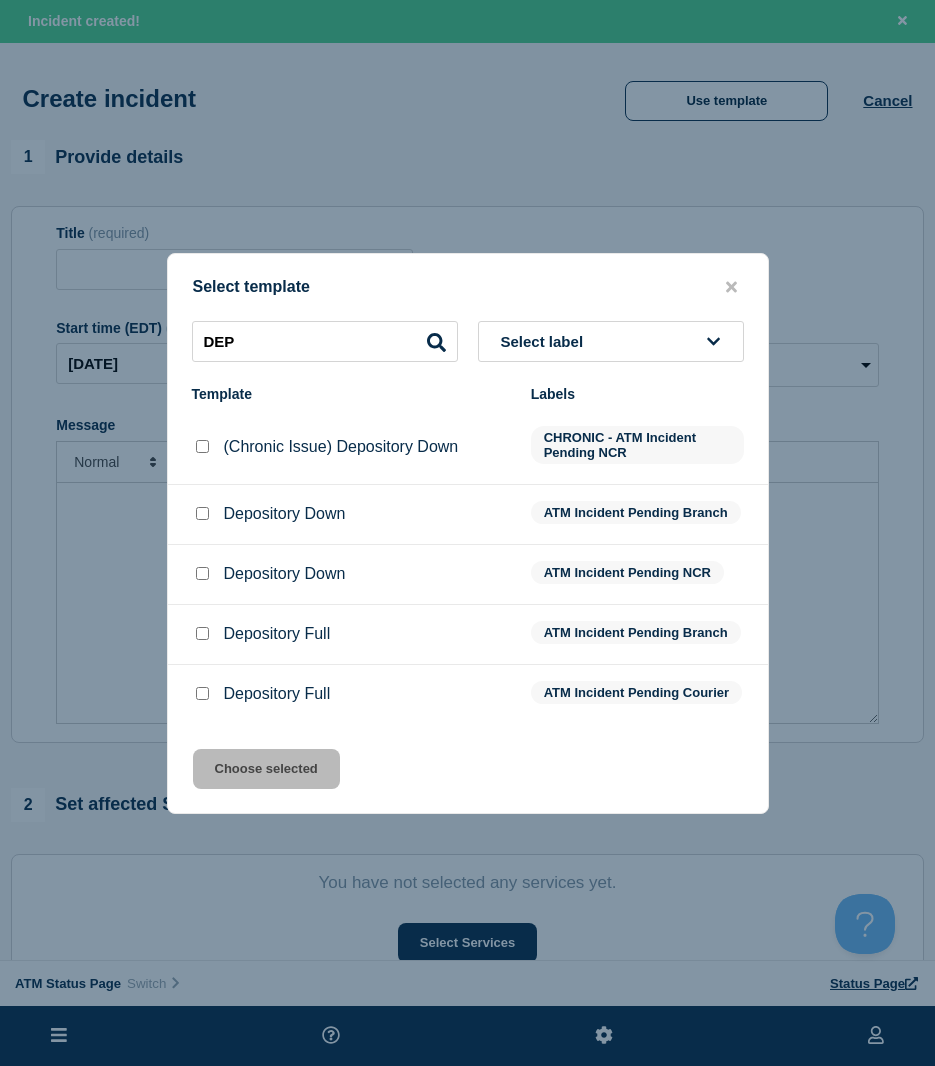click at bounding box center (202, 513) 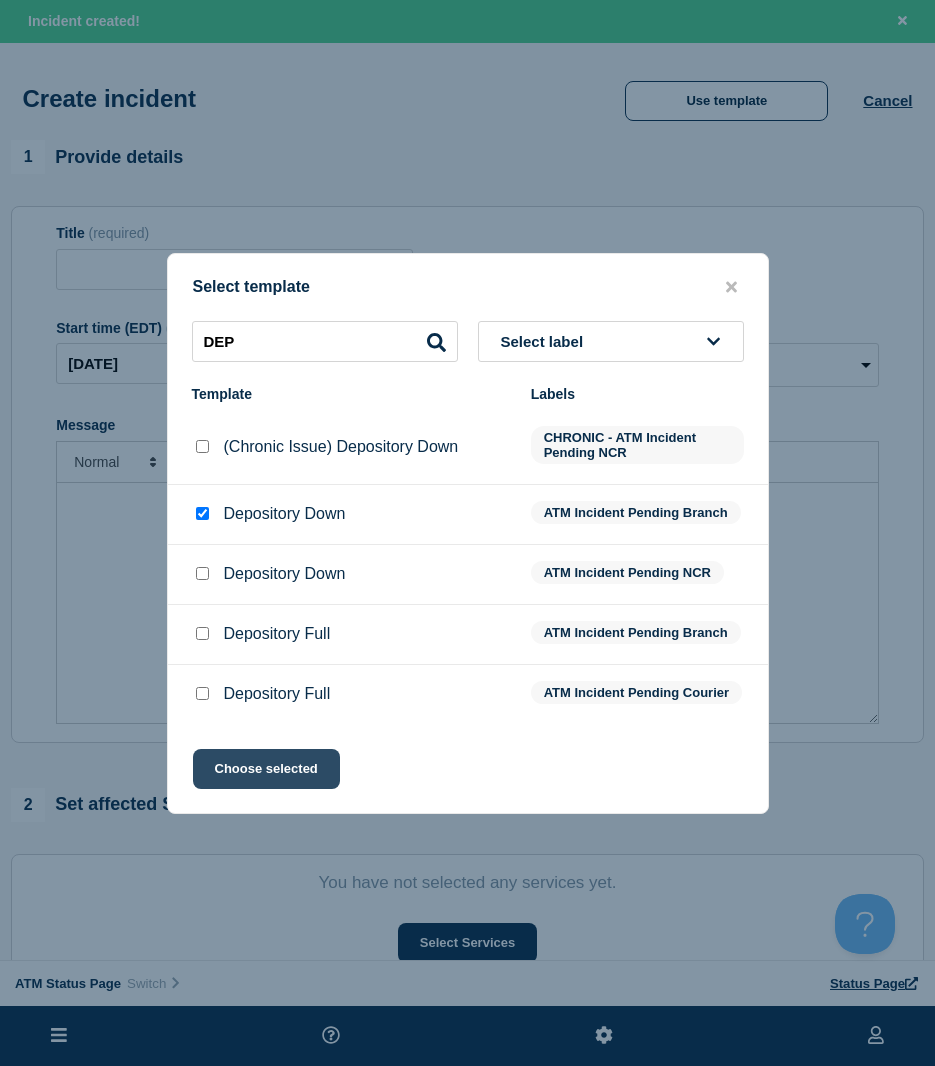 click on "Choose selected" 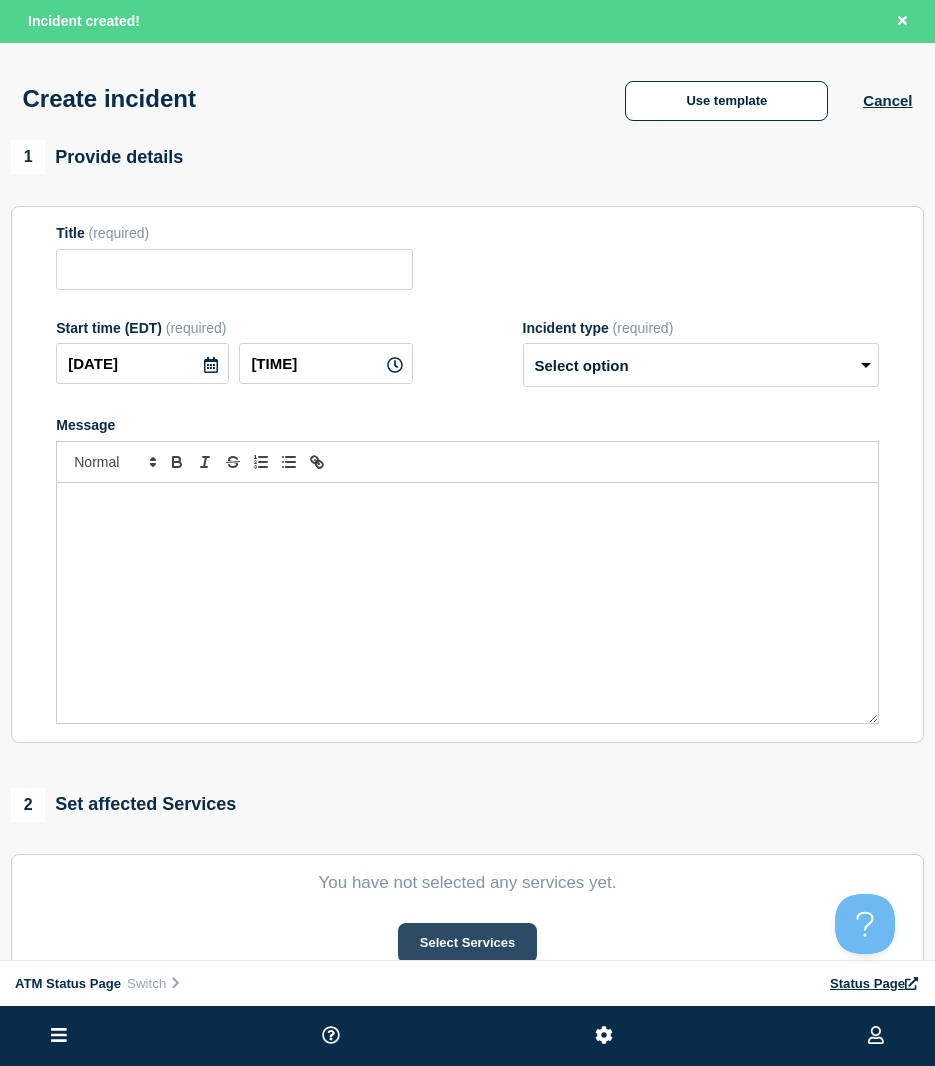 type on "Depository Down" 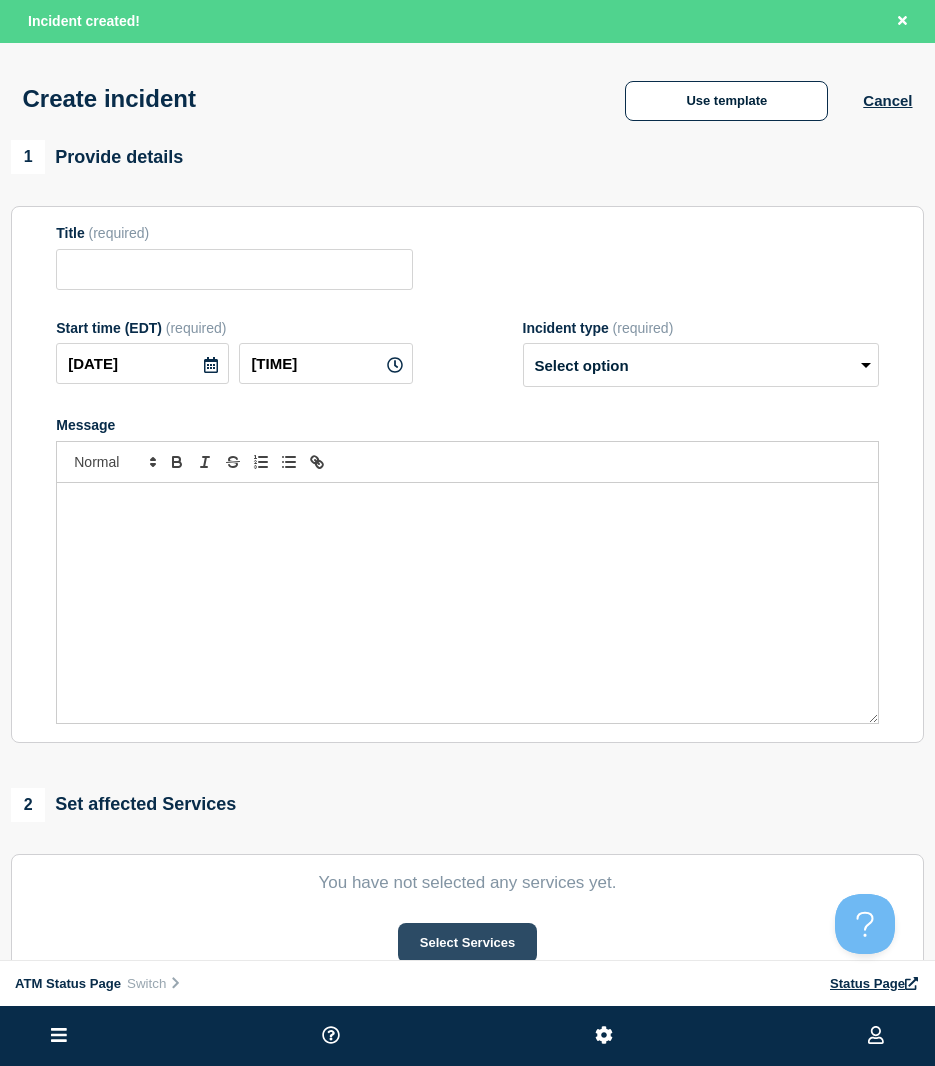 select on "identified" 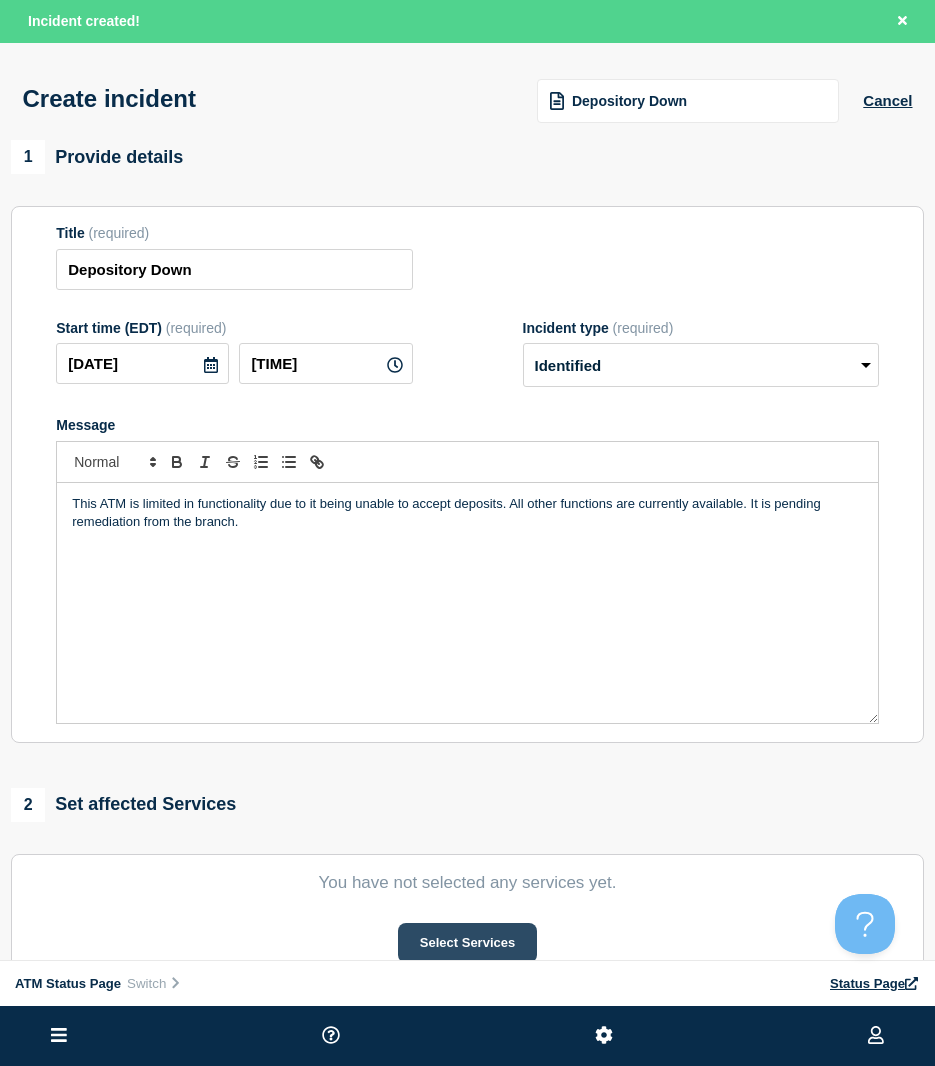 click on "Select Services" at bounding box center [467, 943] 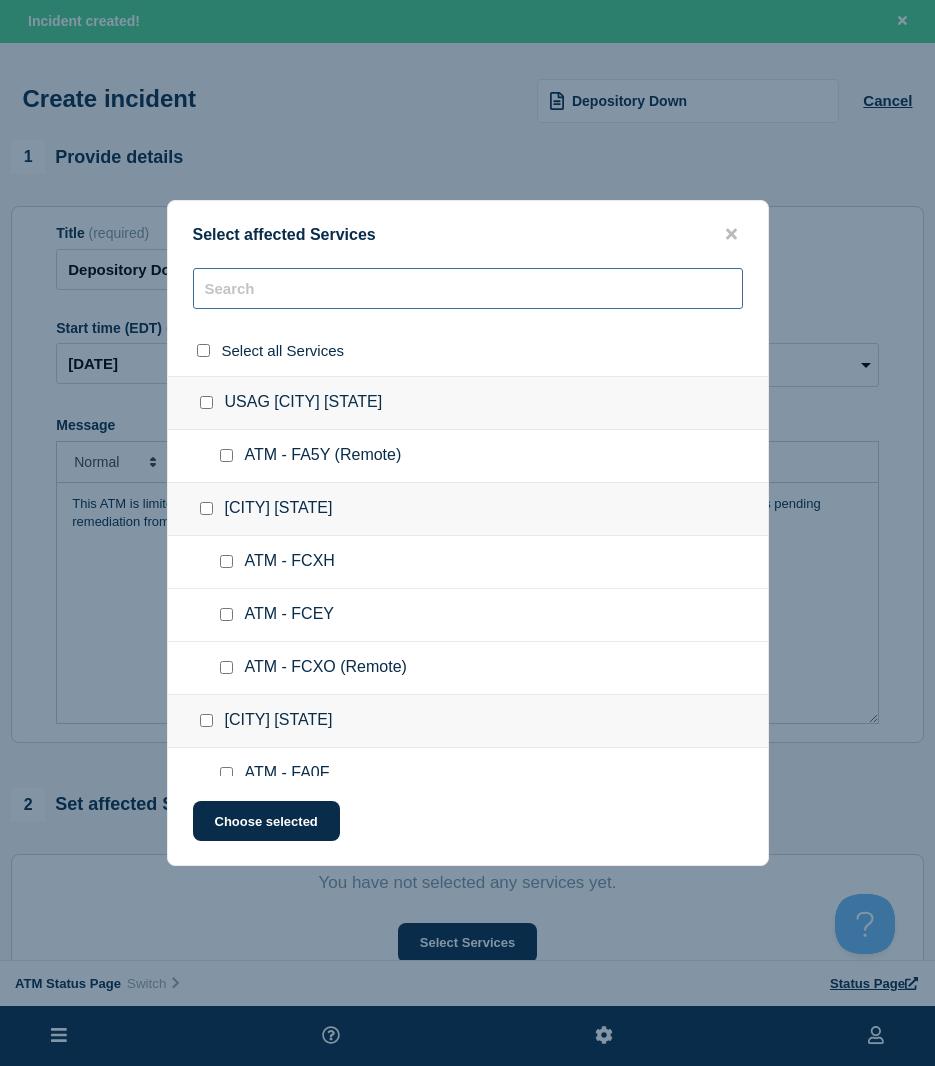 click at bounding box center [468, 288] 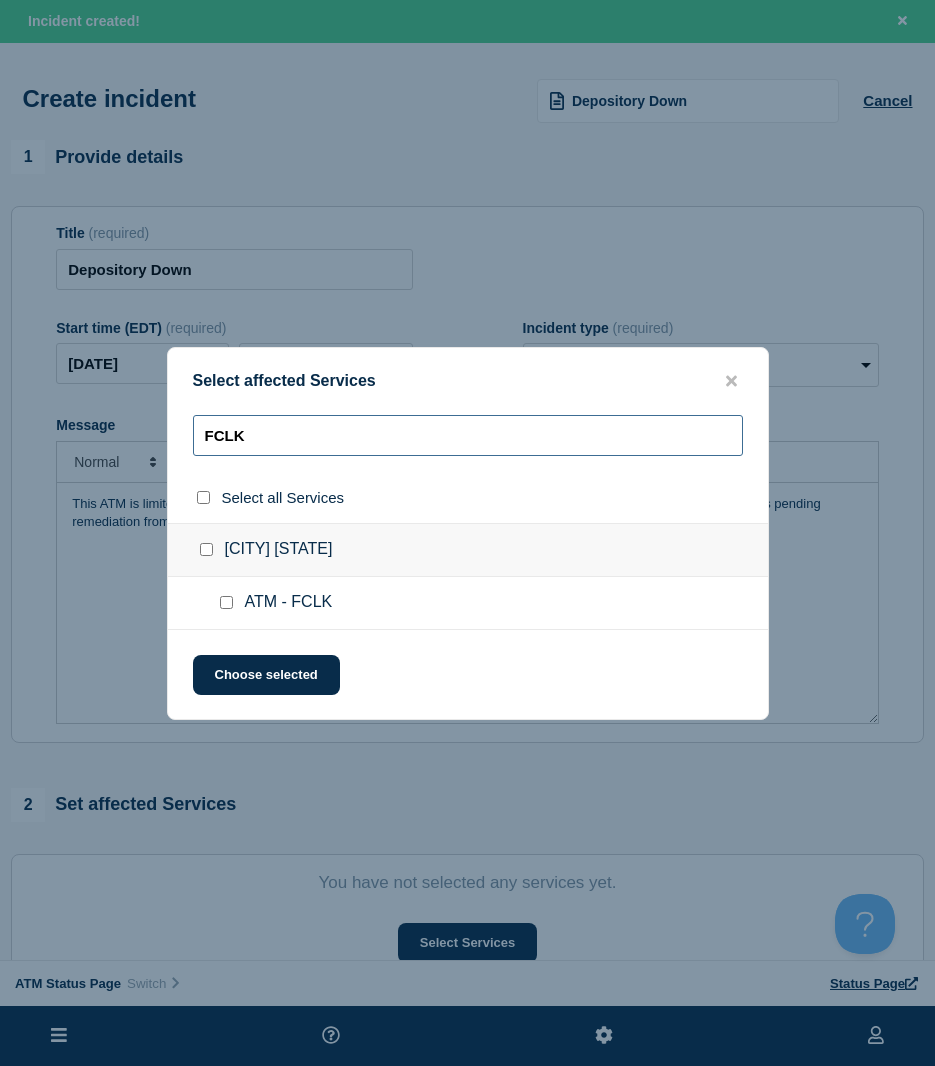 type on "FCLK" 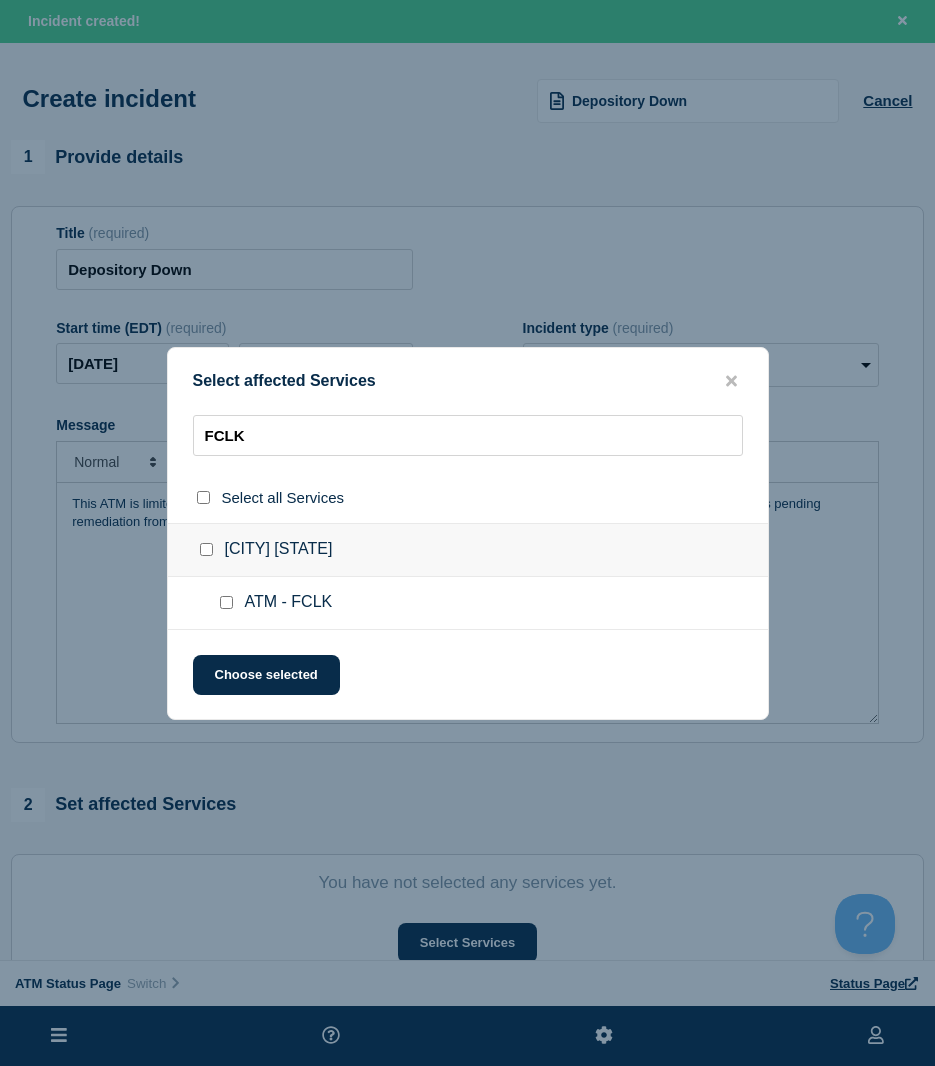 click at bounding box center [226, 602] 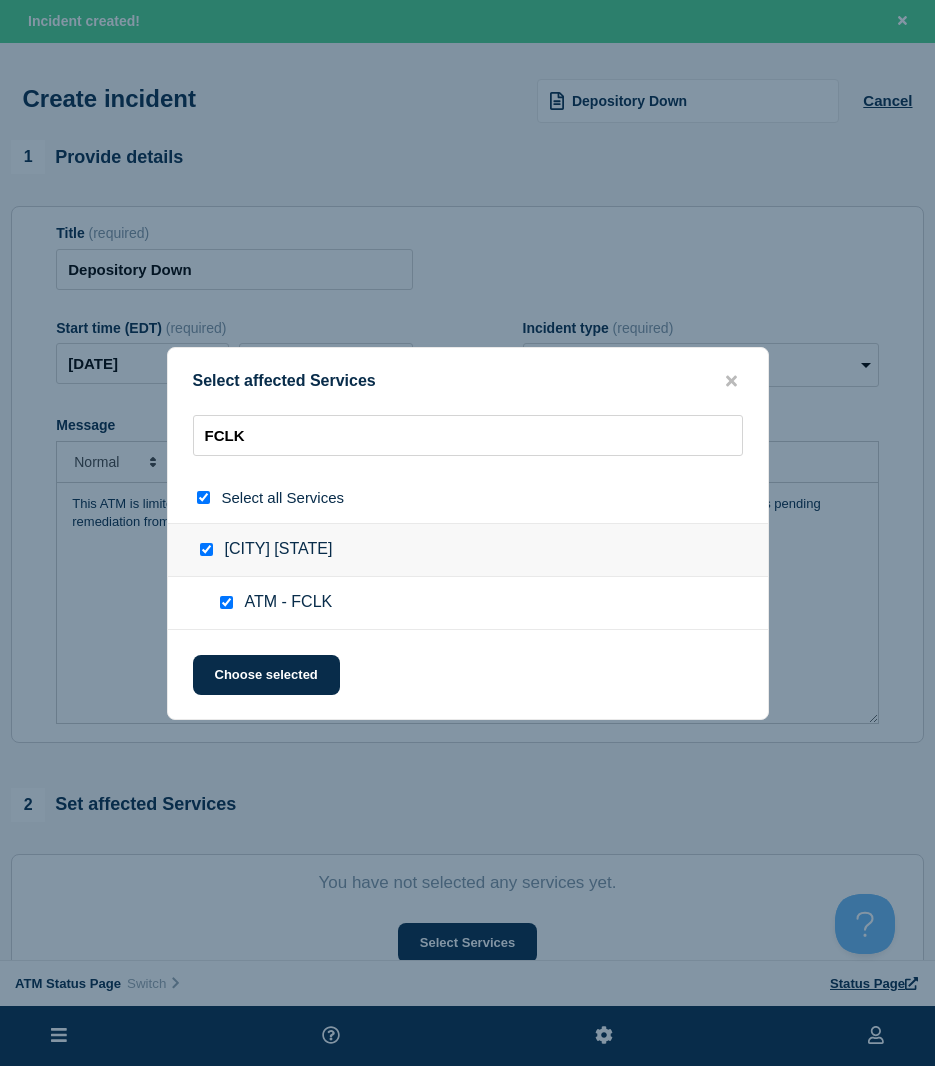 checkbox on "true" 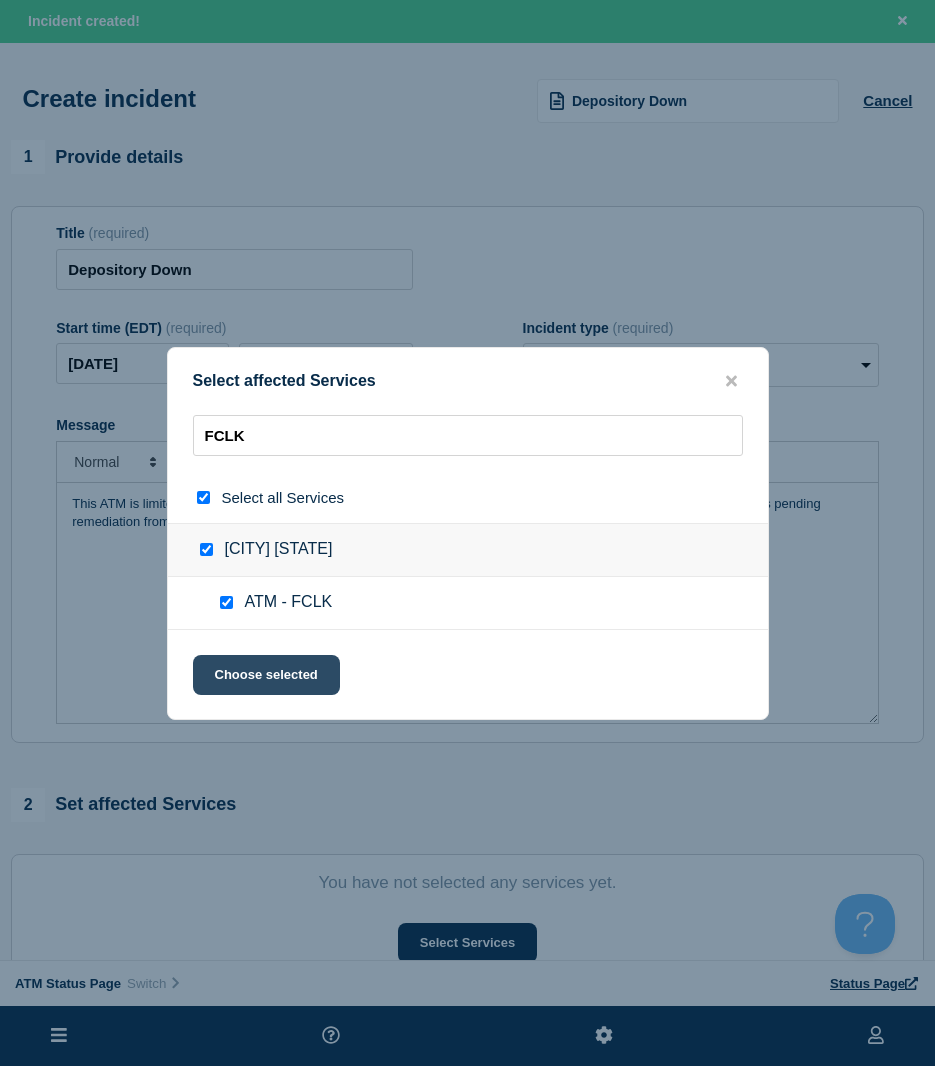 click on "Choose selected" 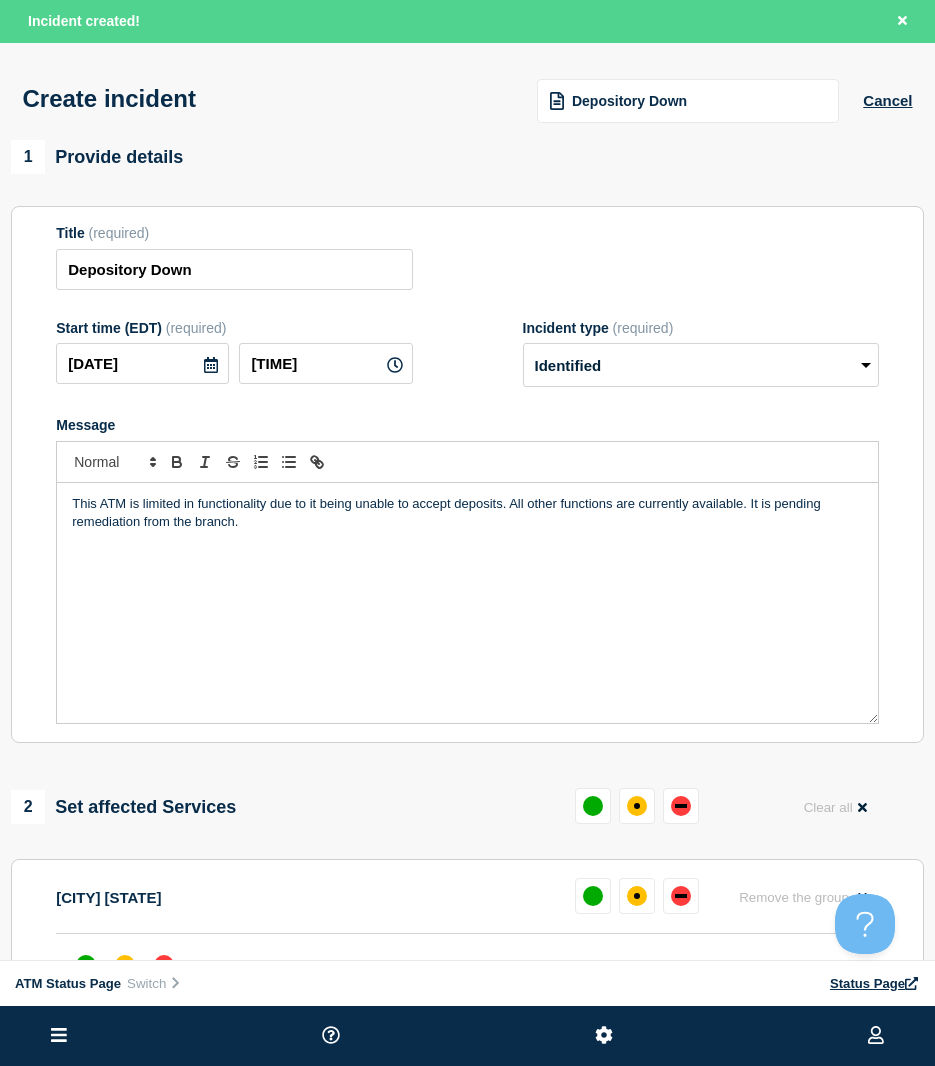 scroll, scrollTop: 100, scrollLeft: 0, axis: vertical 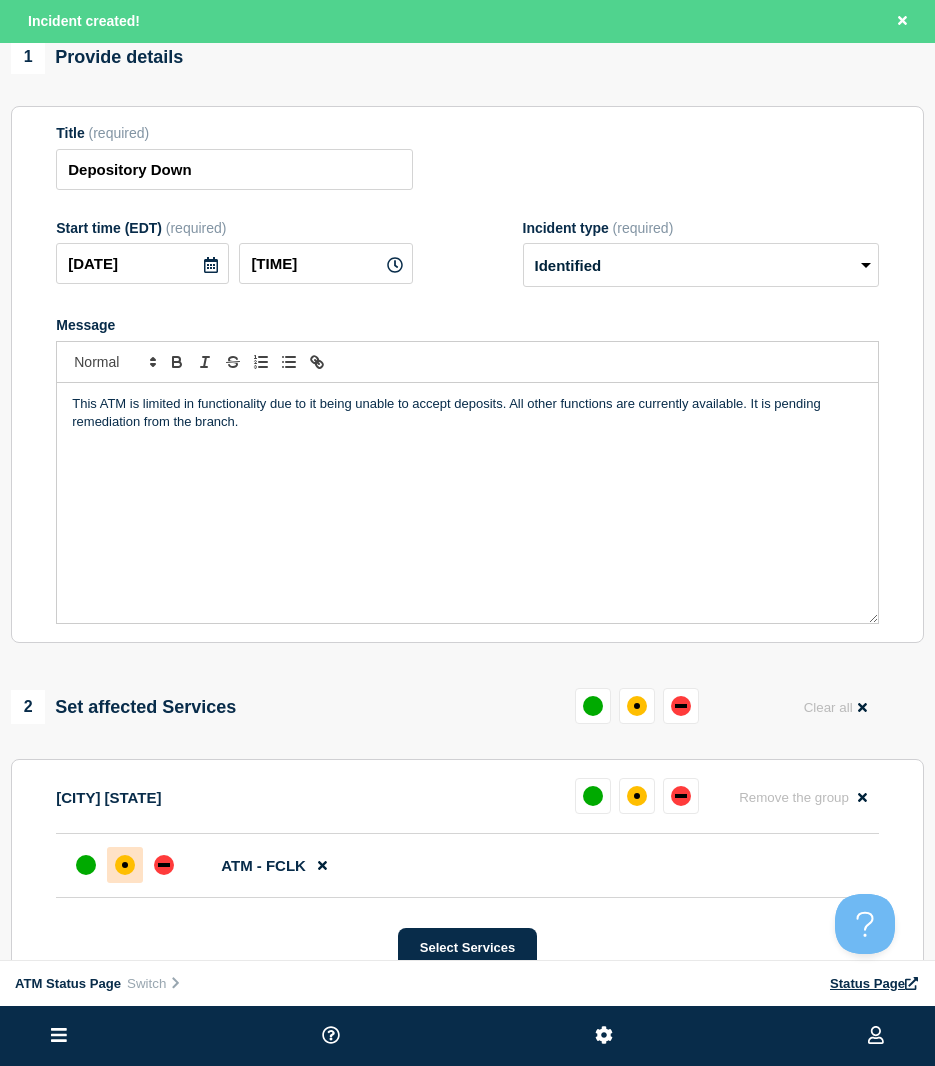click at bounding box center (125, 865) 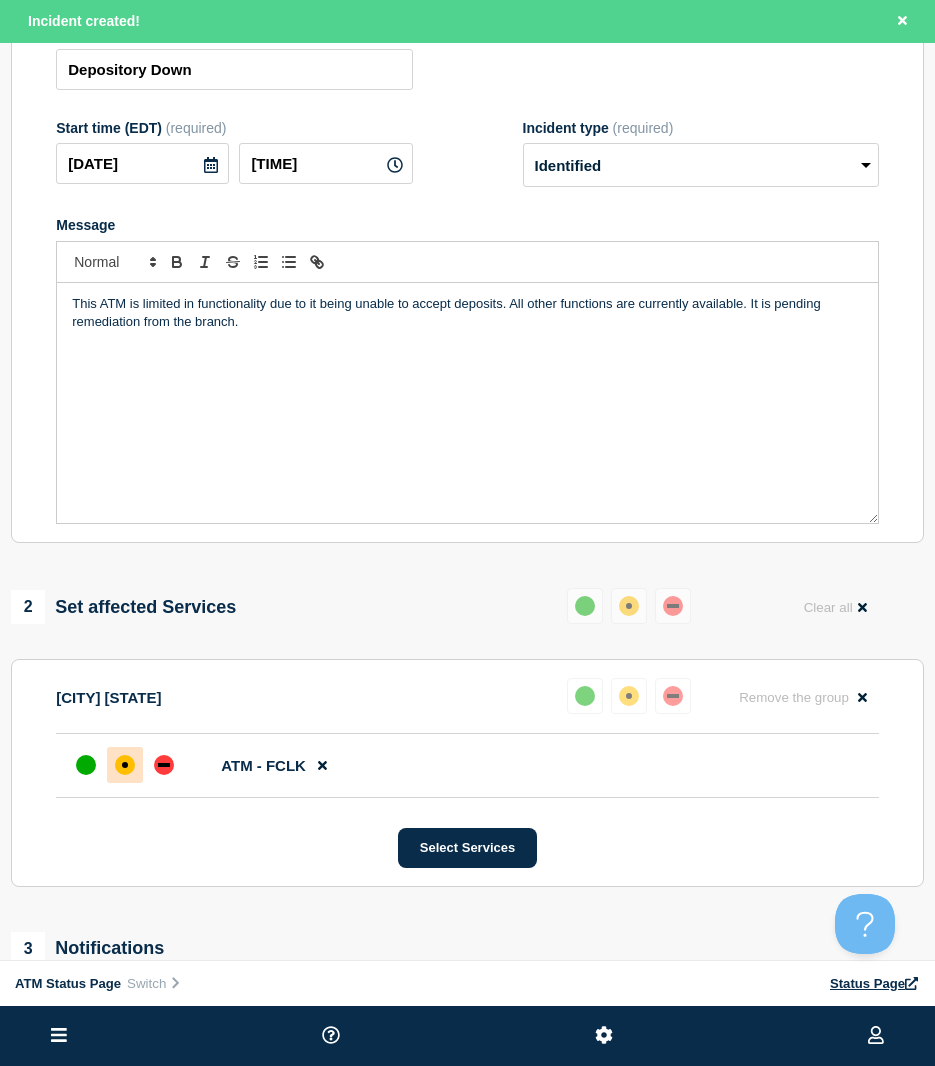 scroll, scrollTop: 400, scrollLeft: 0, axis: vertical 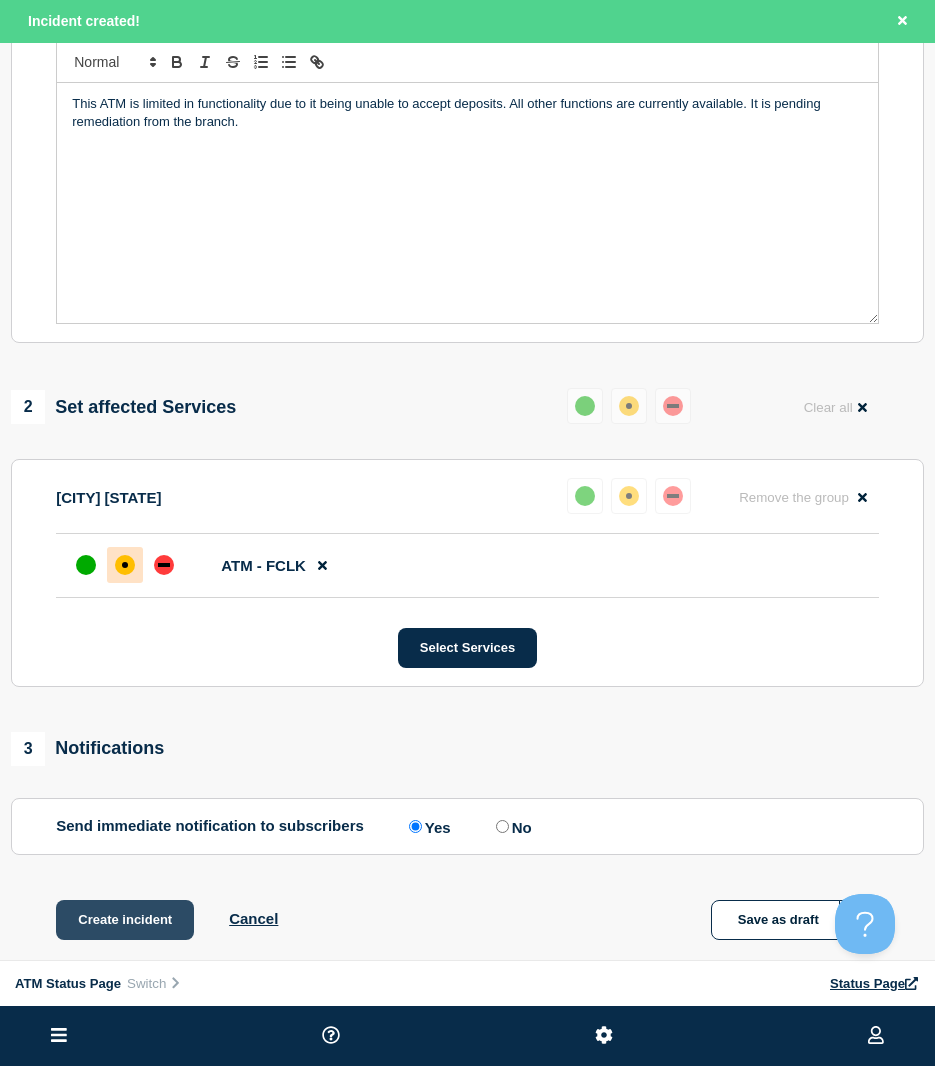 click on "Create incident" at bounding box center [125, 920] 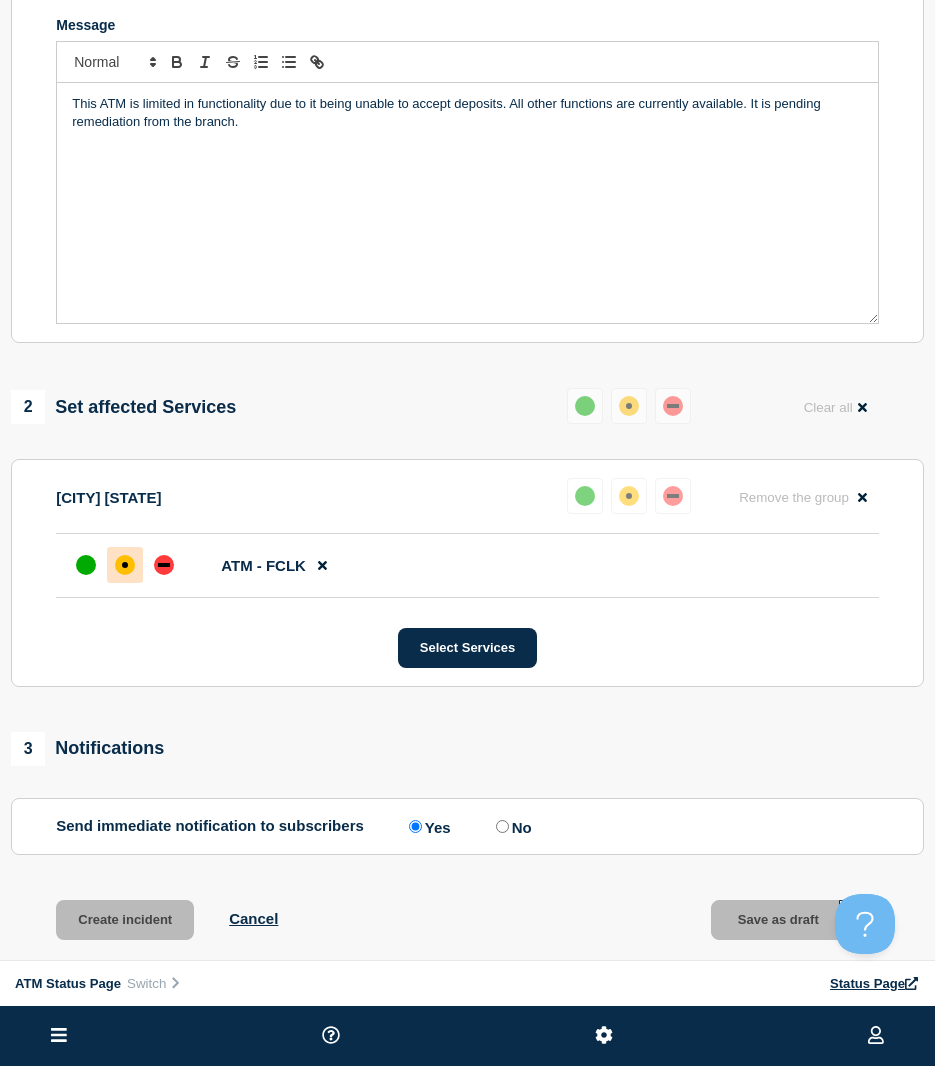 scroll, scrollTop: 358, scrollLeft: 0, axis: vertical 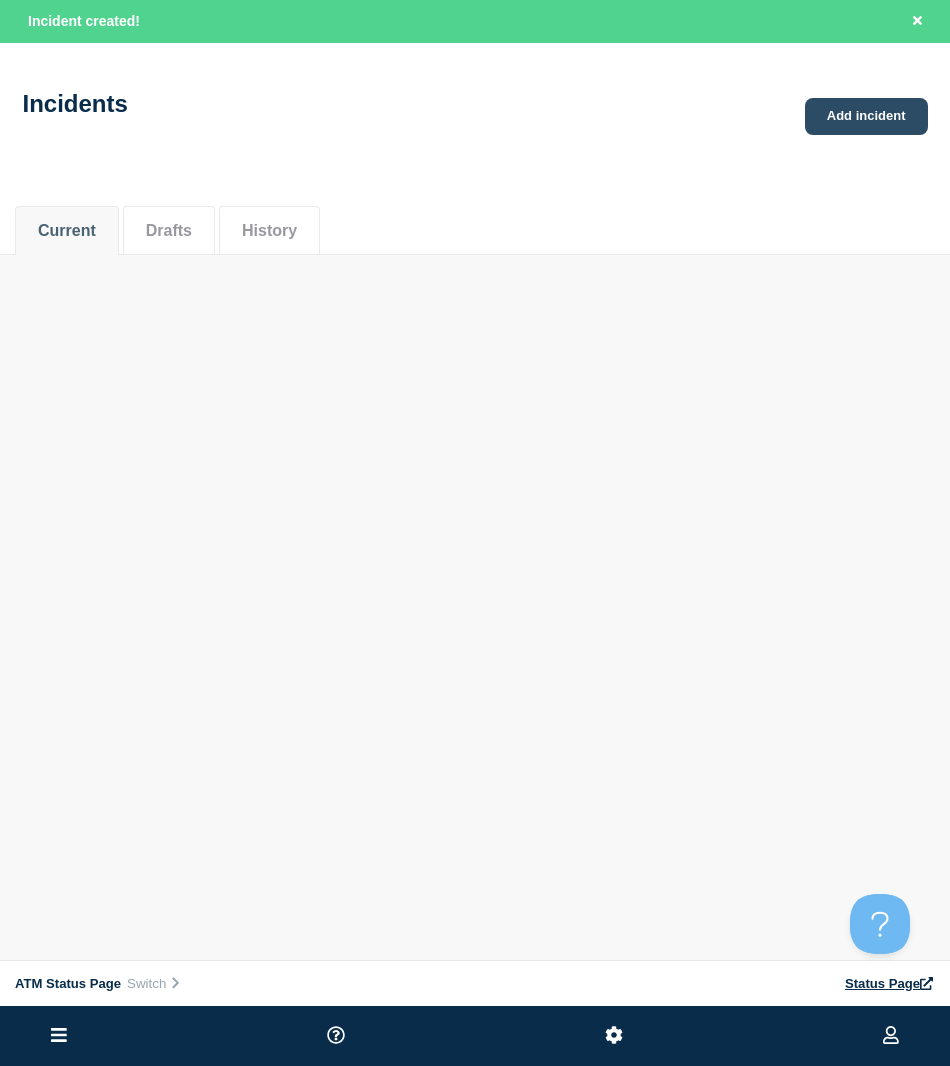click on "Add incident" 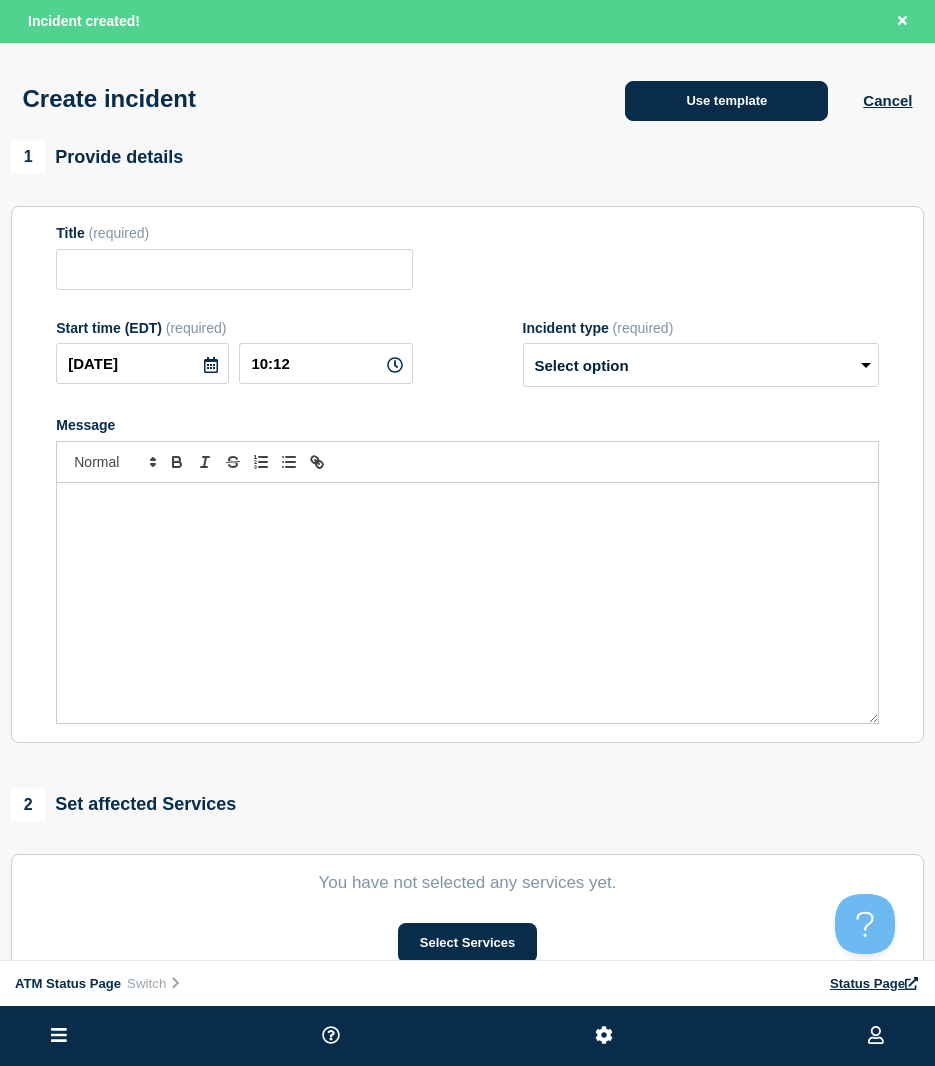 click on "Use template" at bounding box center [726, 101] 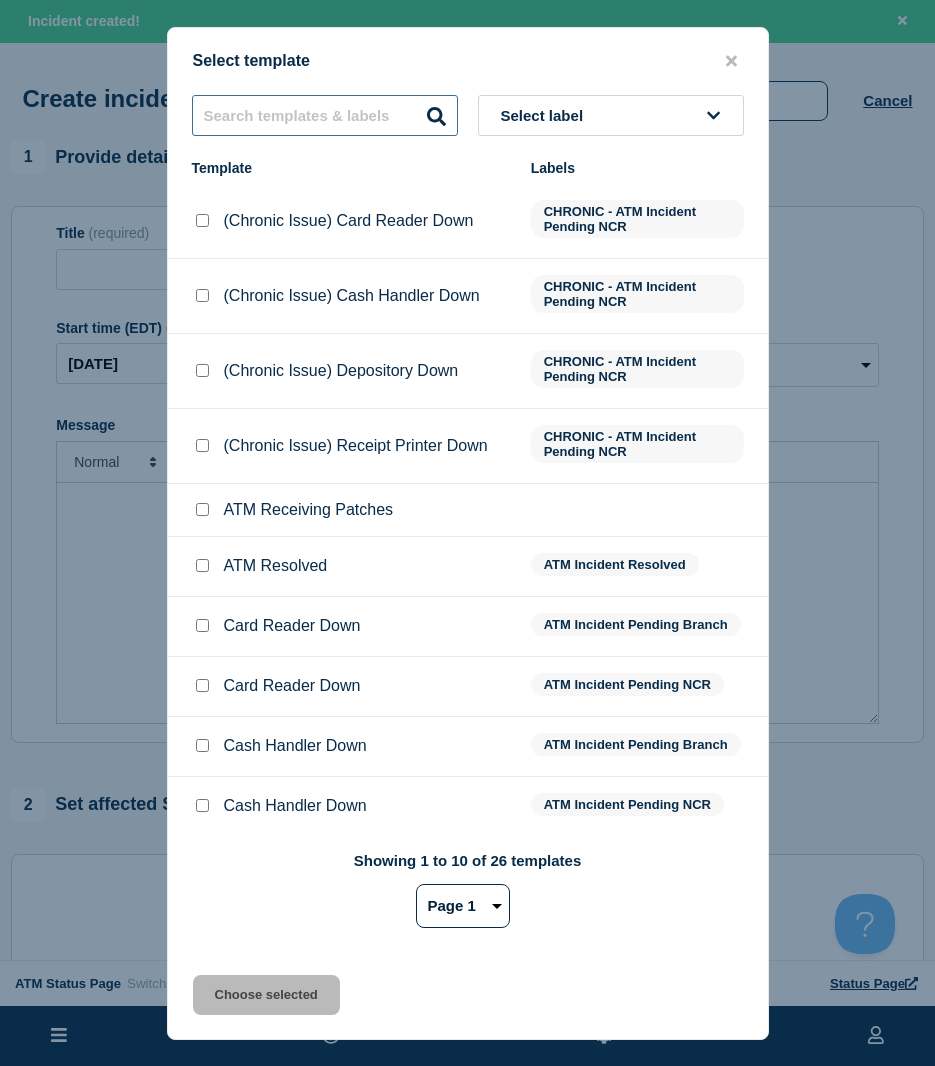 click at bounding box center [325, 115] 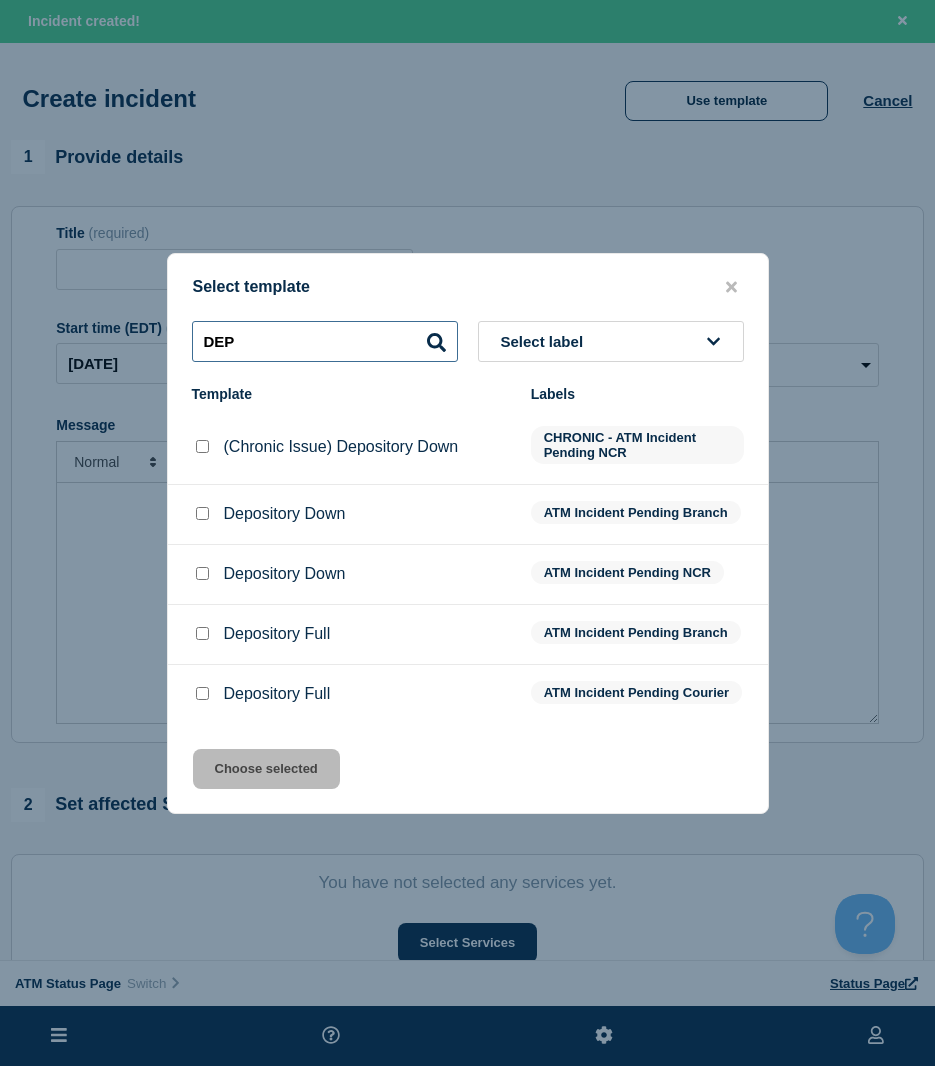type on "DEP" 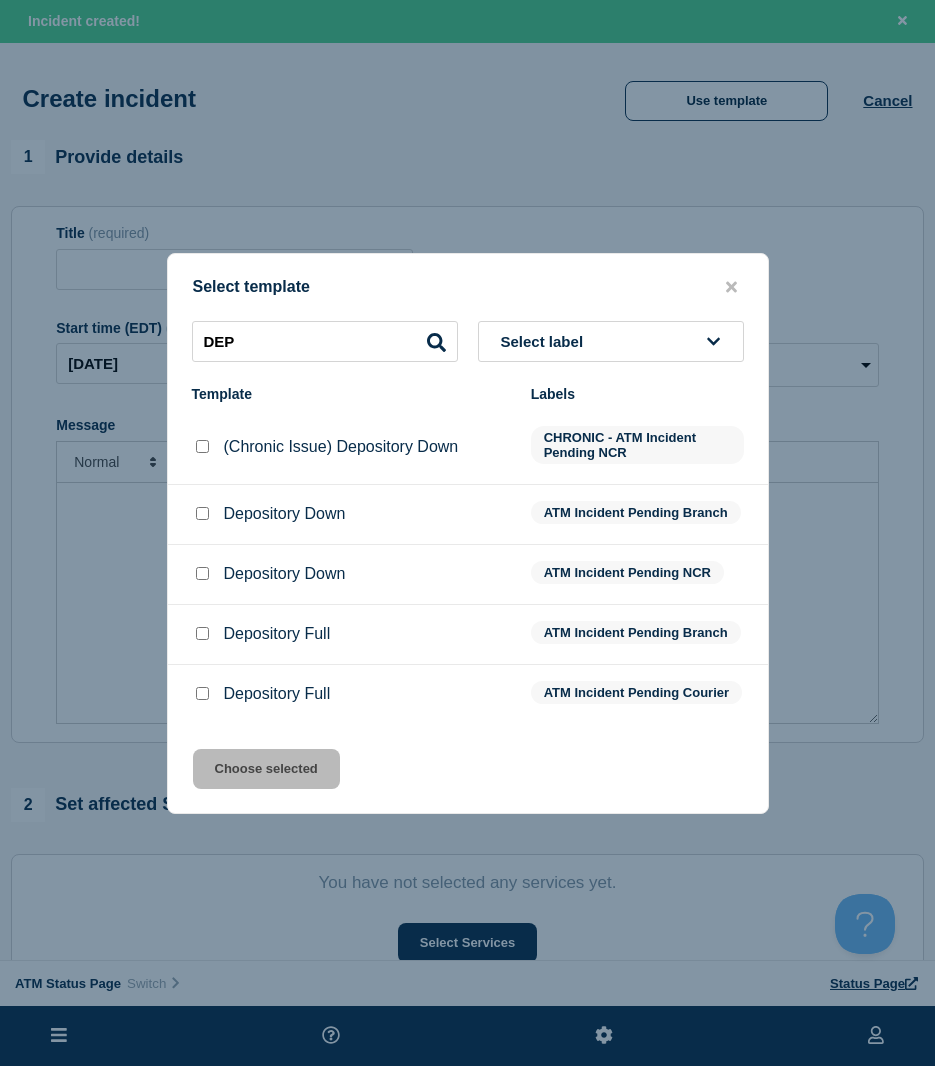click at bounding box center [202, 513] 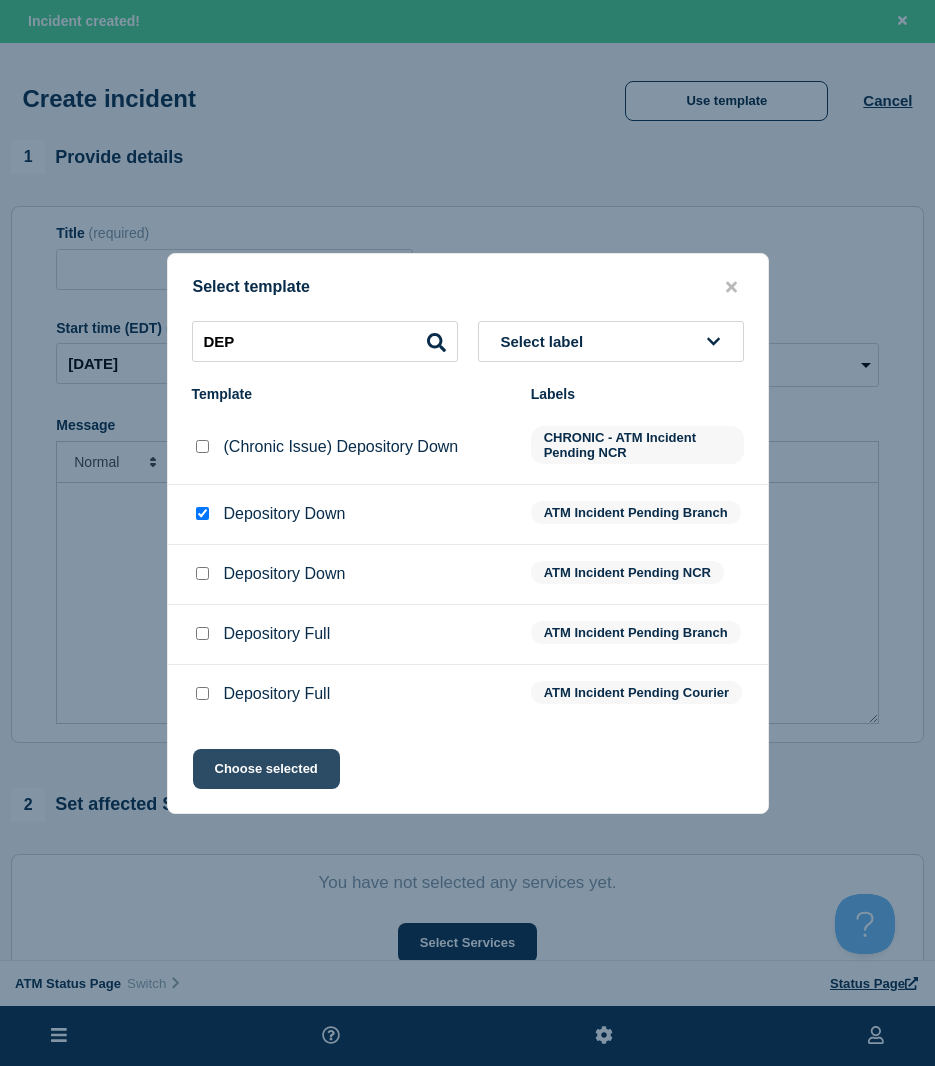 click on "Choose selected" 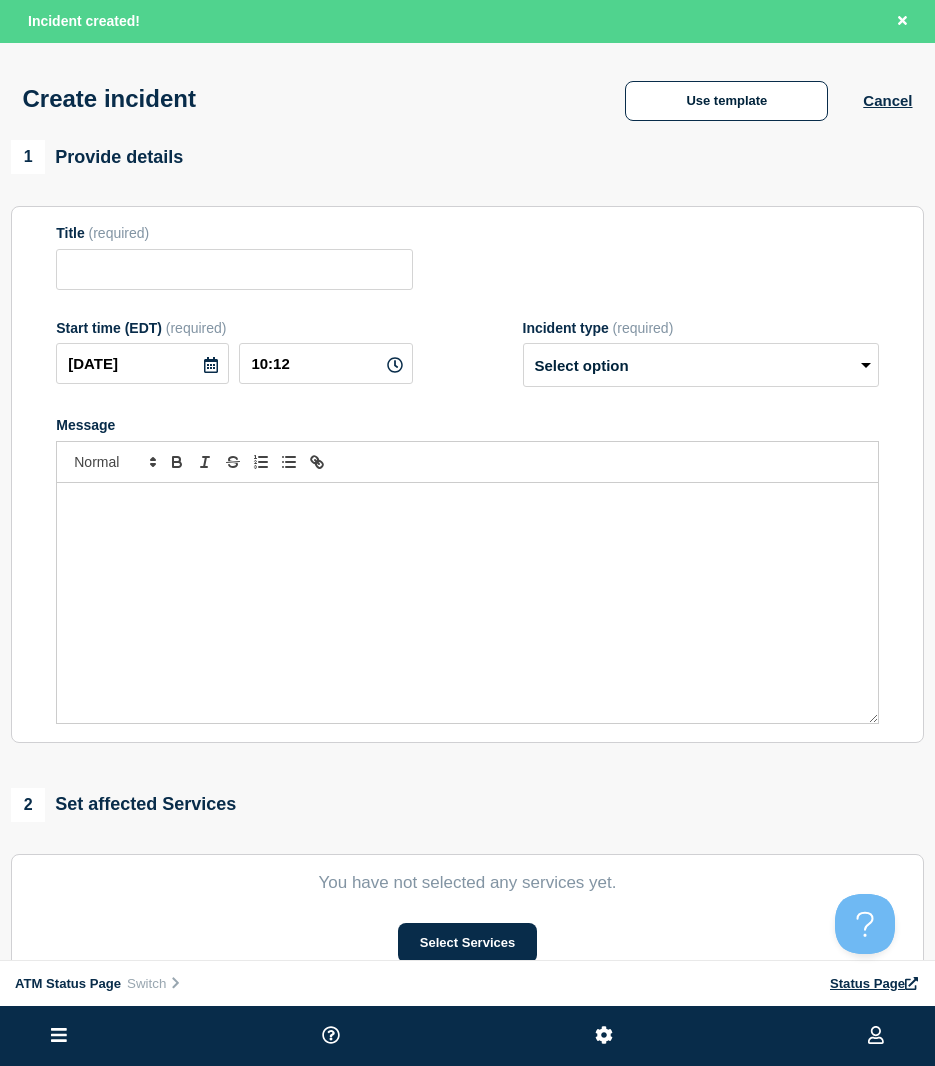 type on "Depository Down" 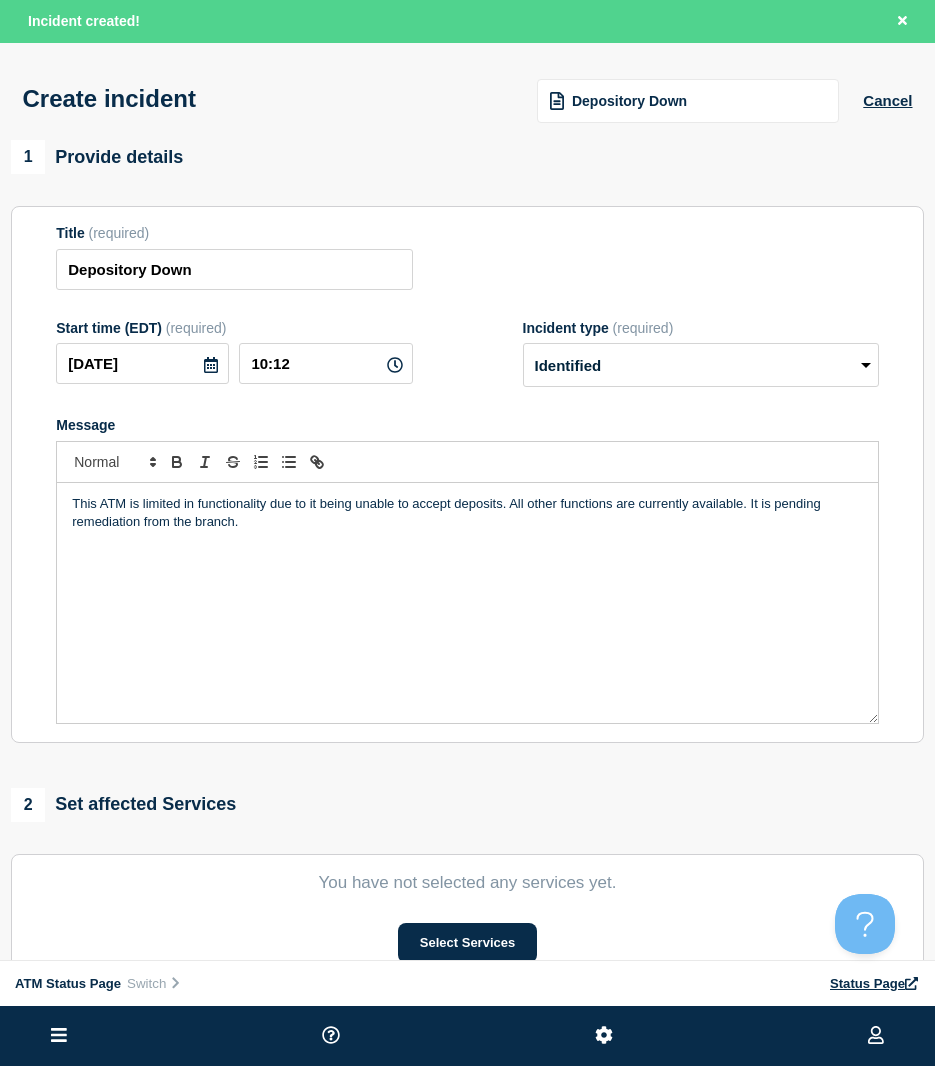scroll, scrollTop: 200, scrollLeft: 0, axis: vertical 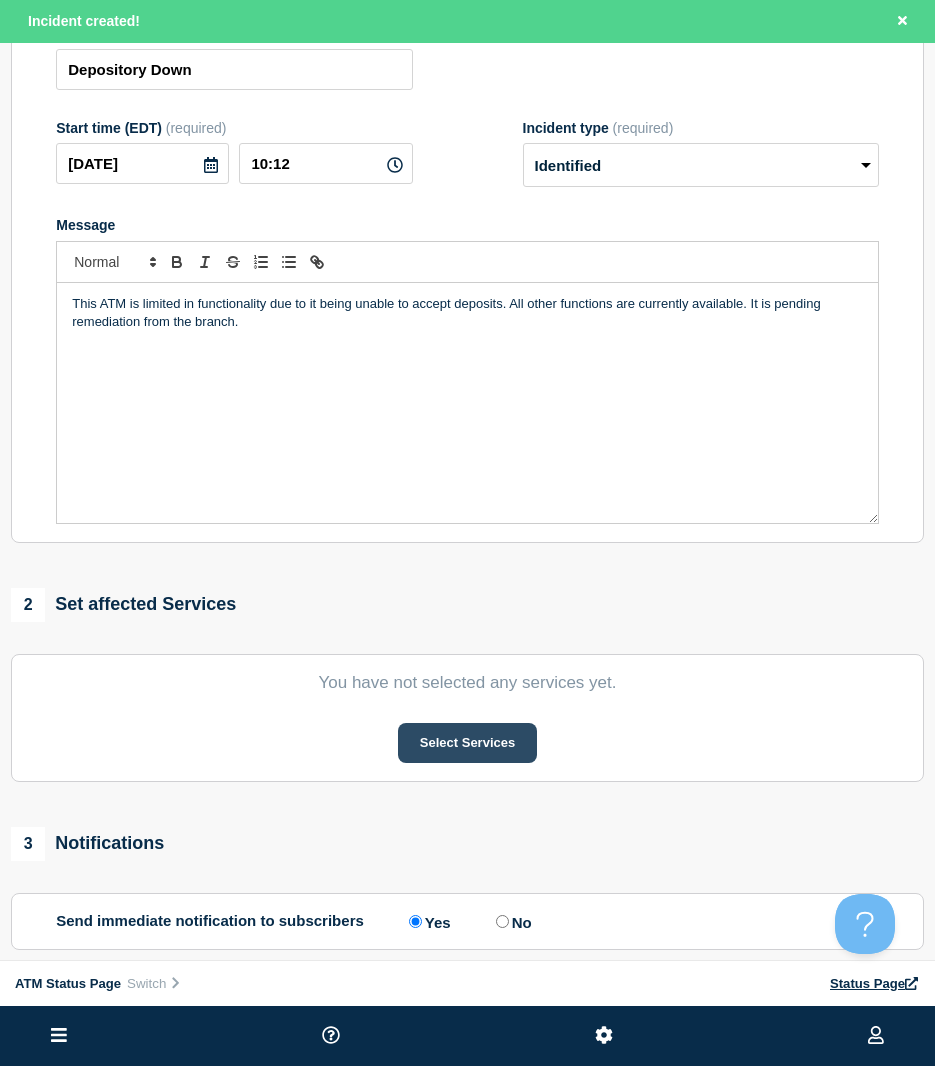 click on "Select Services" at bounding box center [467, 743] 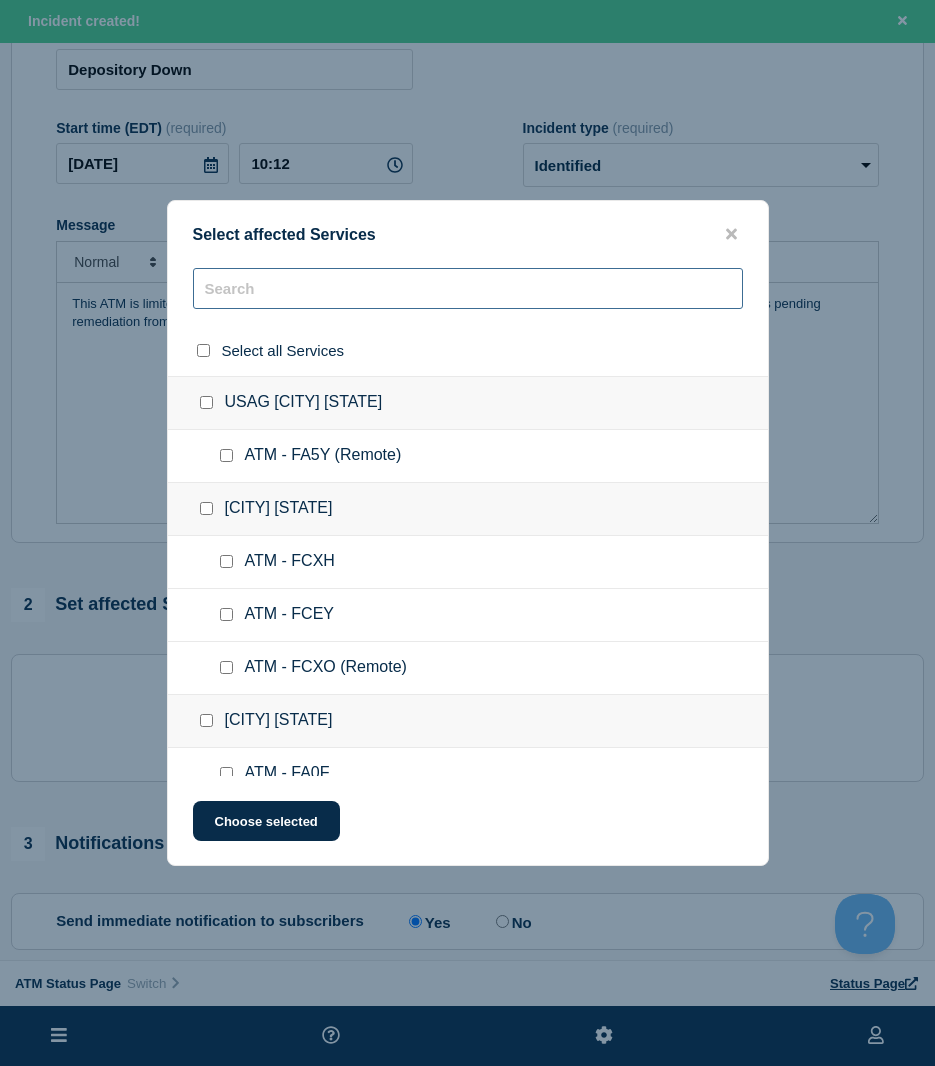click at bounding box center [468, 288] 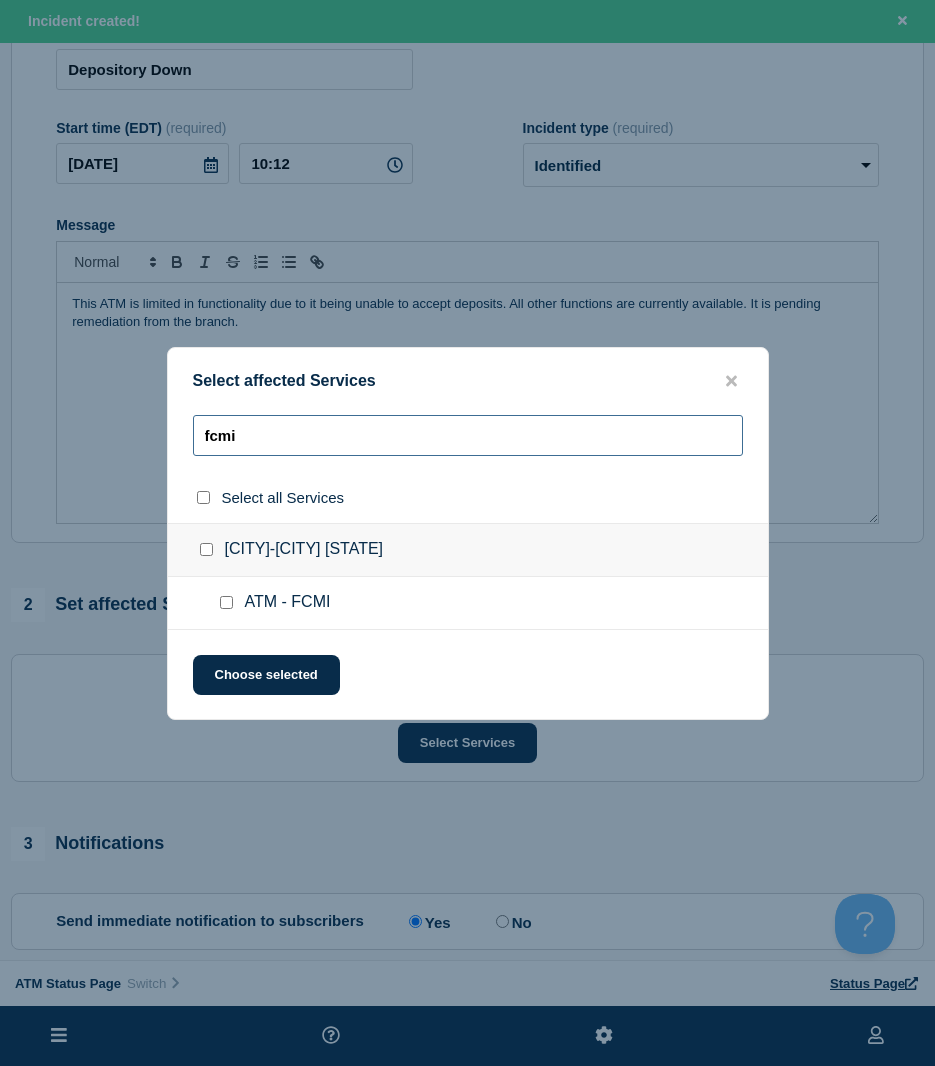 type on "fcmi" 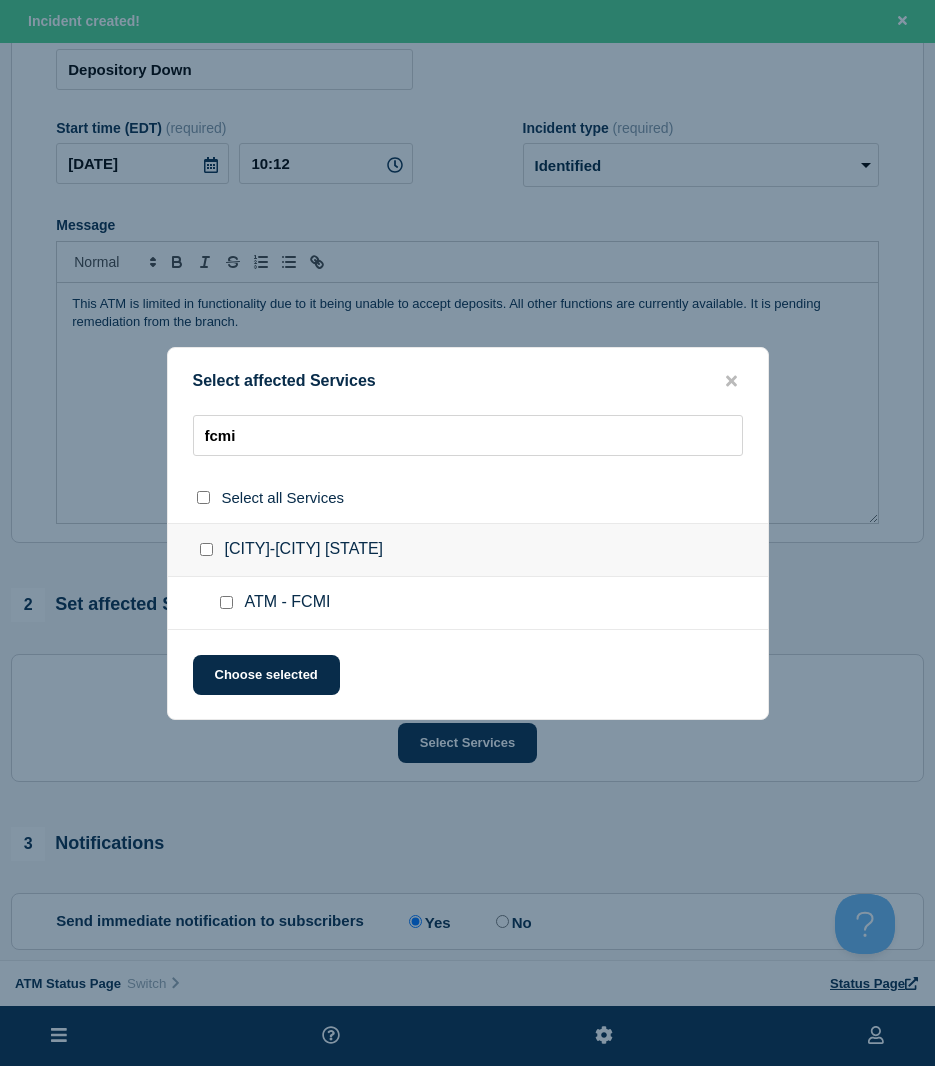 click at bounding box center (226, 602) 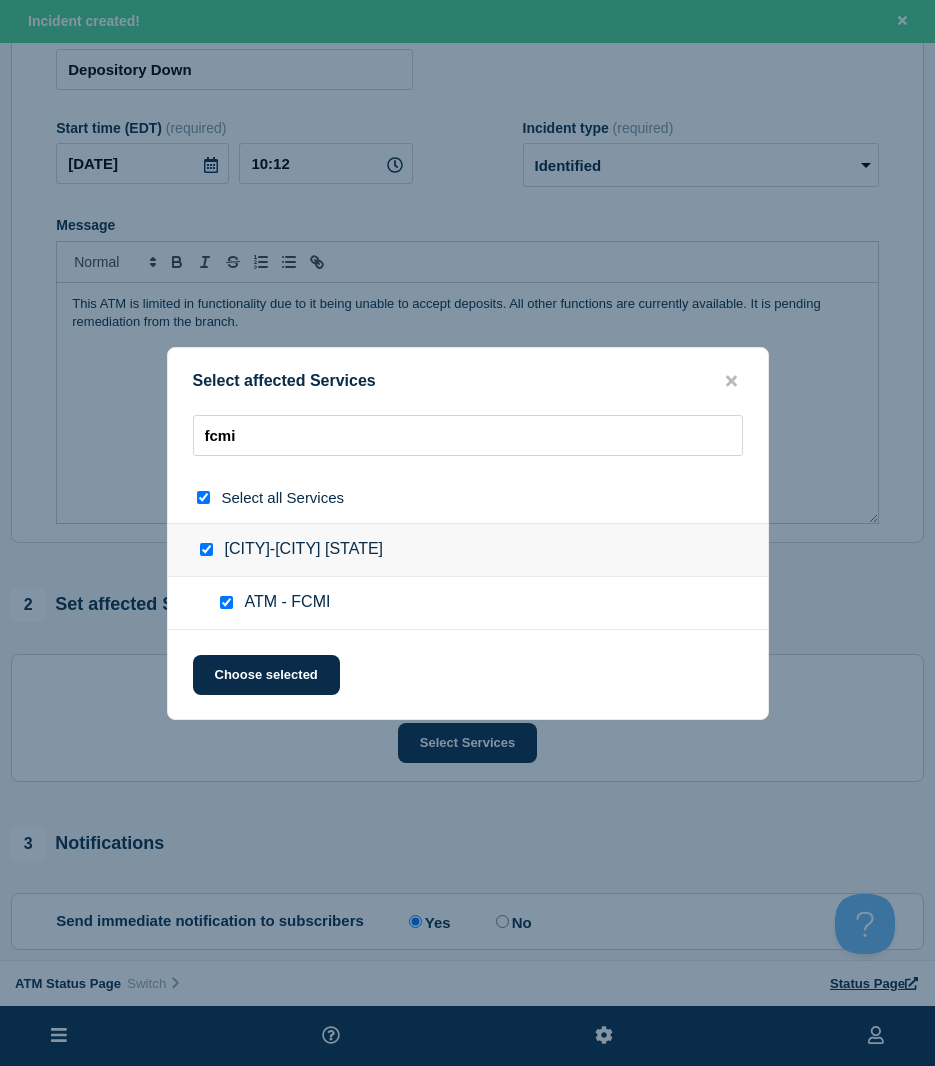 checkbox on "true" 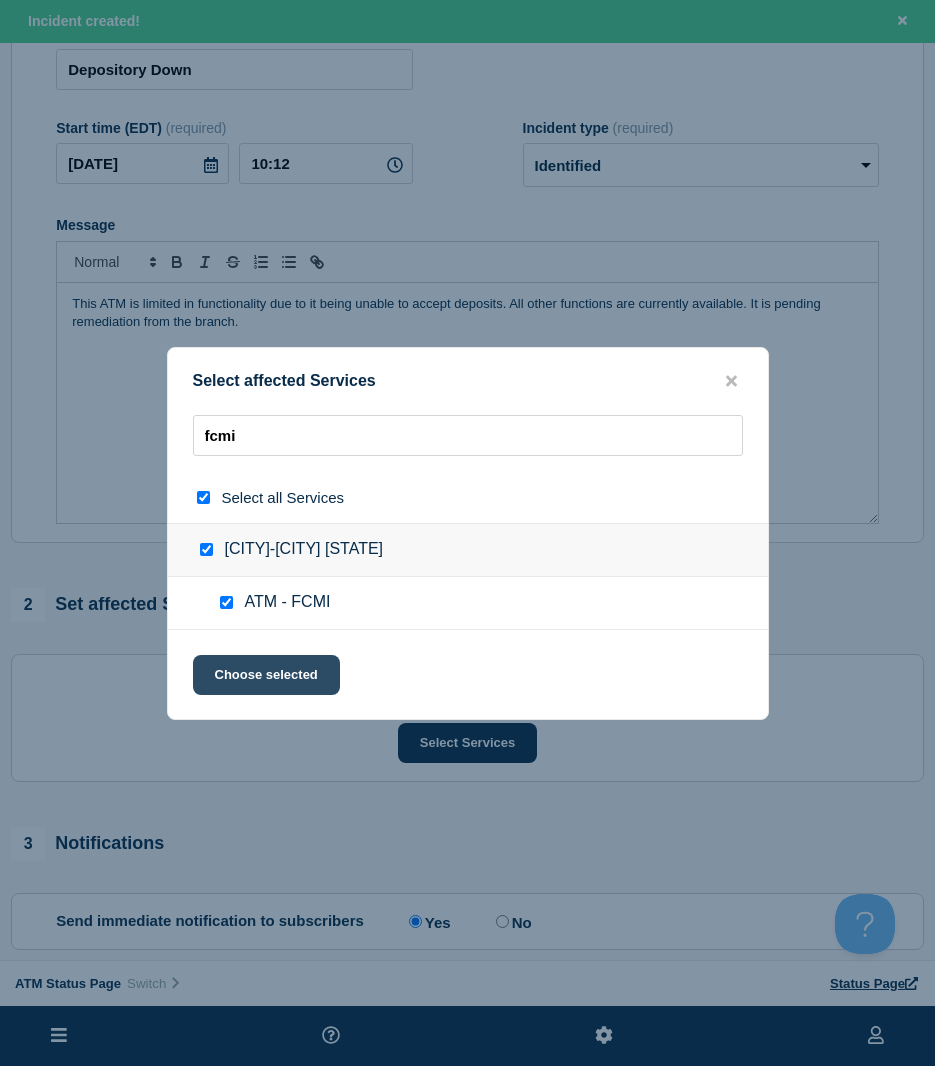 click on "Choose selected" 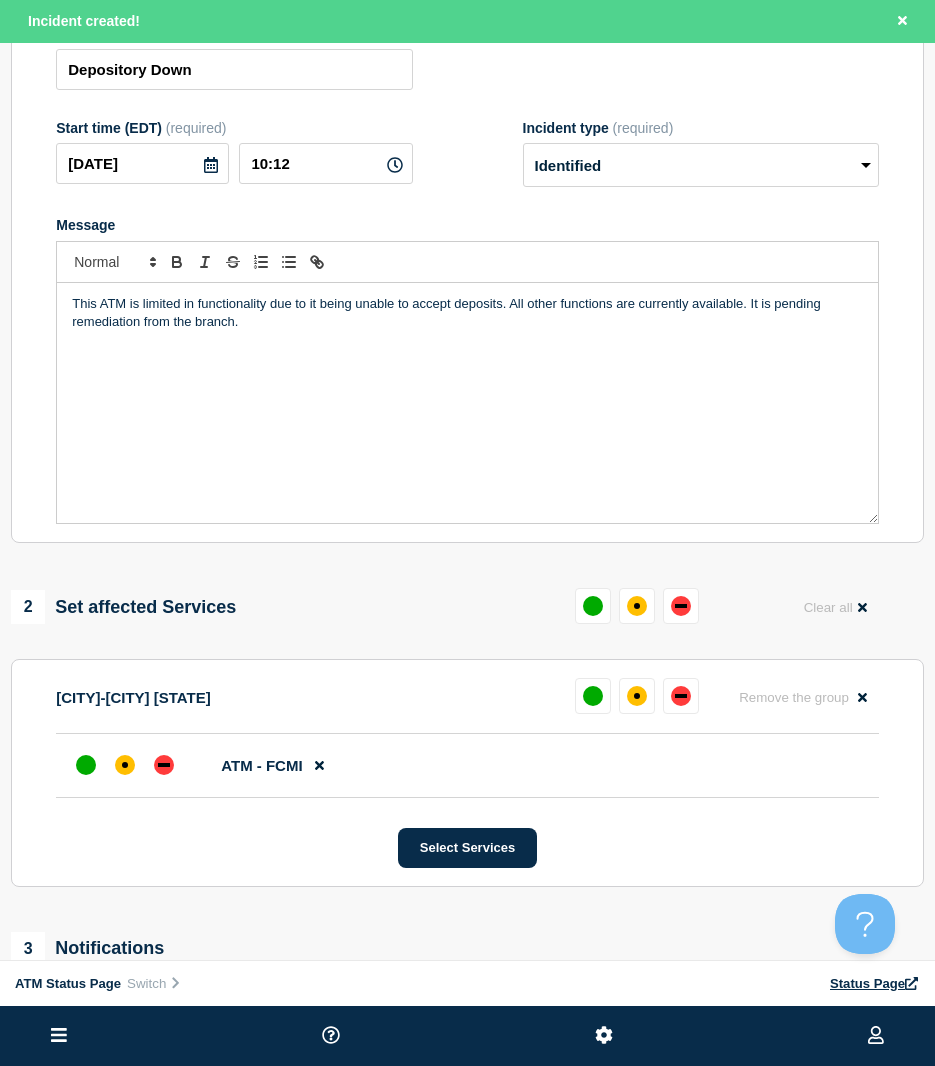 scroll, scrollTop: 400, scrollLeft: 0, axis: vertical 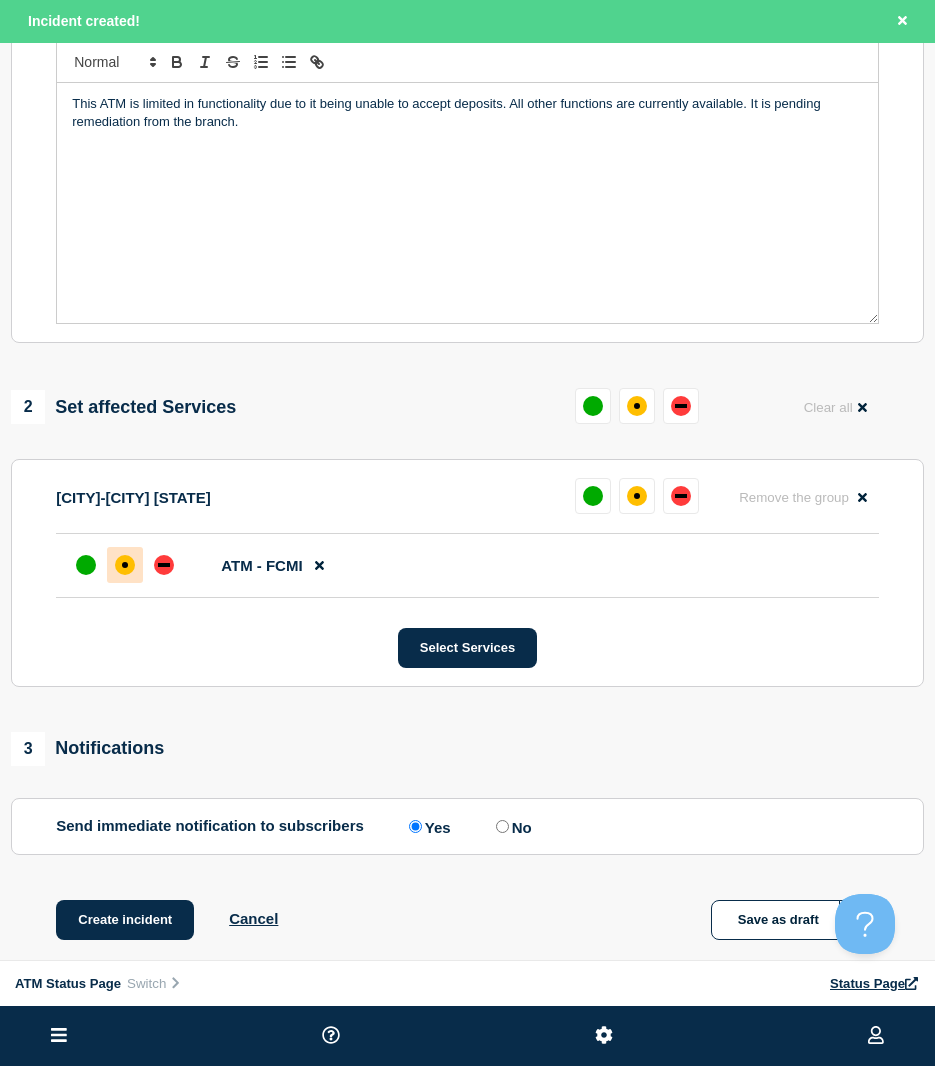 click at bounding box center (125, 565) 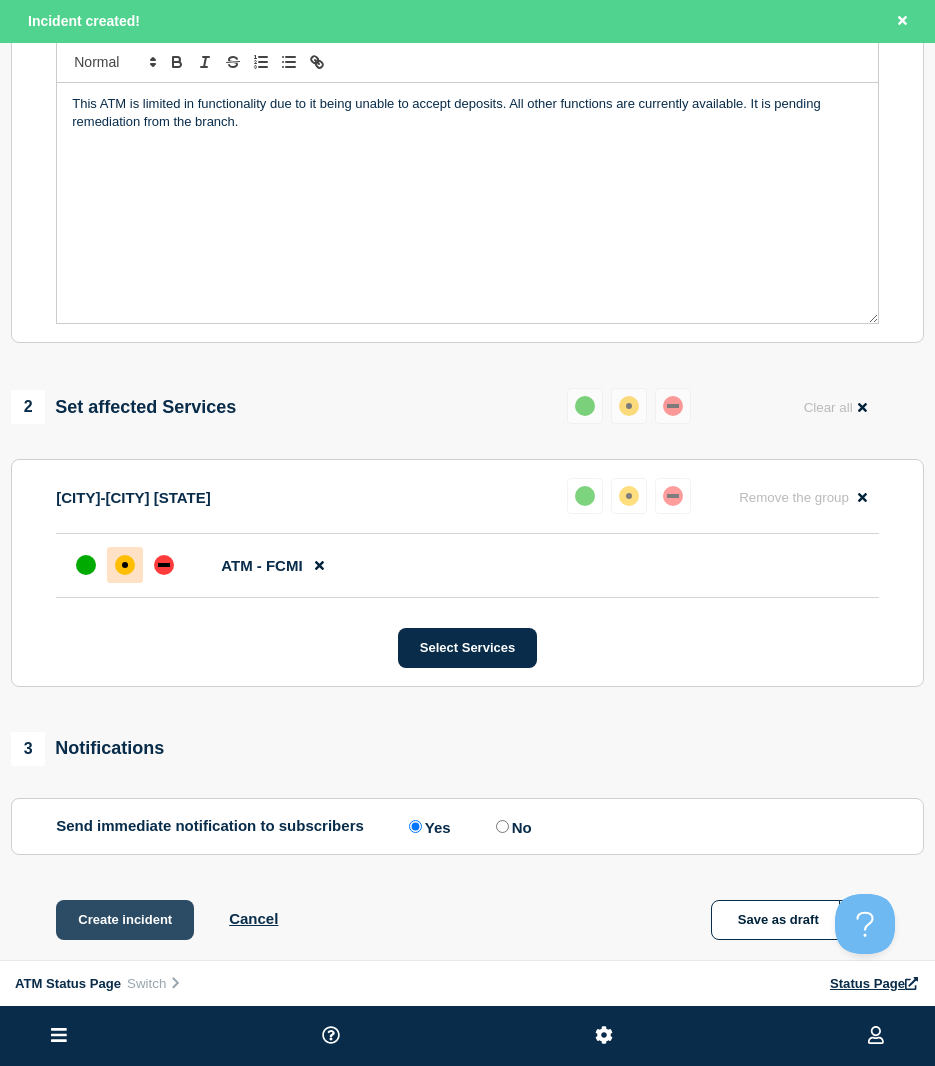 click on "Create incident" at bounding box center [125, 920] 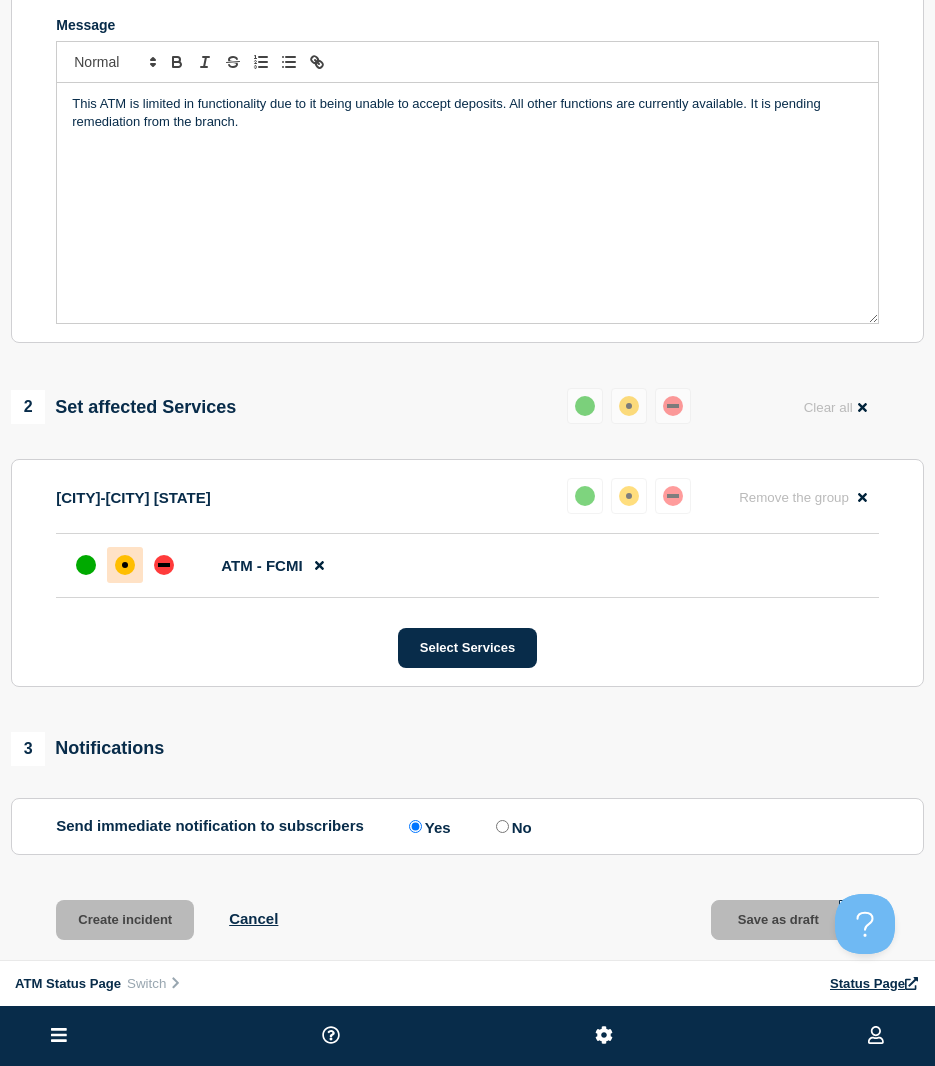 scroll, scrollTop: 358, scrollLeft: 0, axis: vertical 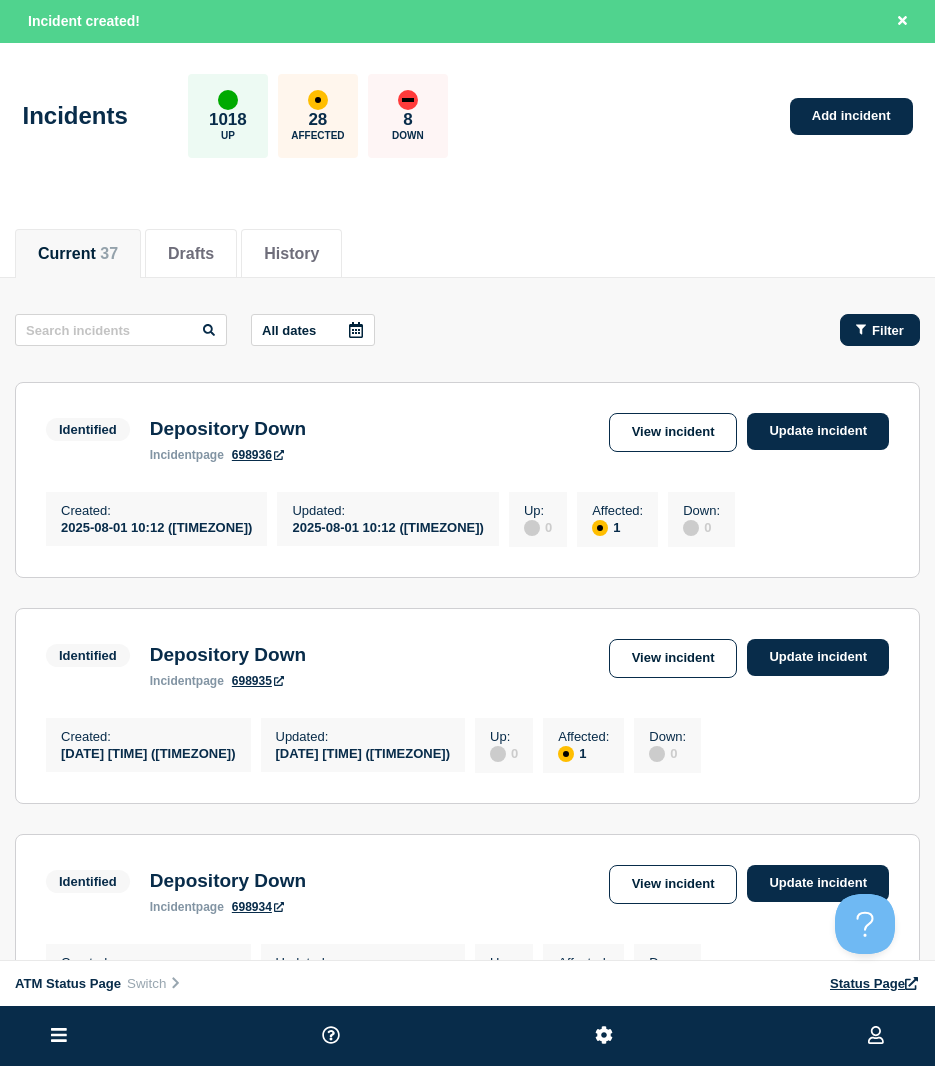 click on "Filter" at bounding box center (880, 330) 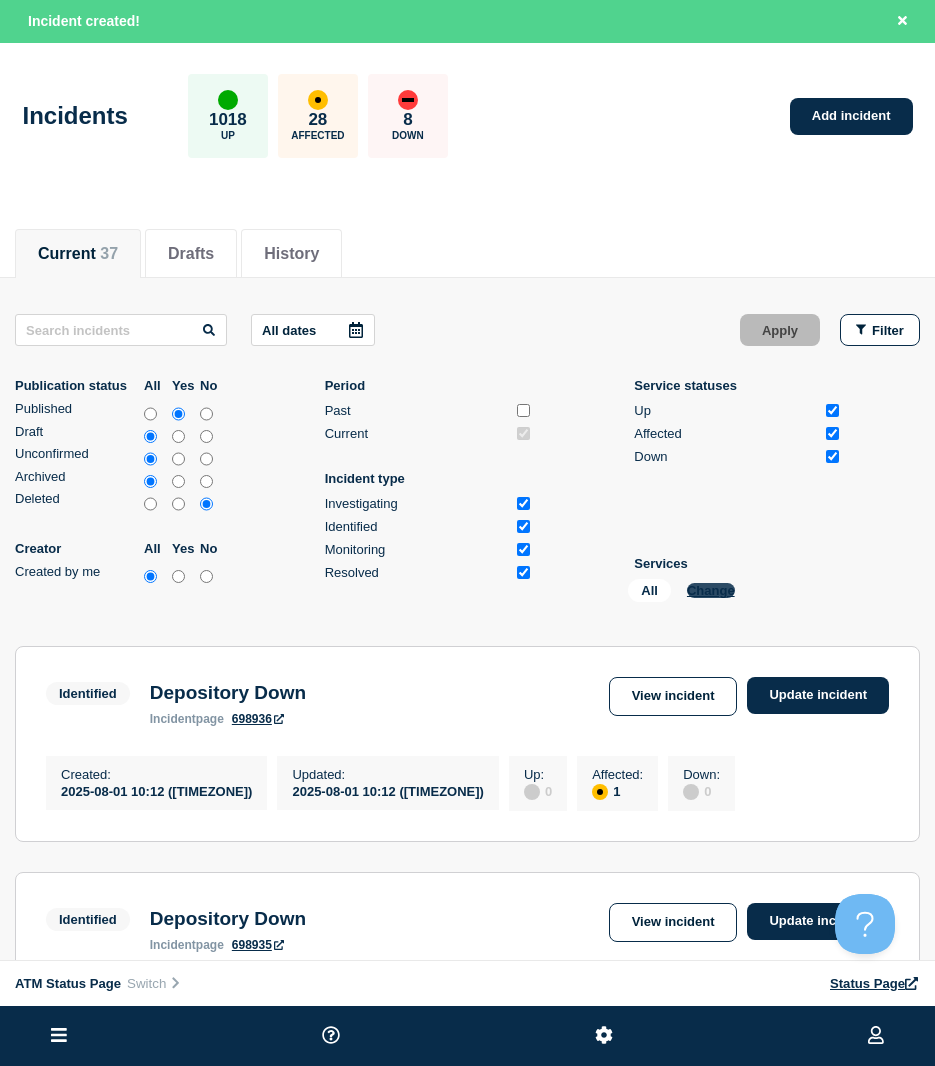 click on "Change" at bounding box center (711, 590) 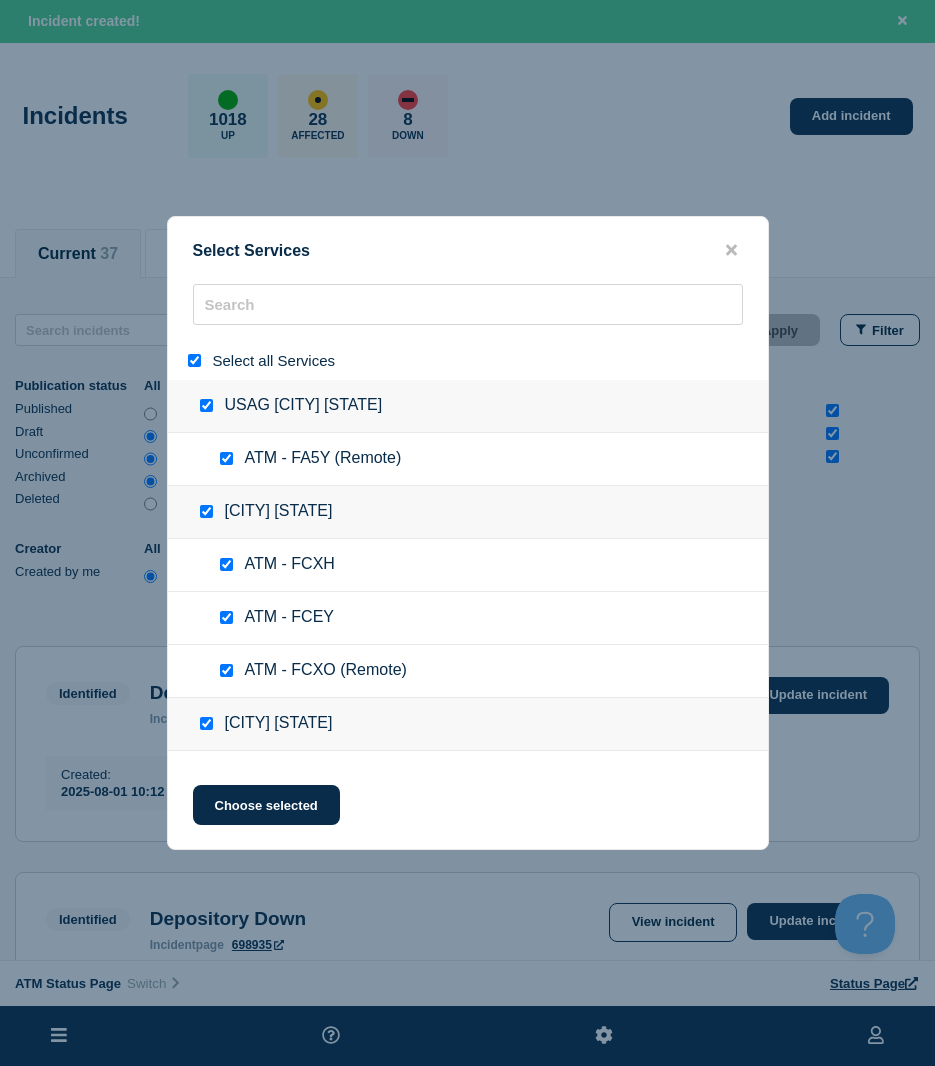 click at bounding box center (194, 360) 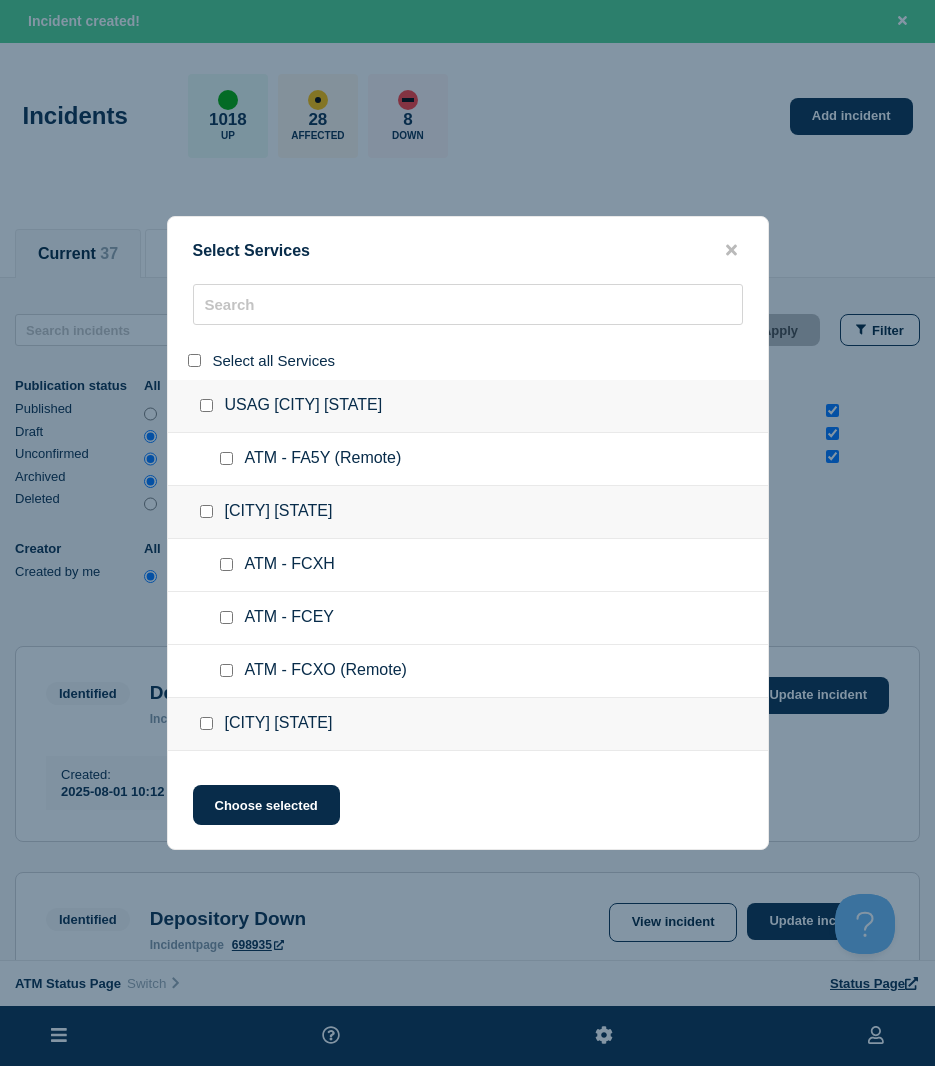 checkbox on "false" 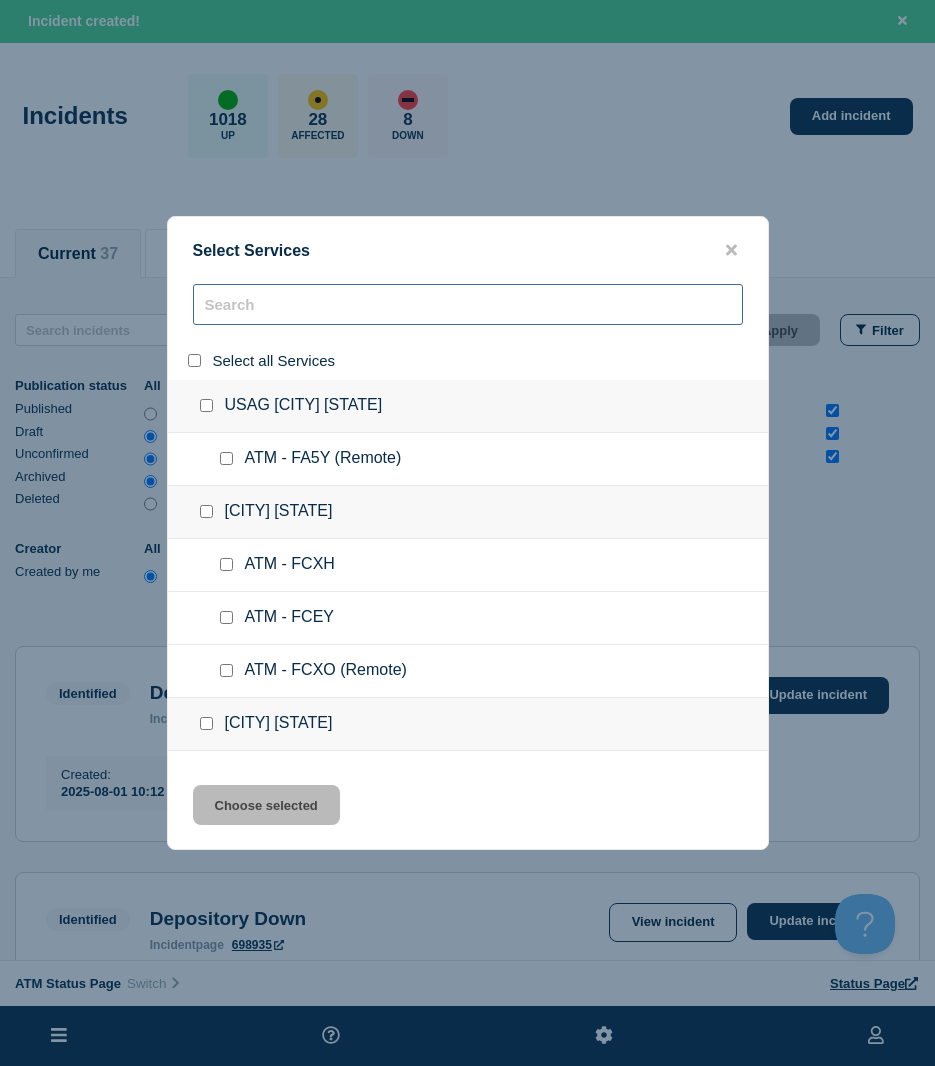 click at bounding box center (468, 304) 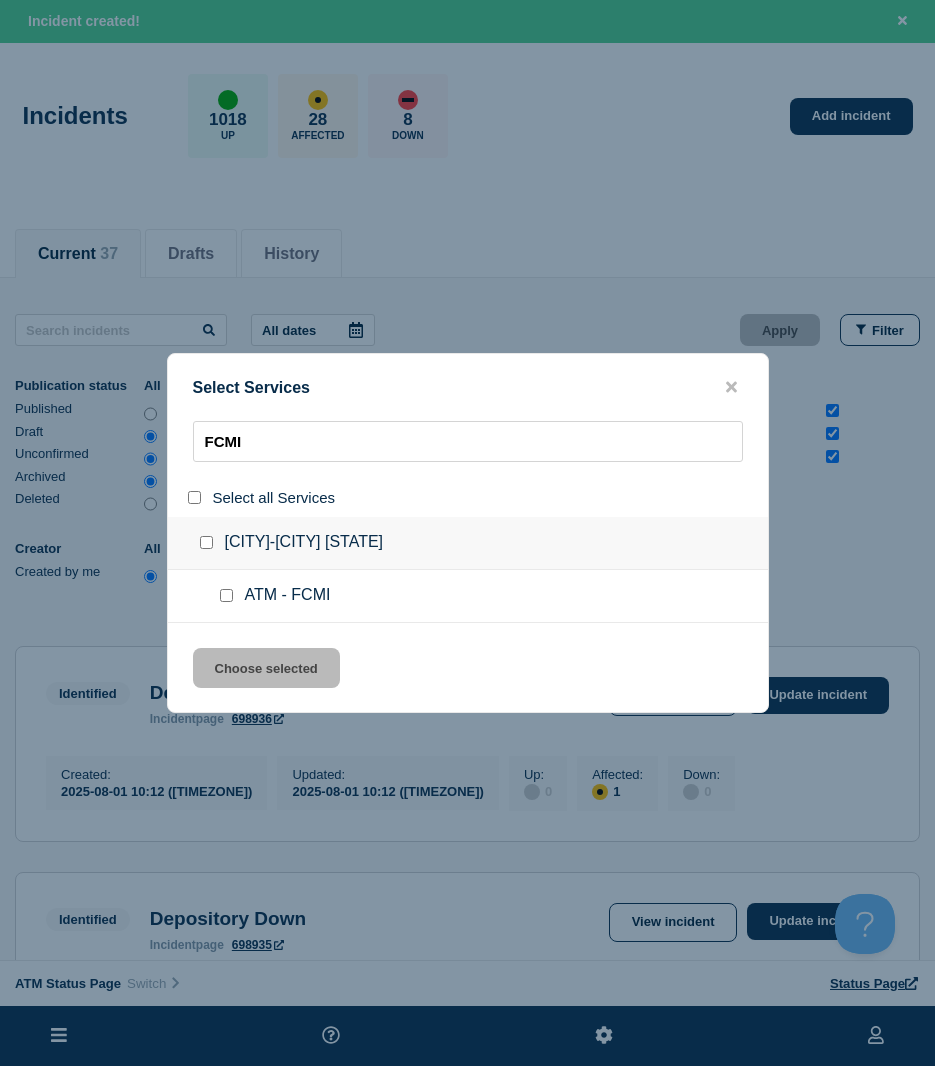 drag, startPoint x: 223, startPoint y: 600, endPoint x: 243, endPoint y: 644, distance: 48.332184 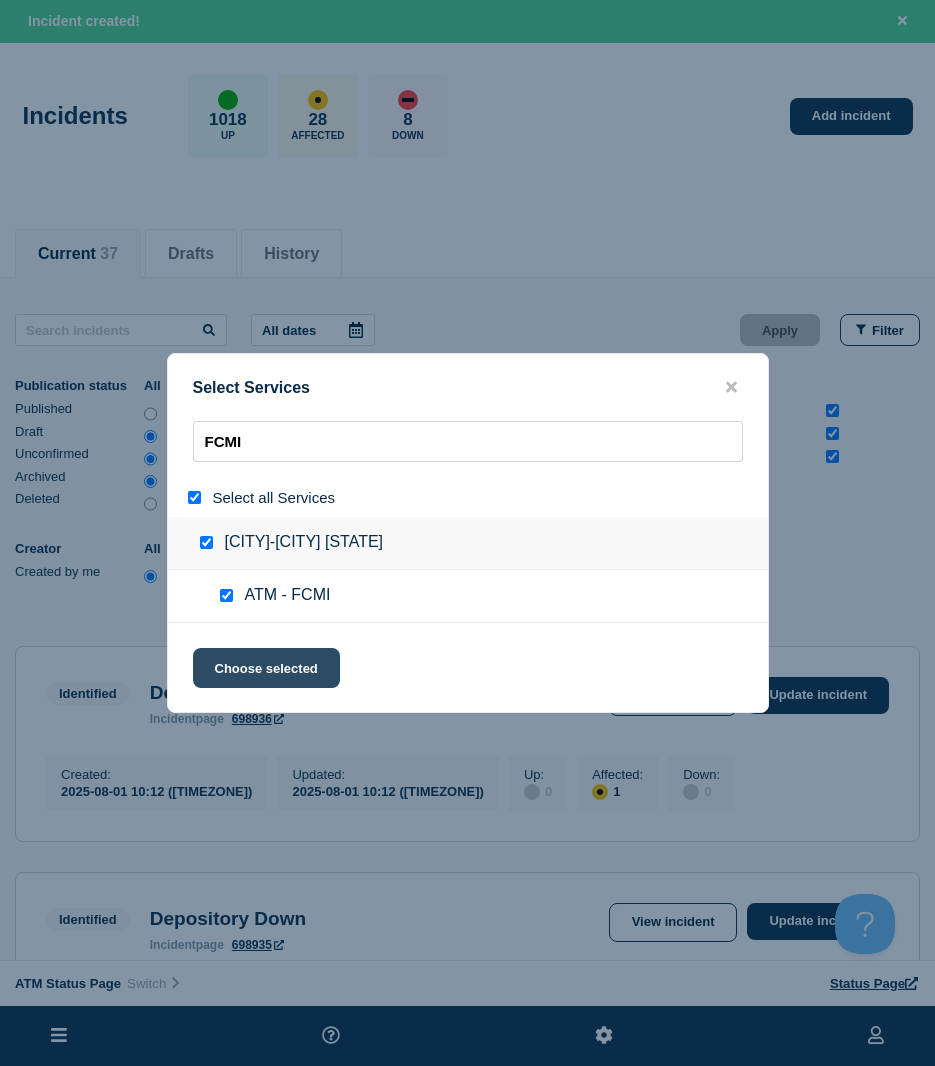 click on "Choose selected" 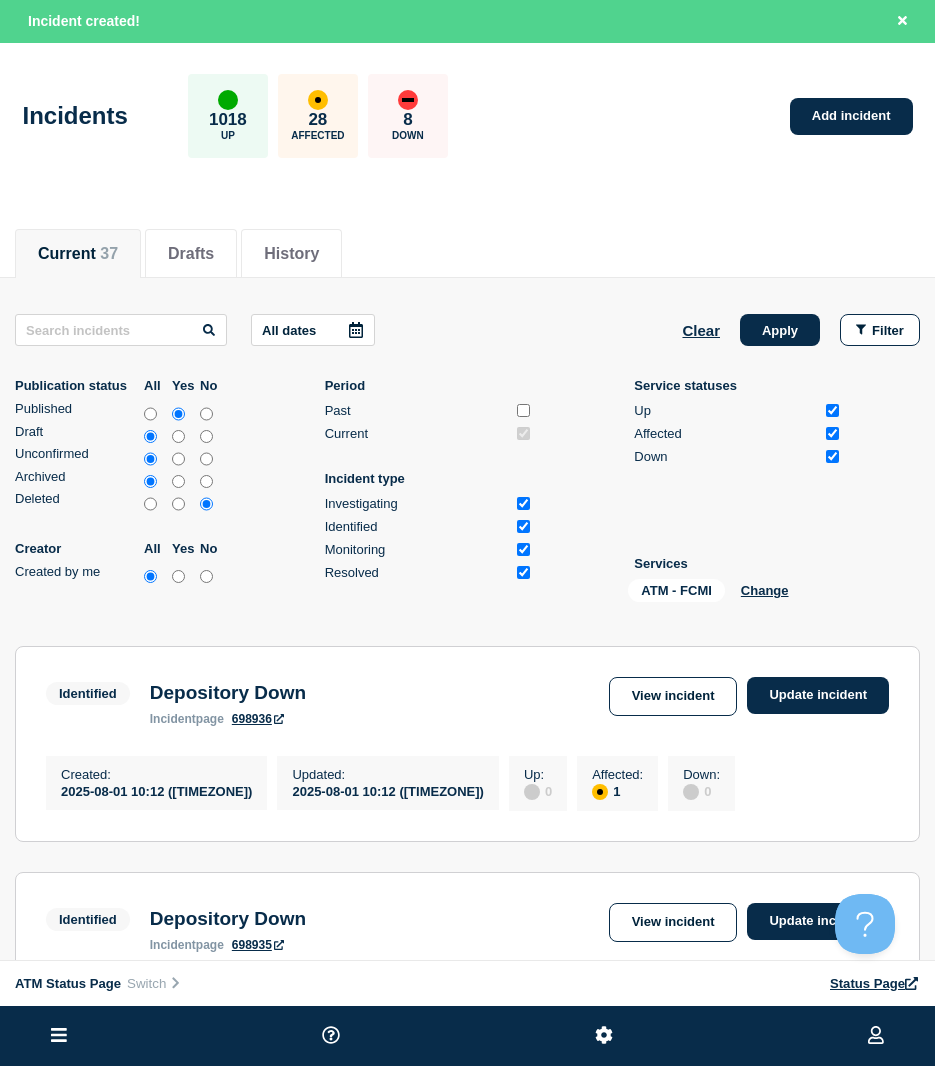 click on "All dates Clear Apply Filter Publication status All Yes No Published  Draft  Unconfirmed  Archived  Deleted  Creator All Yes No Created by me  Period Past  Current  Incident type Investigating  Identified  Monitoring  Resolved  Service statuses Up  Affected  Down  Services ATM - FCMI  Change" at bounding box center (467, 462) 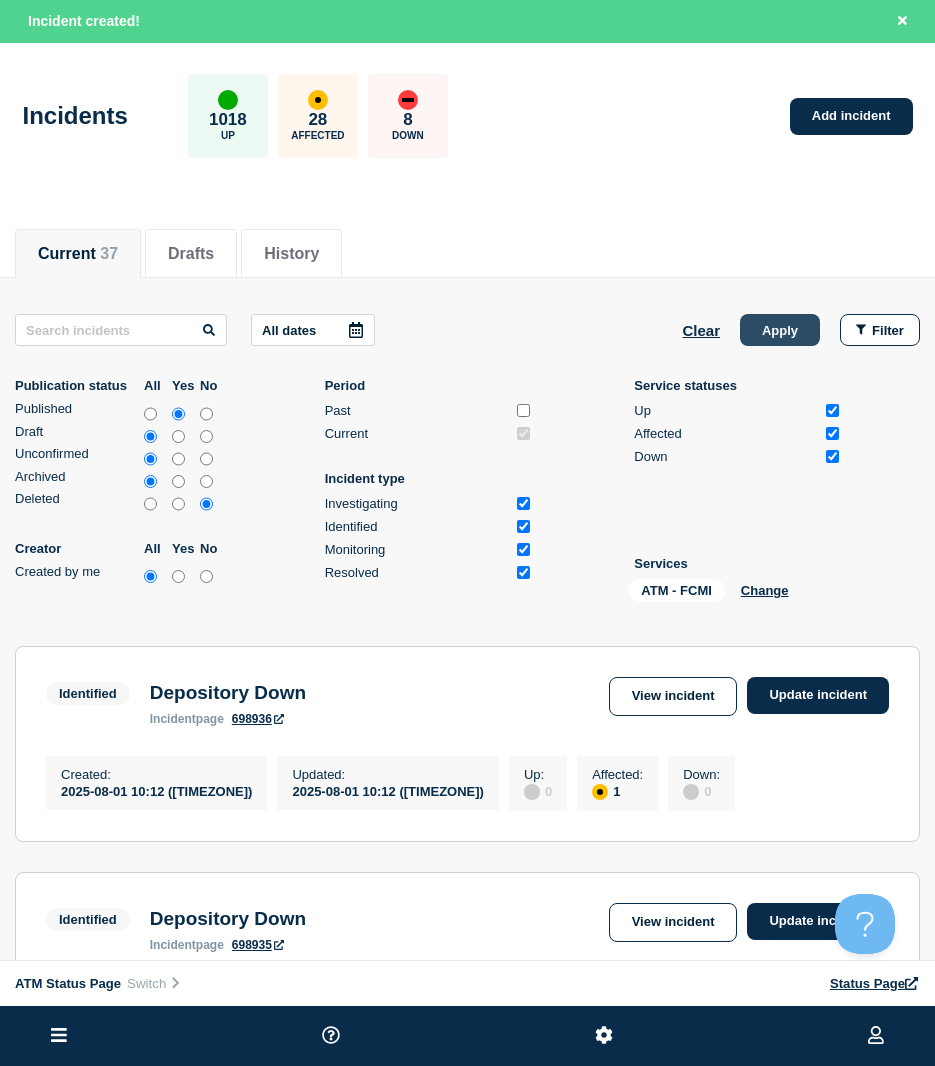 click on "Apply" 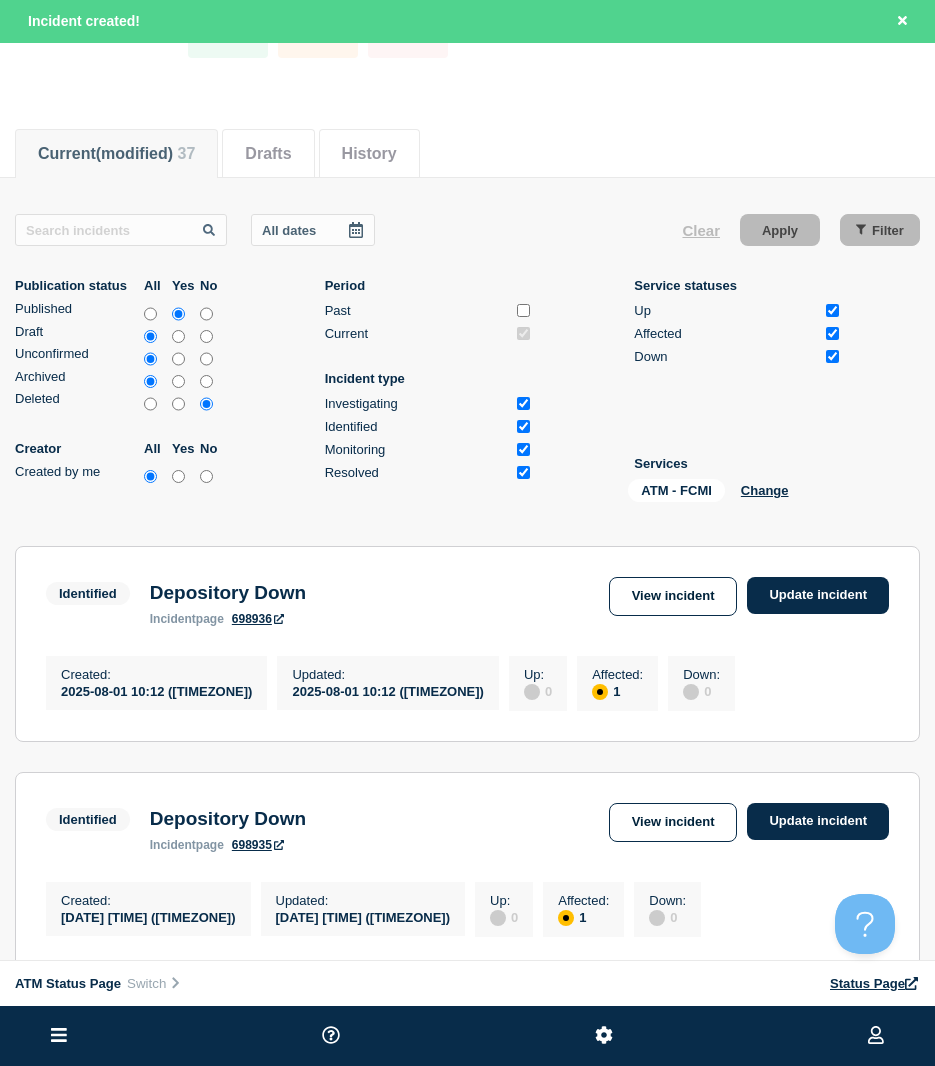 scroll, scrollTop: 142, scrollLeft: 0, axis: vertical 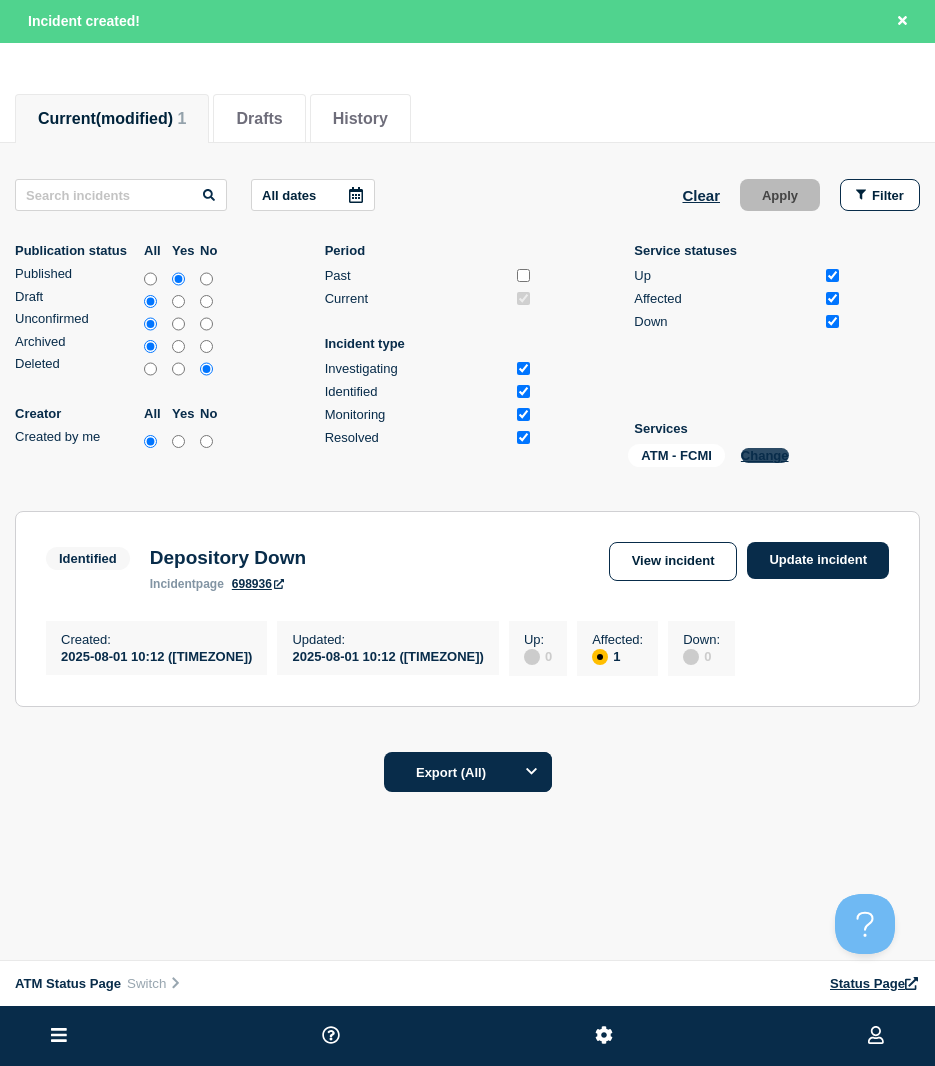 click on "Change" 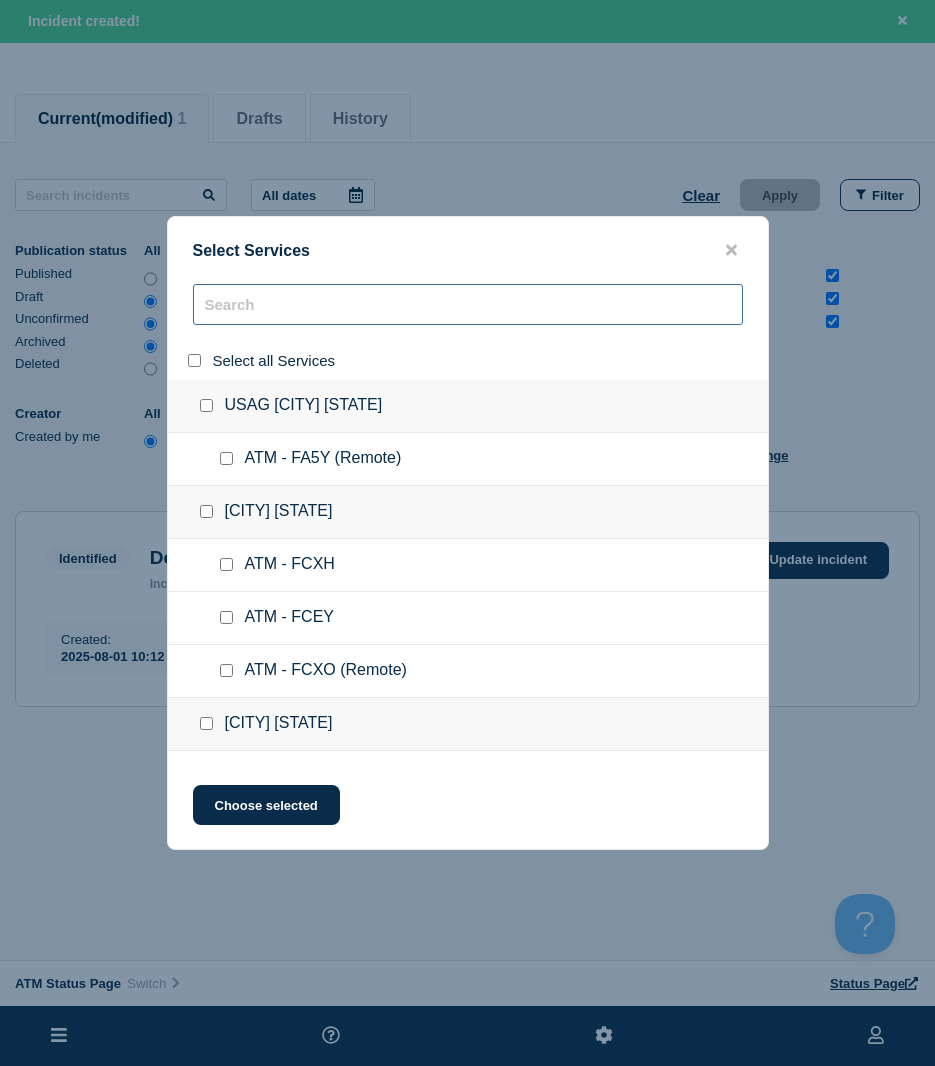 click at bounding box center [468, 304] 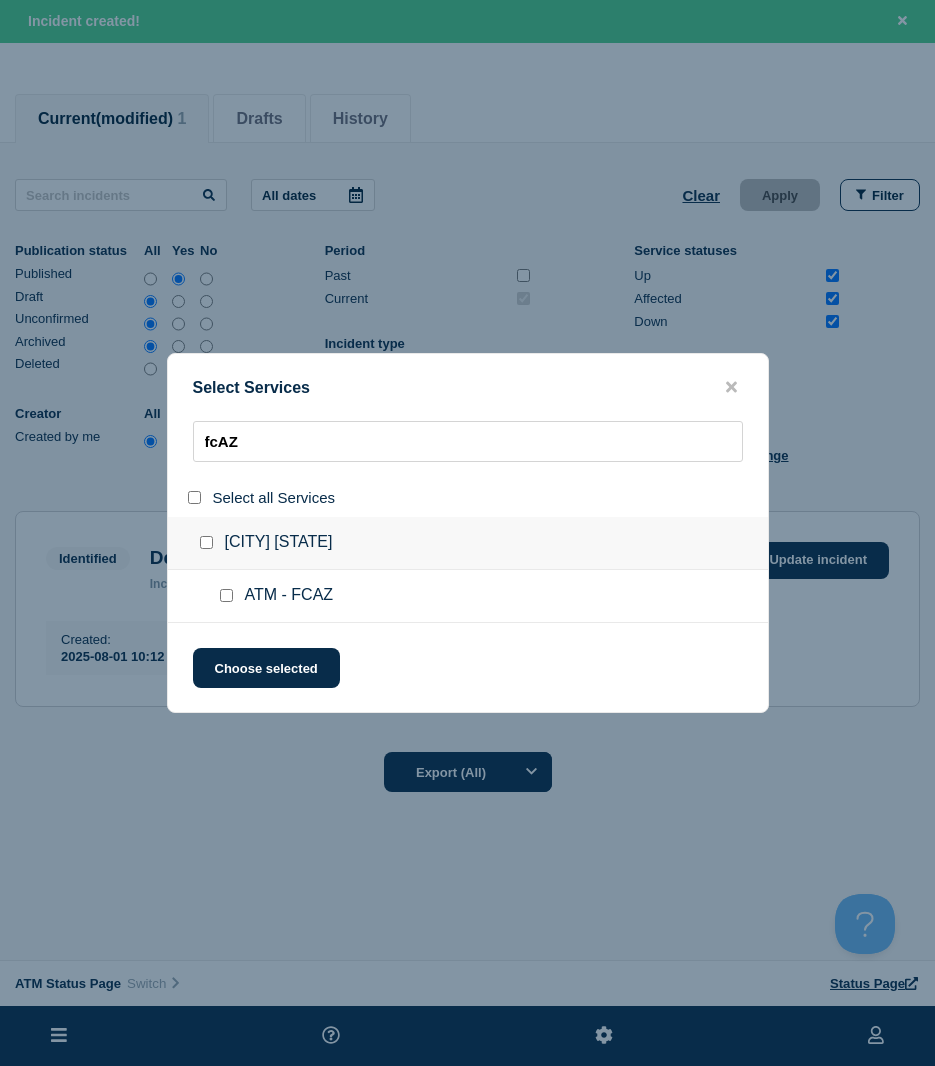 click at bounding box center (226, 595) 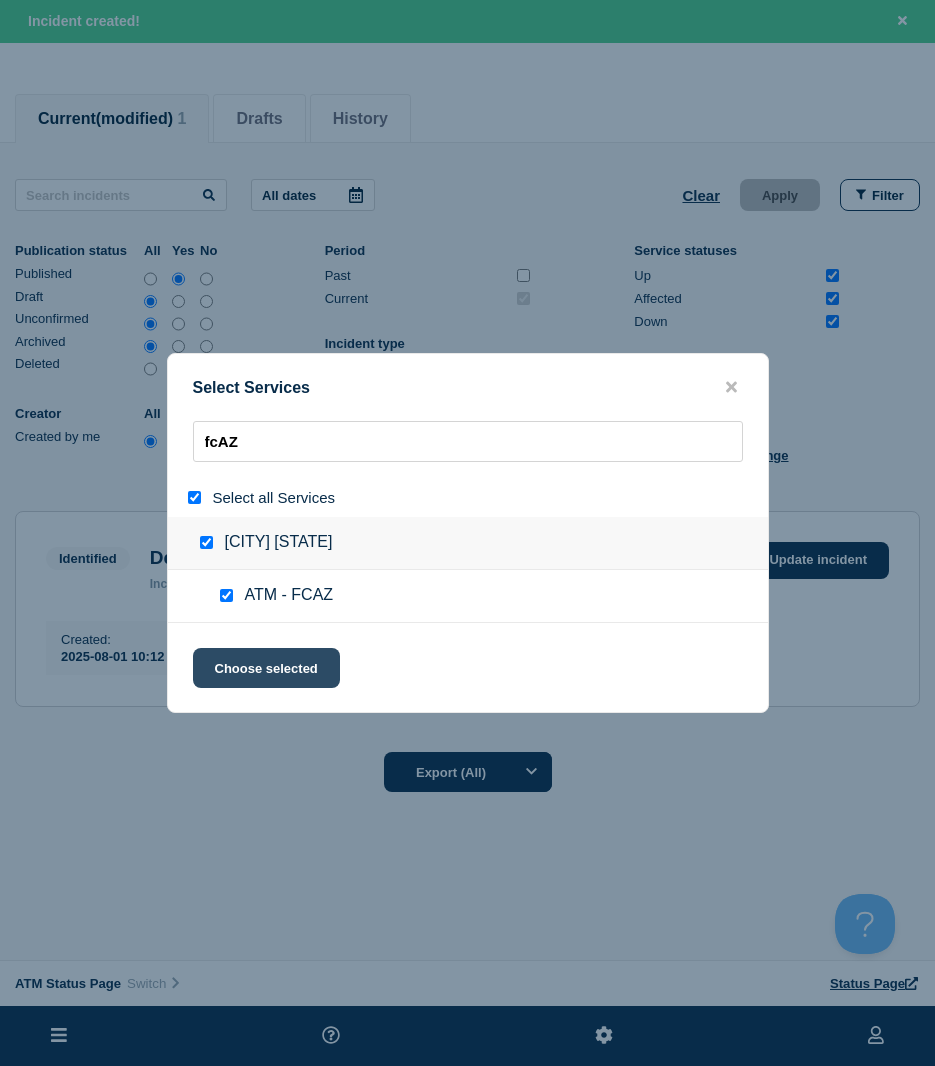 click on "Choose selected" 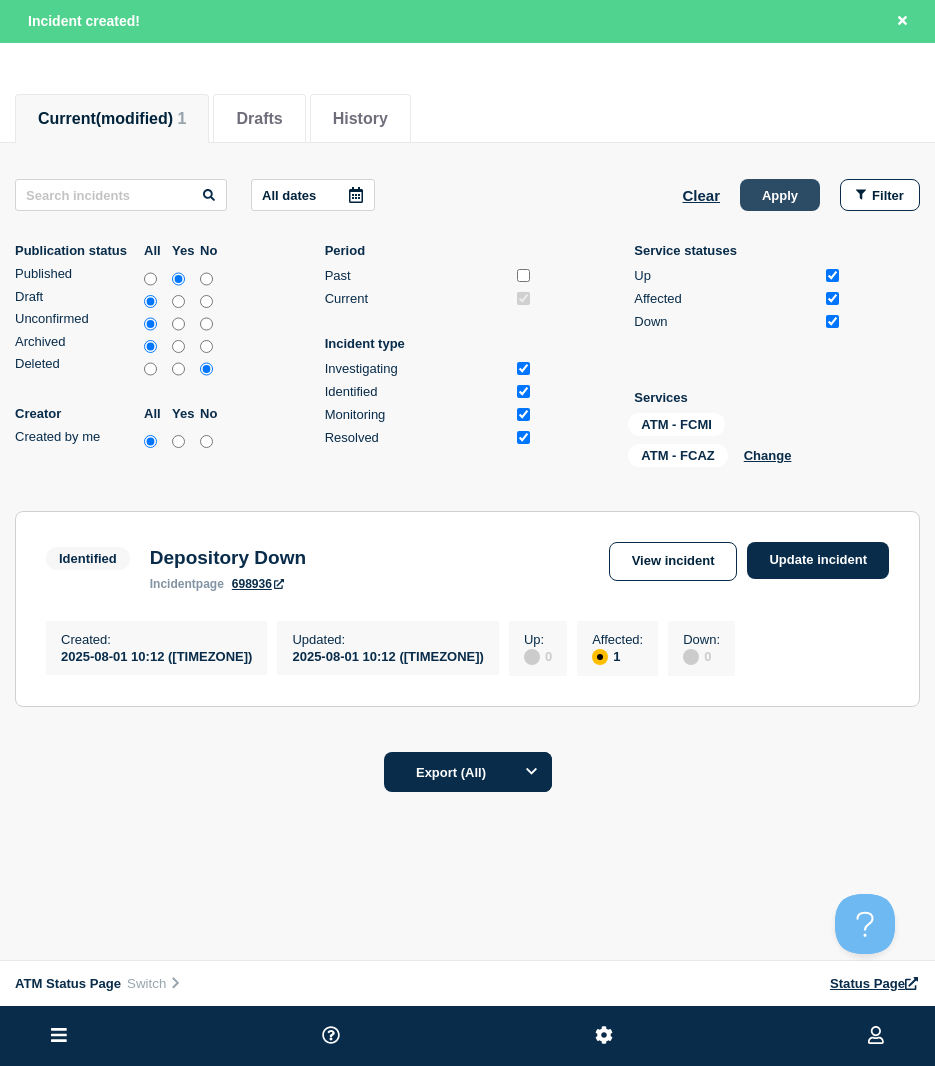 click on "Apply" 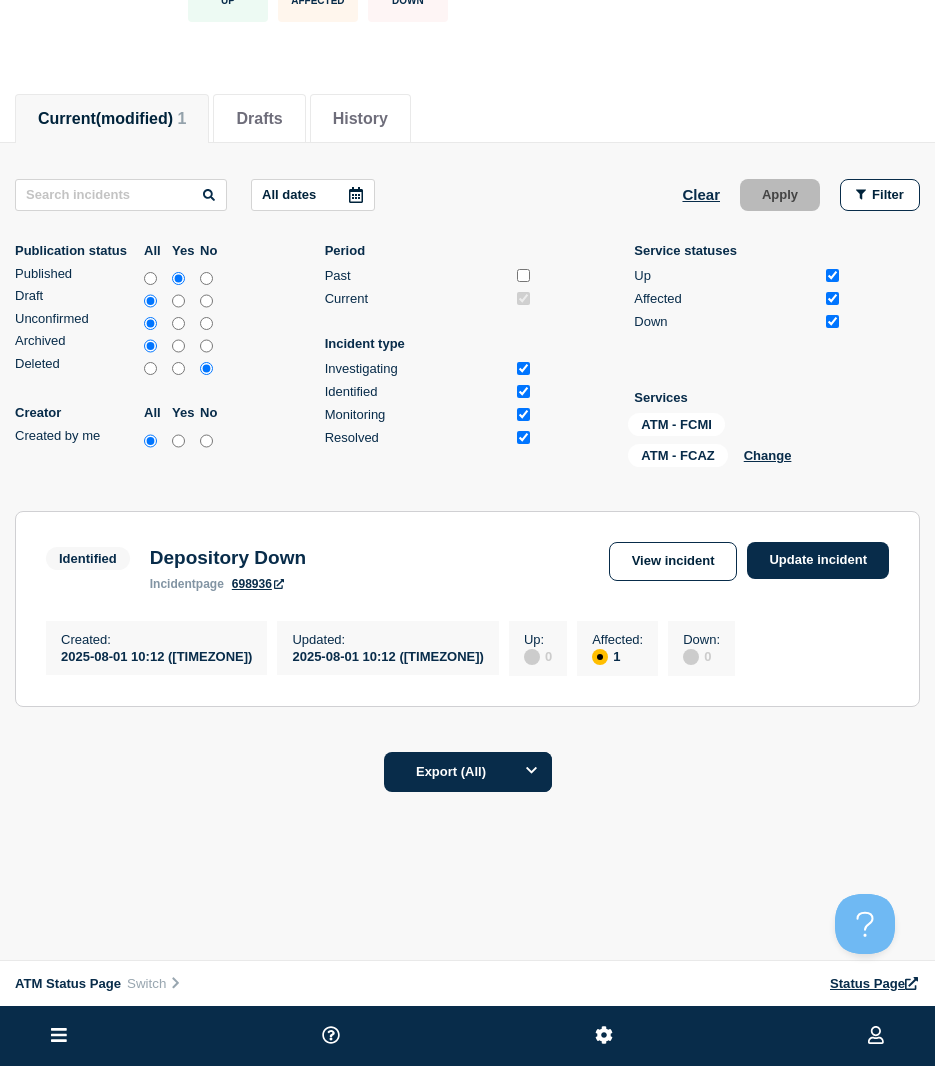 scroll, scrollTop: 0, scrollLeft: 0, axis: both 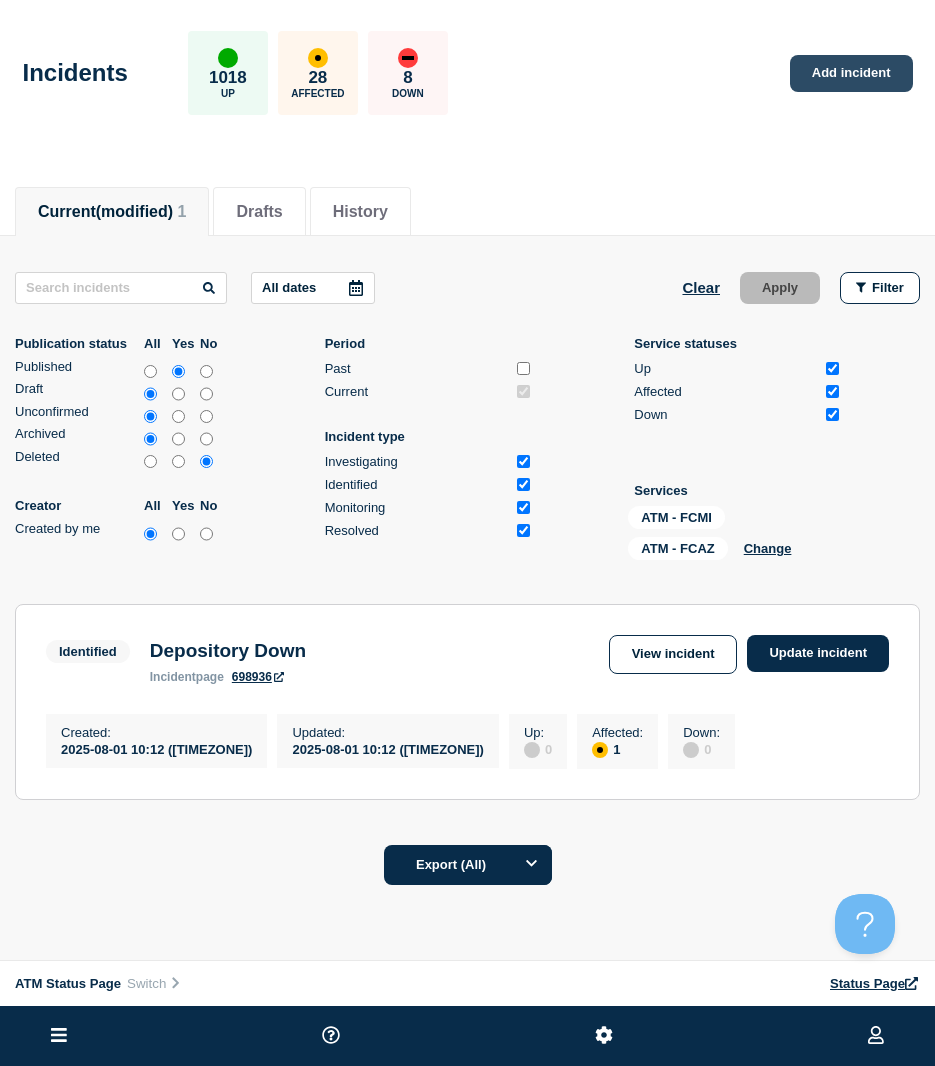 click on "Add incident" 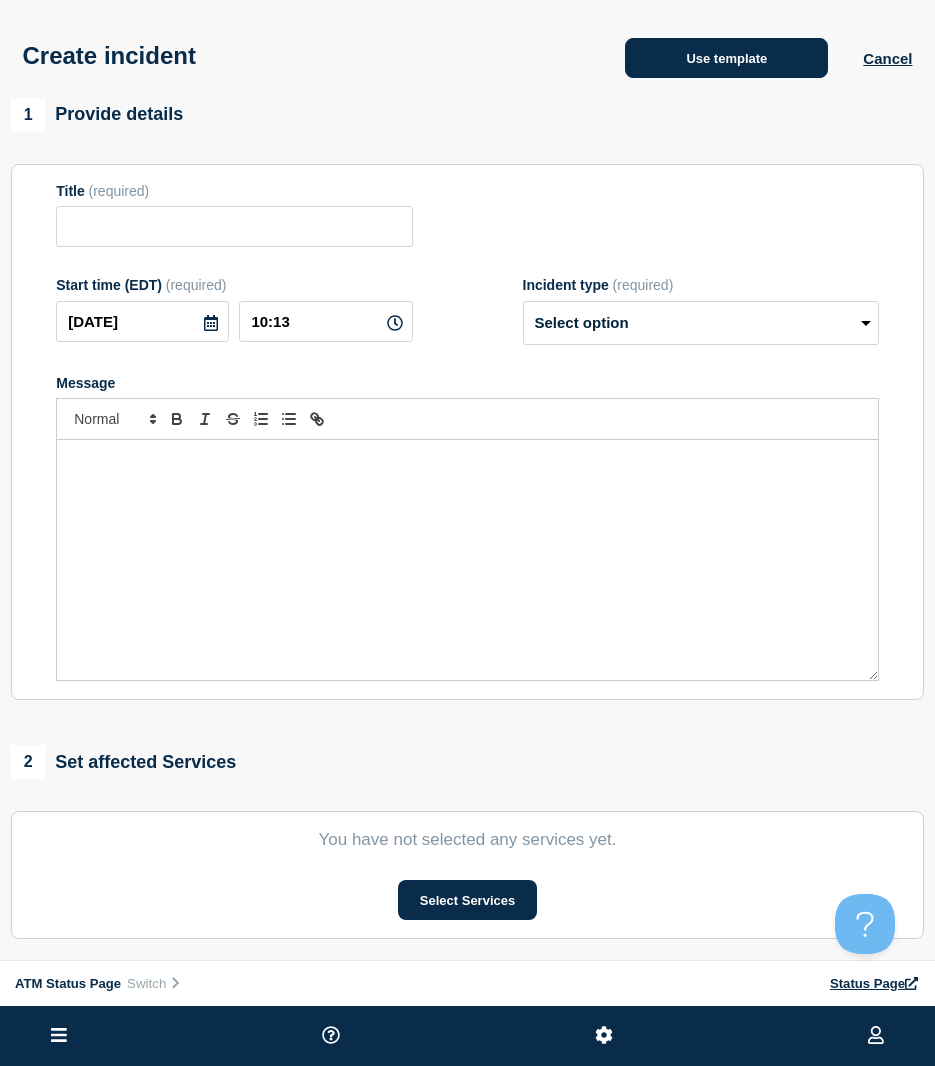 click on "Use template" at bounding box center [726, 58] 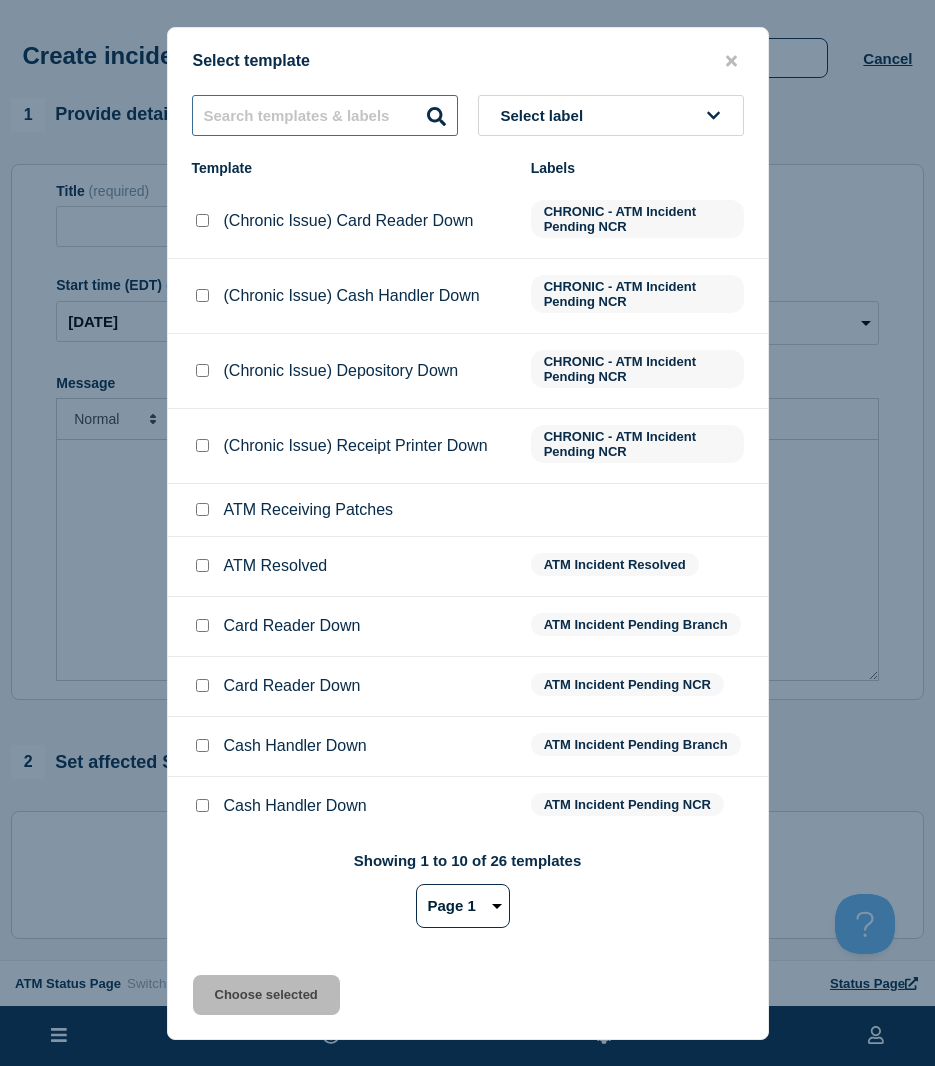 click at bounding box center (325, 115) 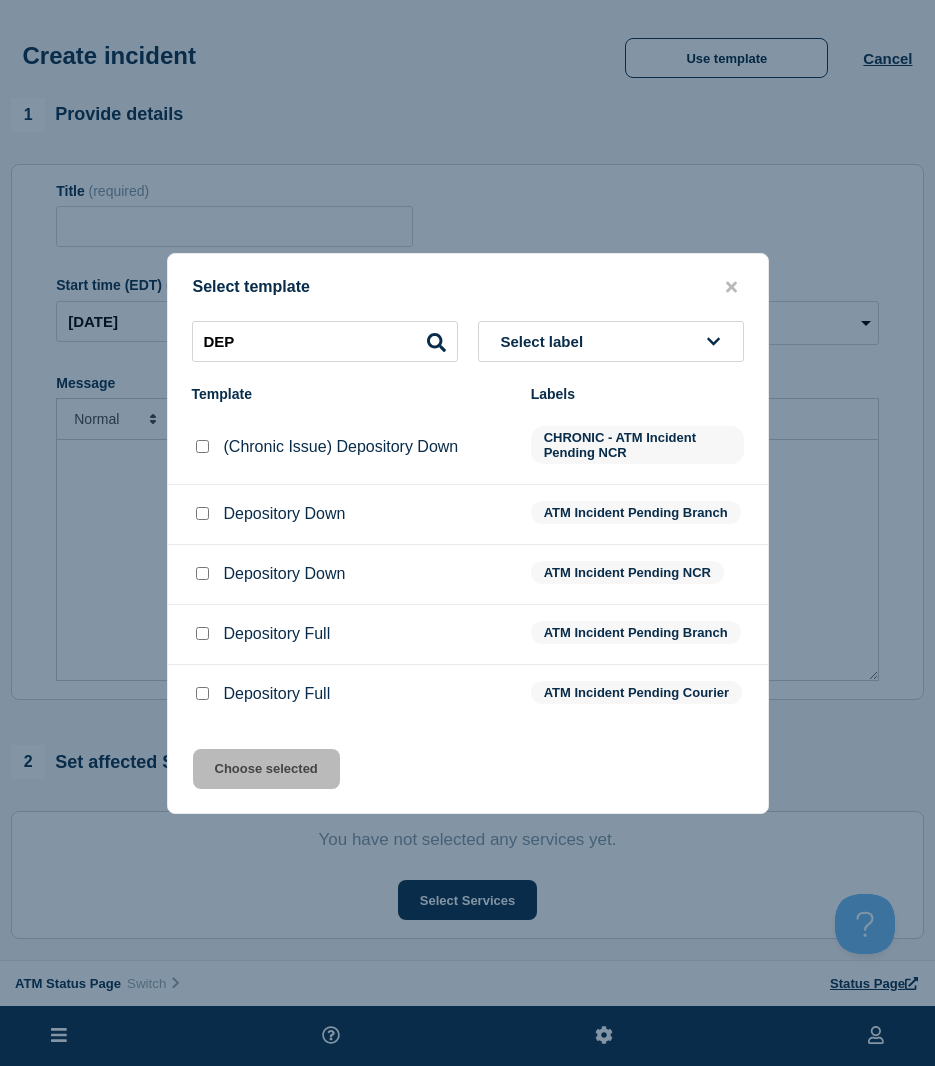 click at bounding box center [202, 514] 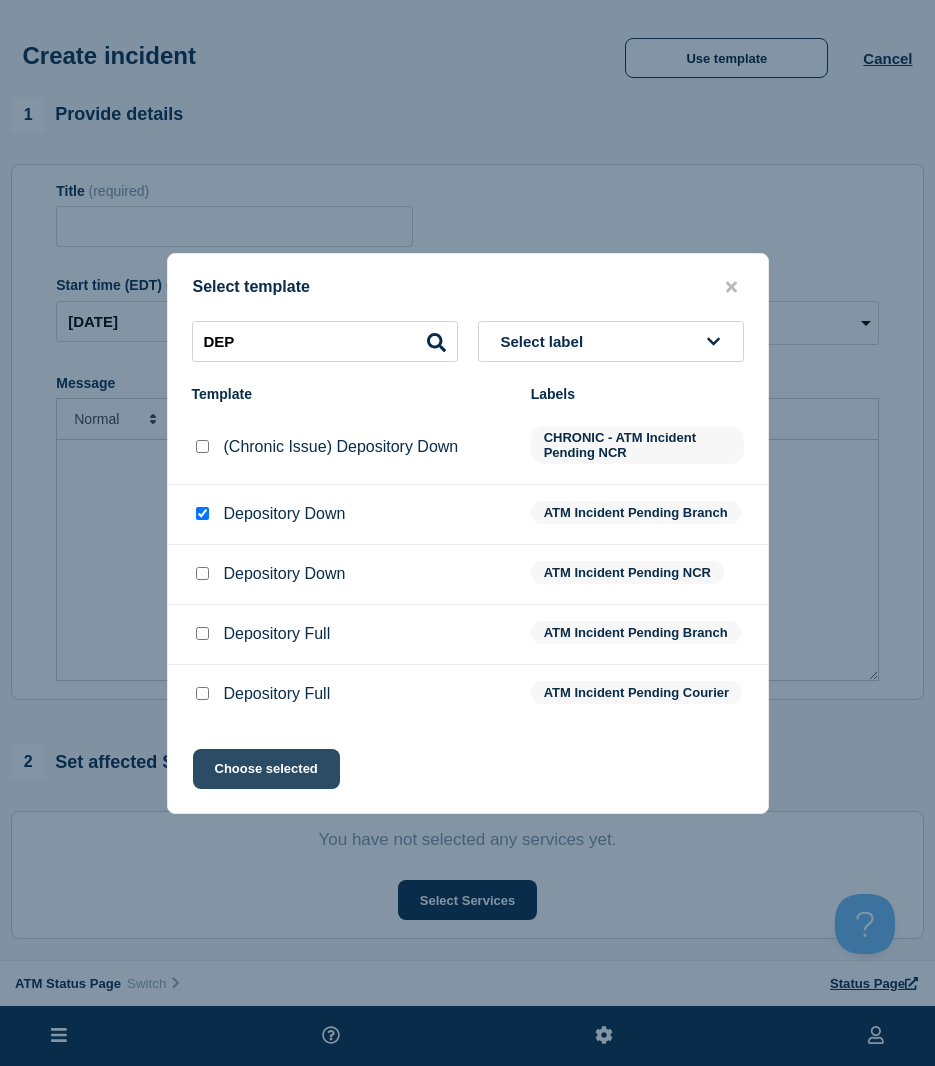 click on "Choose selected" 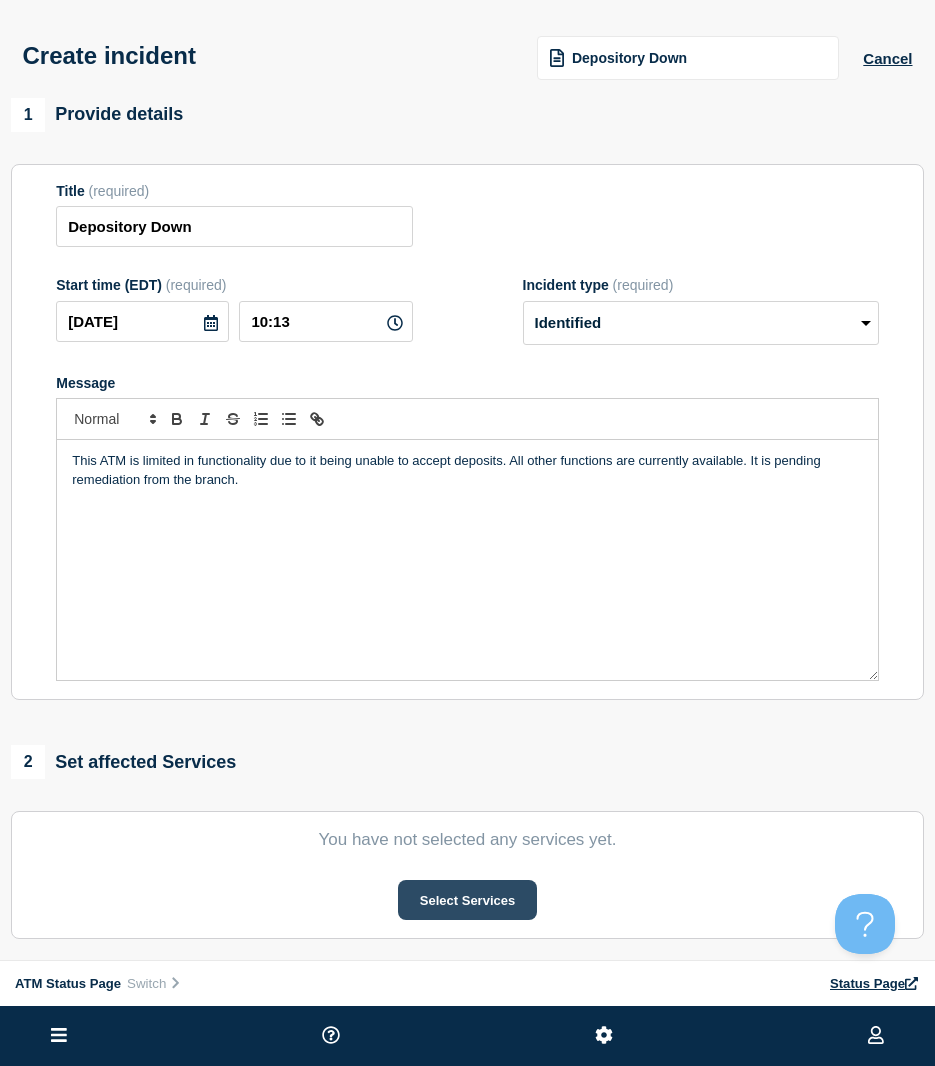 click on "Select Services" at bounding box center (467, 900) 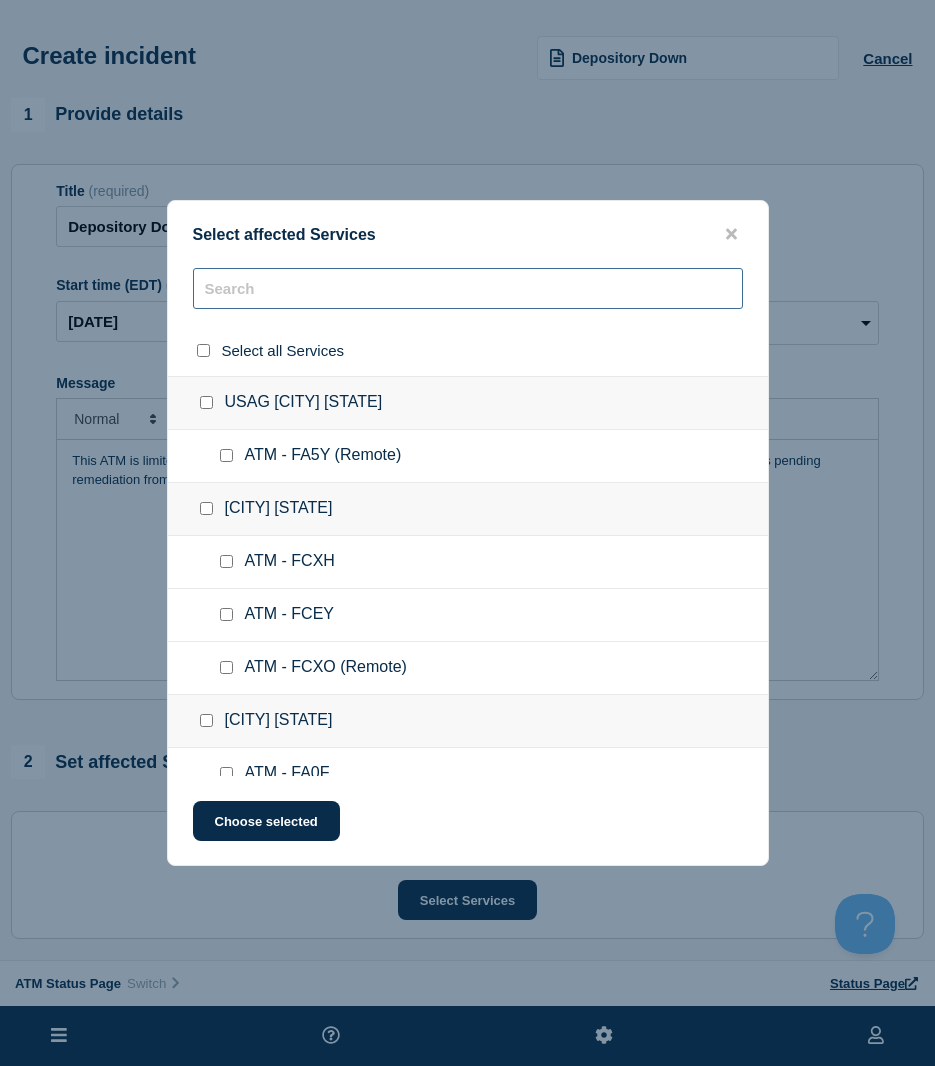 click at bounding box center (468, 288) 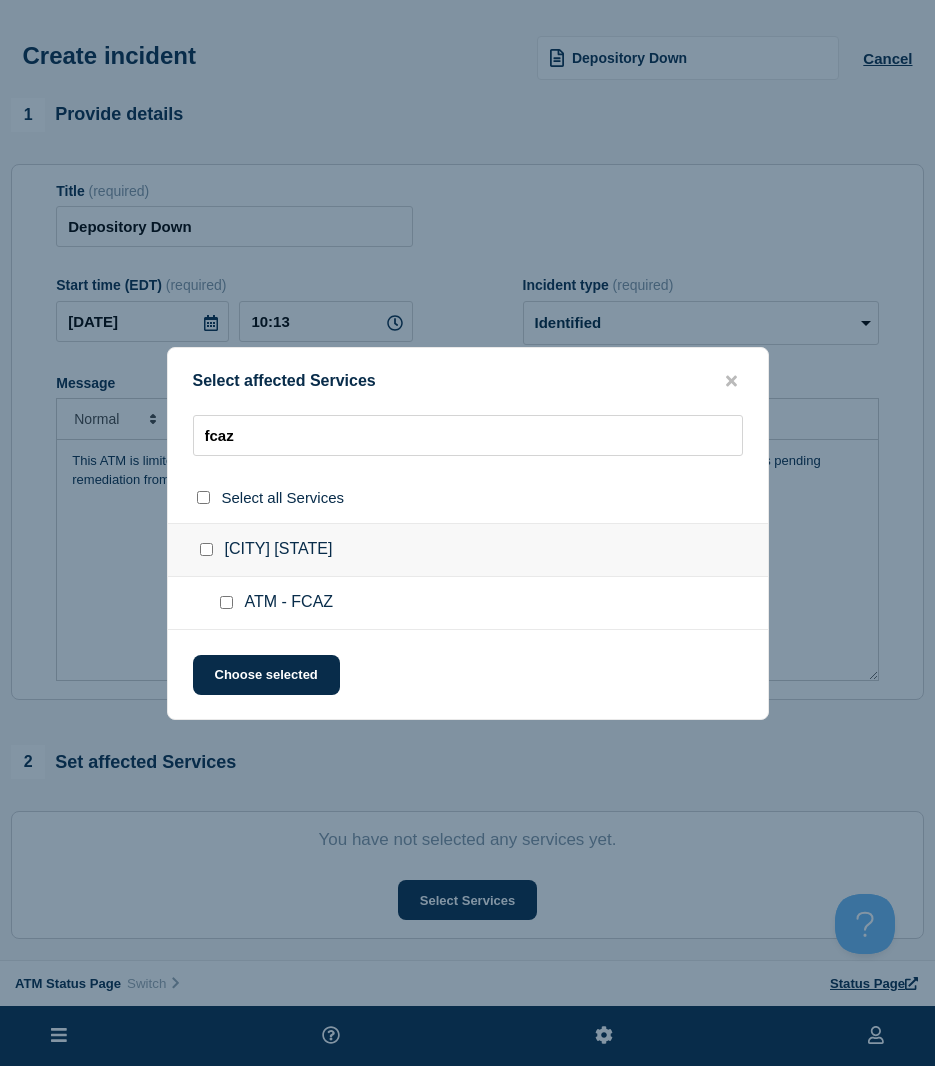 click at bounding box center [226, 602] 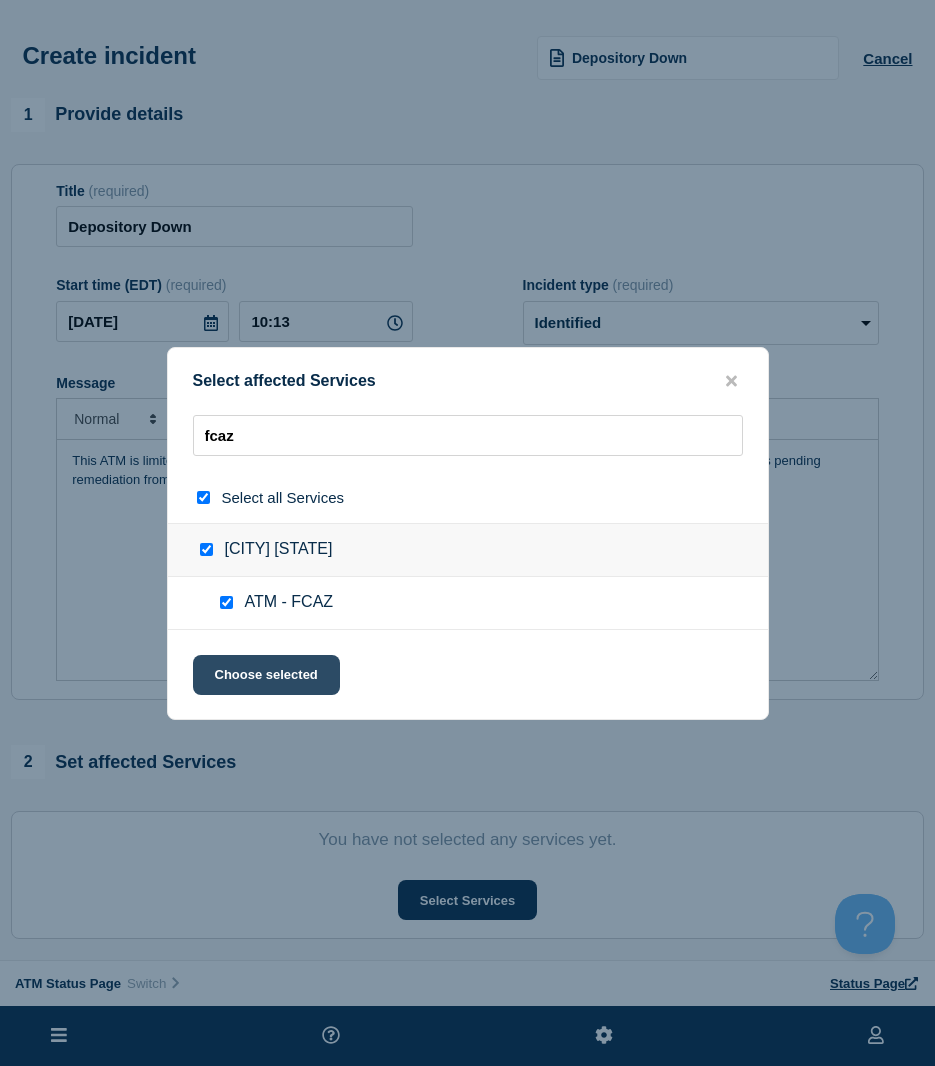 click on "Choose selected" 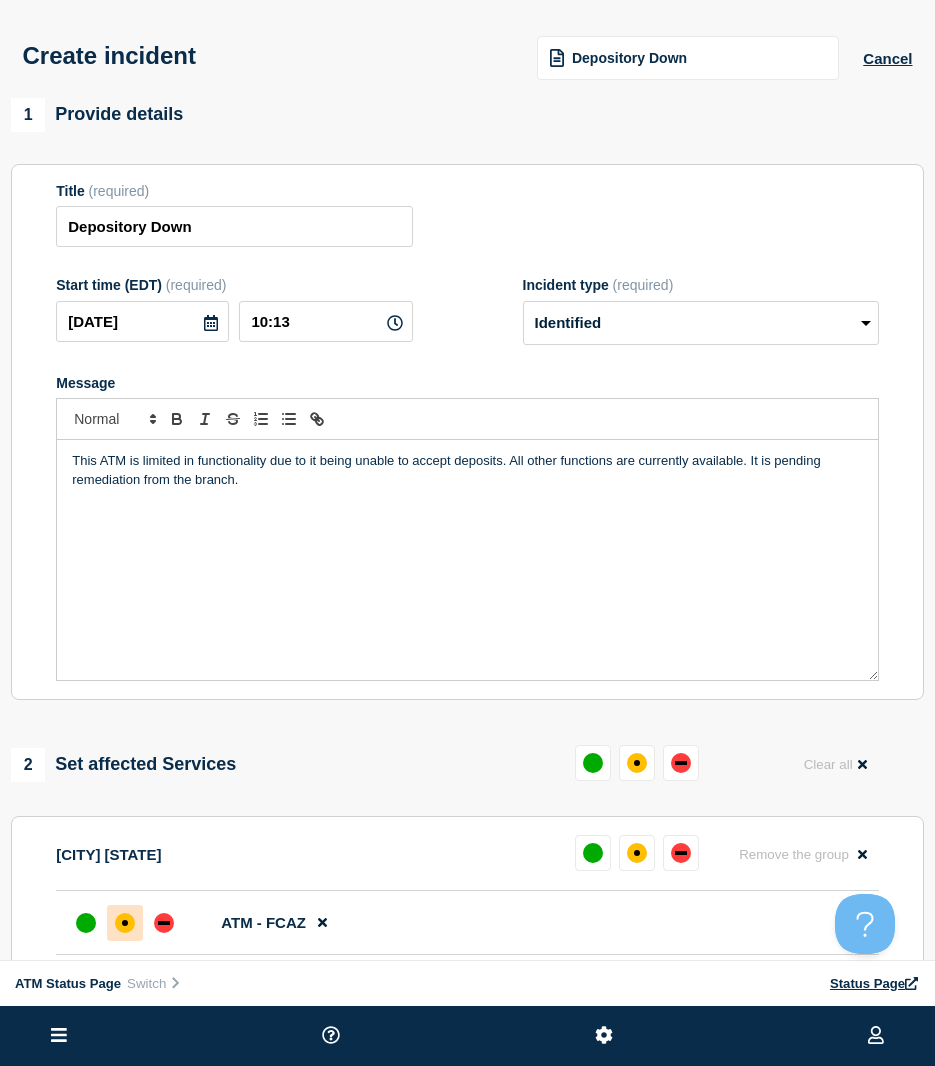 click at bounding box center (125, 923) 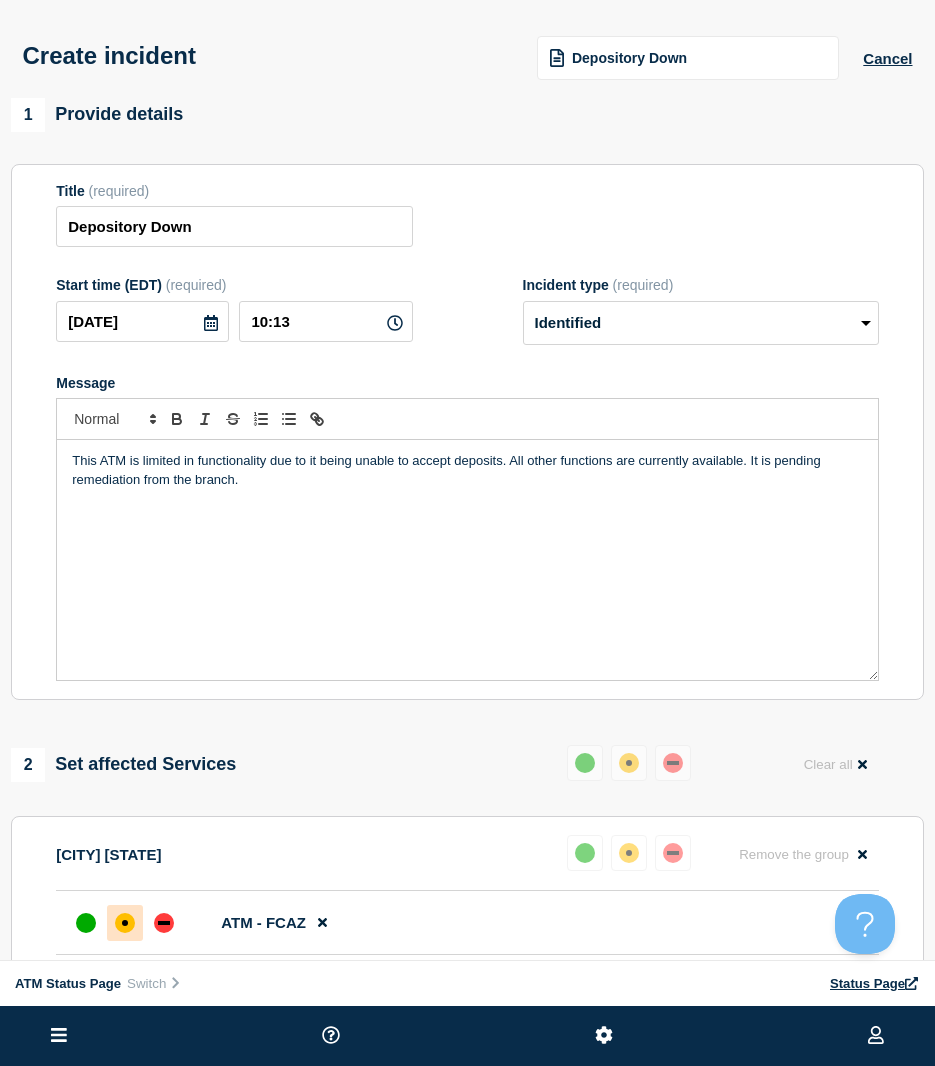 scroll, scrollTop: 400, scrollLeft: 0, axis: vertical 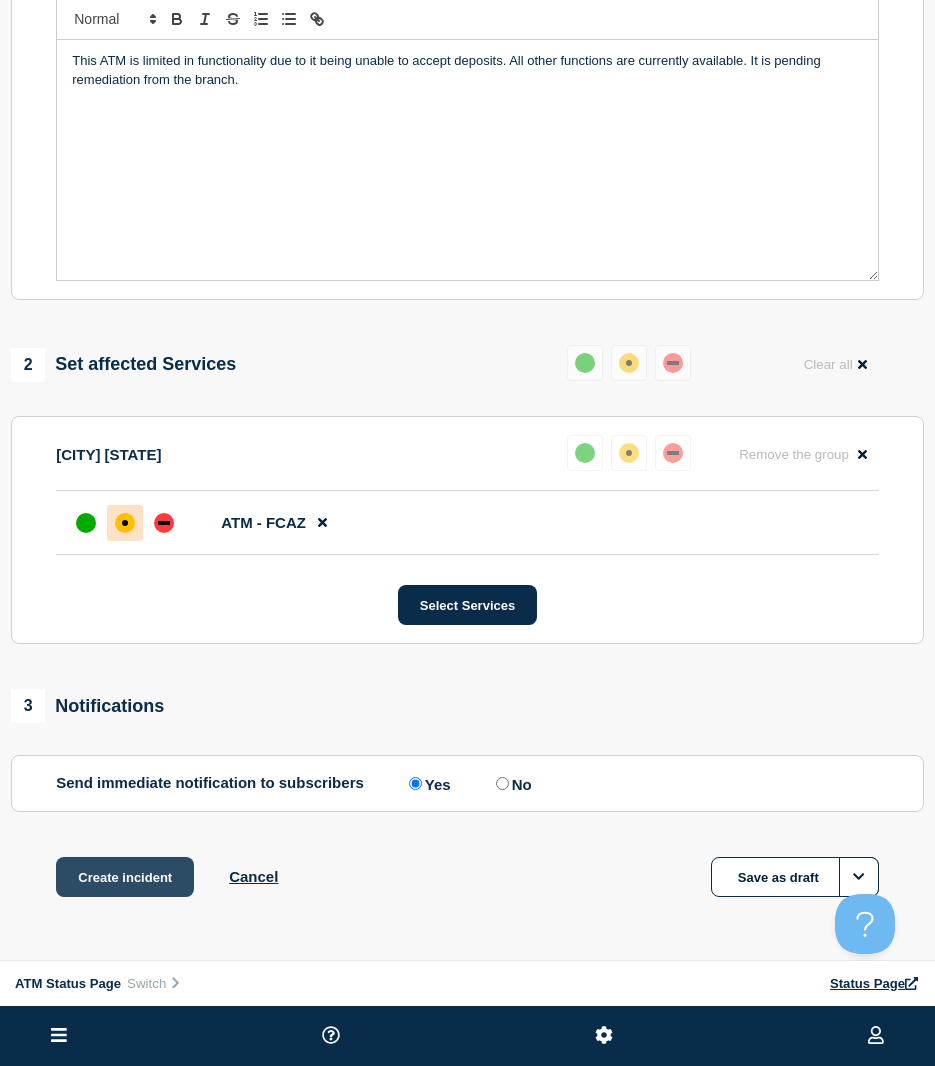 click on "Create incident" at bounding box center [125, 877] 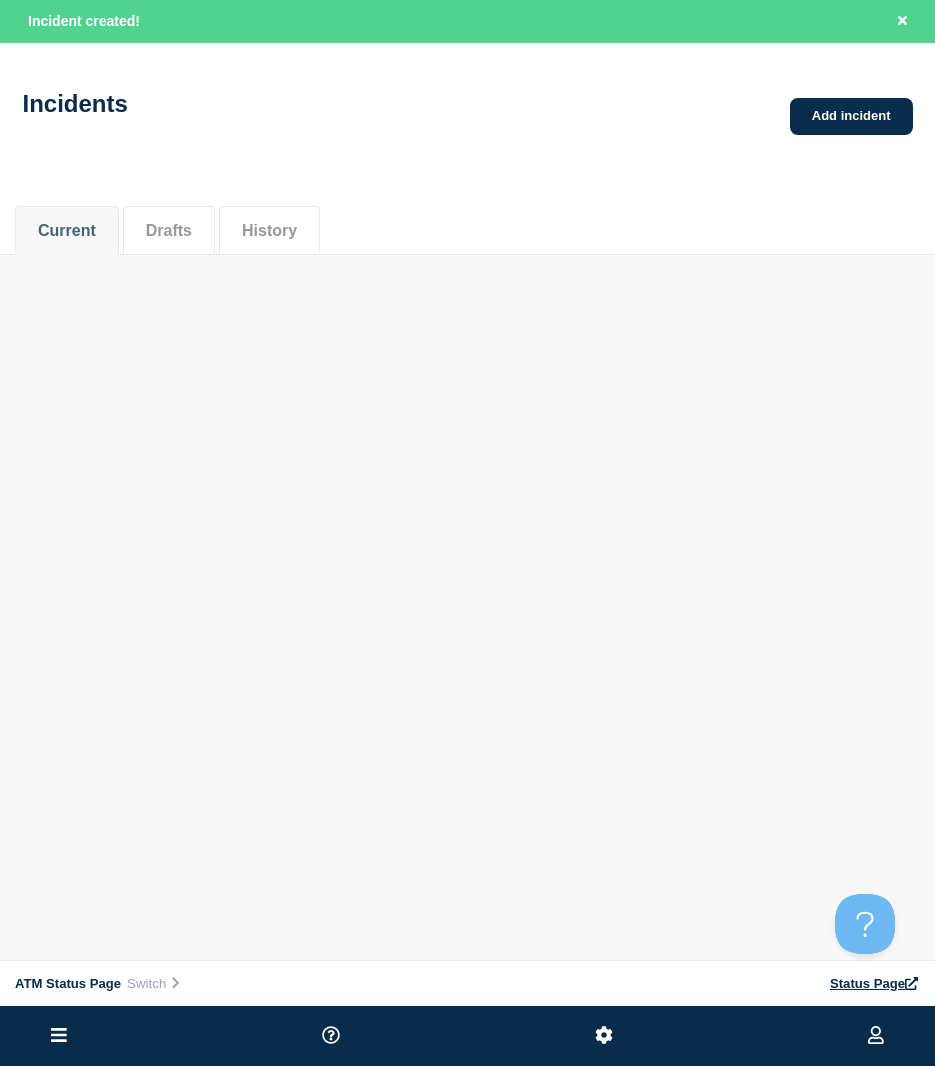 scroll, scrollTop: 0, scrollLeft: 0, axis: both 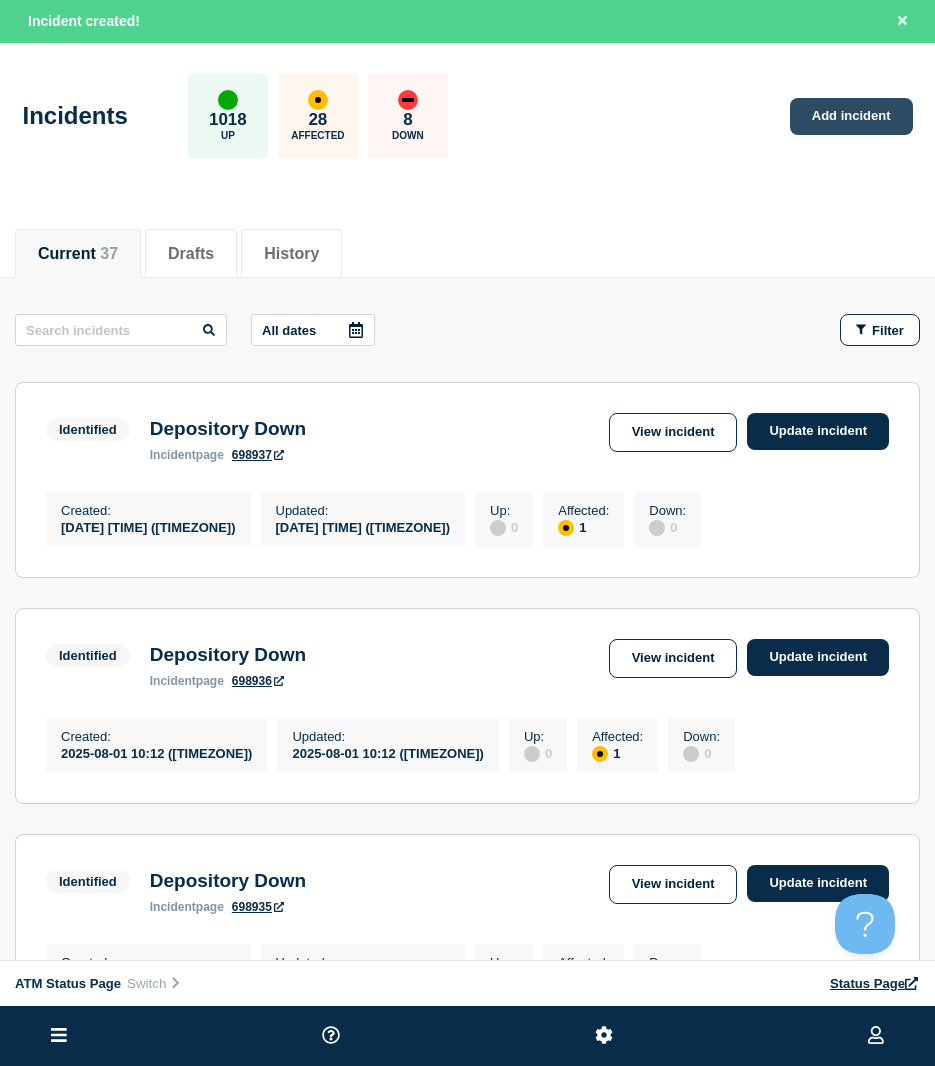 click on "Add incident" 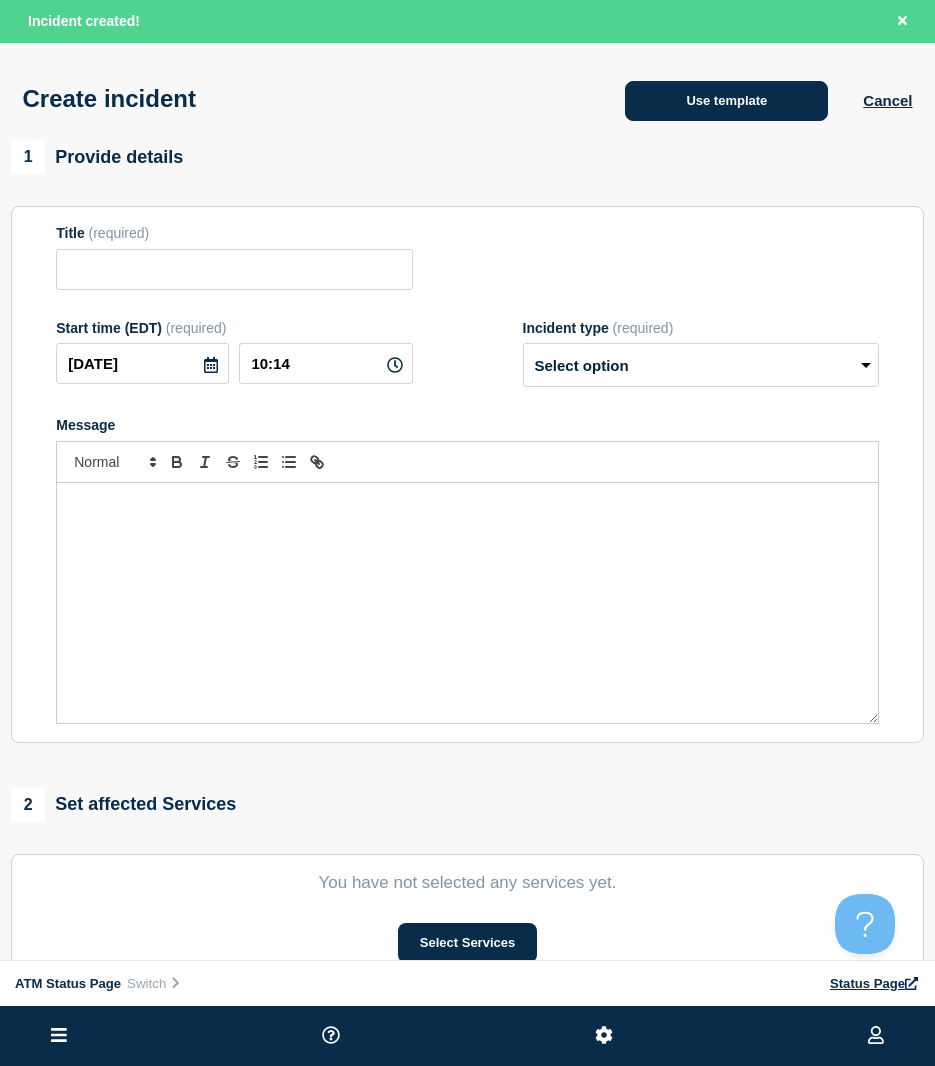 click on "Use template" at bounding box center [726, 101] 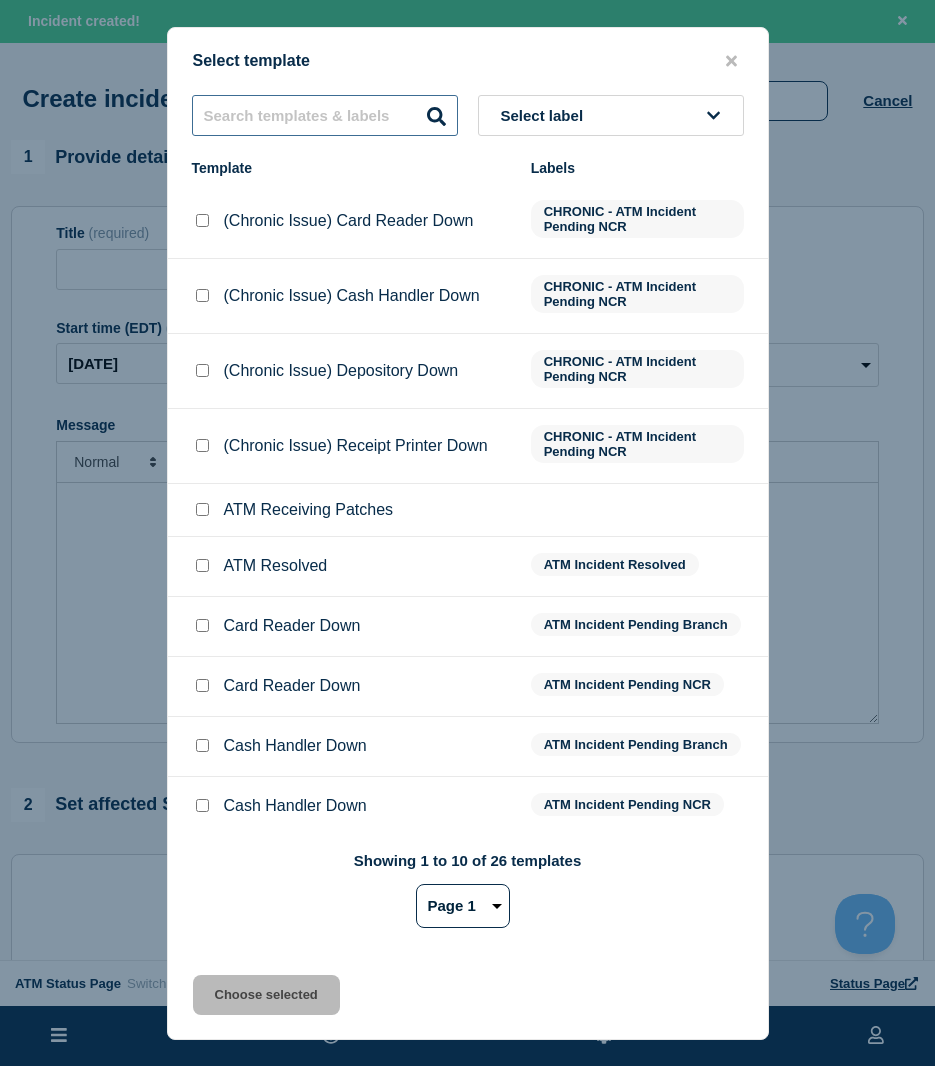 click at bounding box center [325, 115] 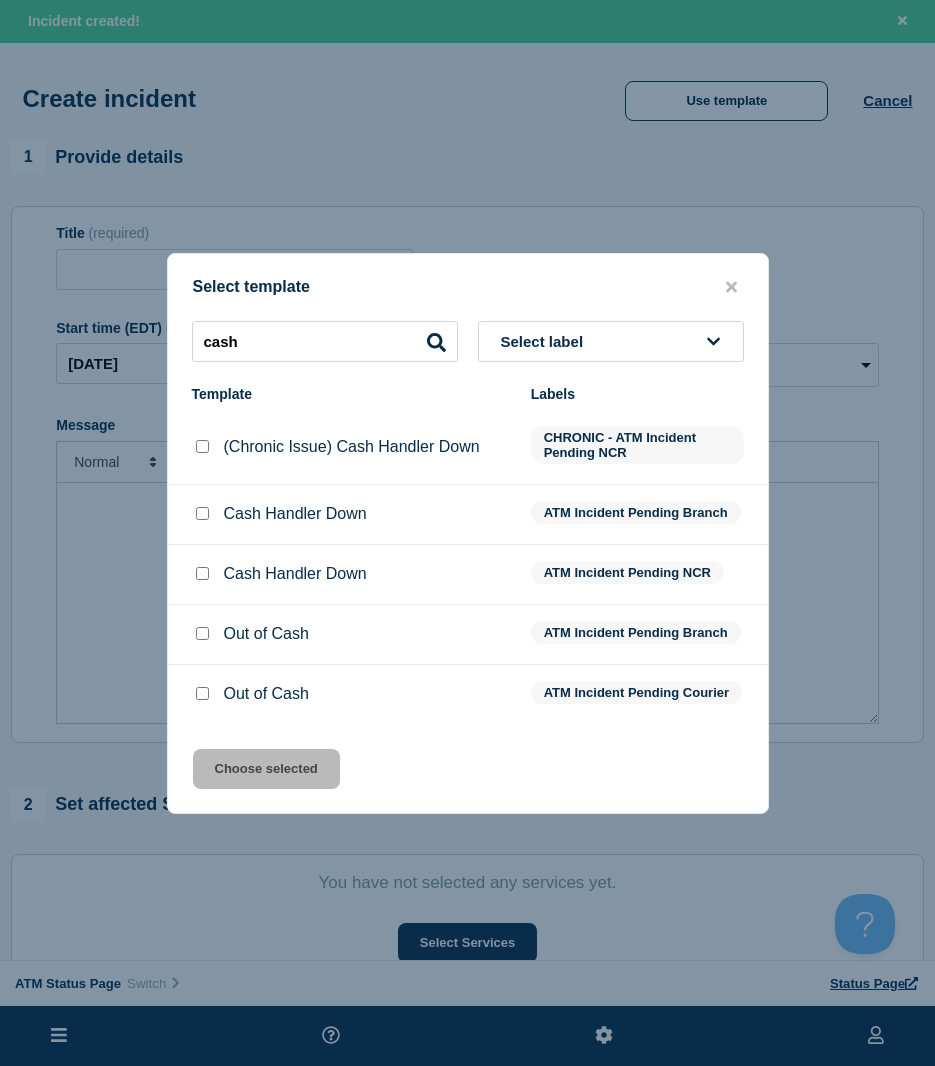 click at bounding box center (202, 573) 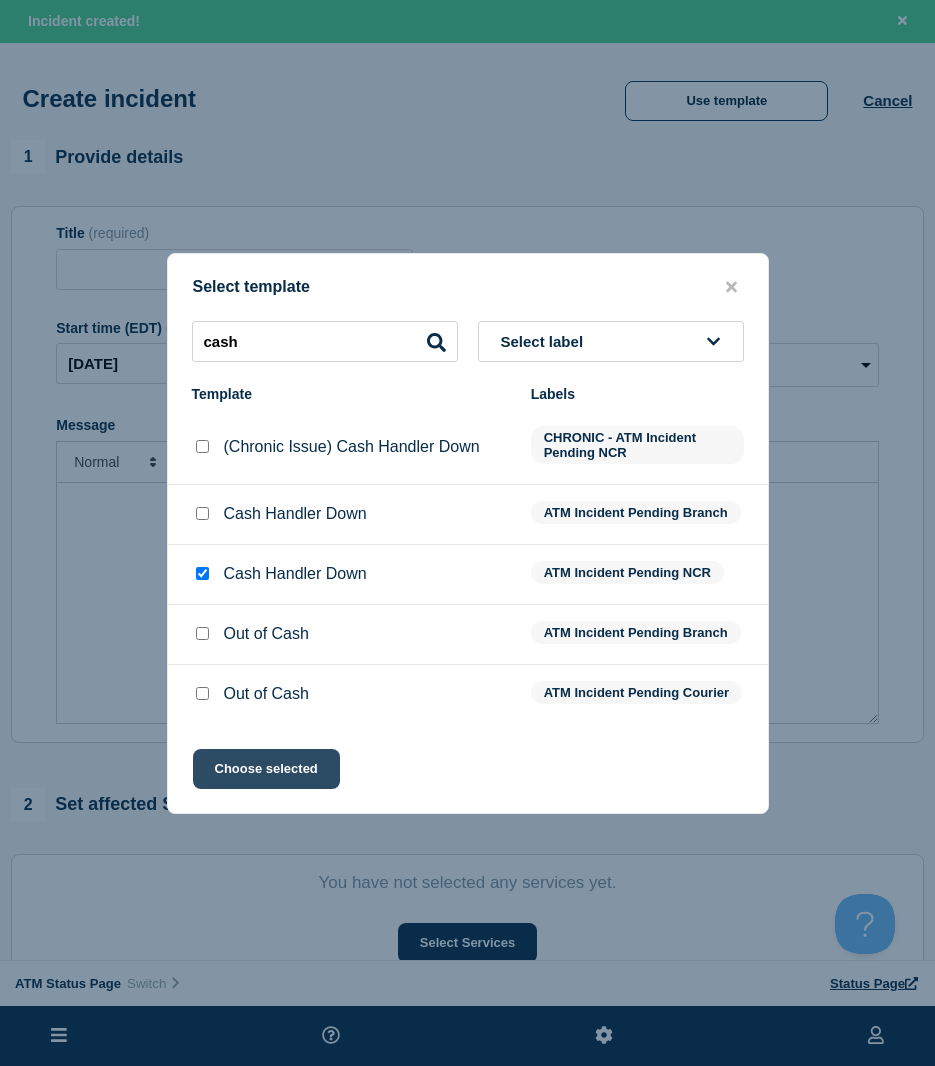 click on "Choose selected" 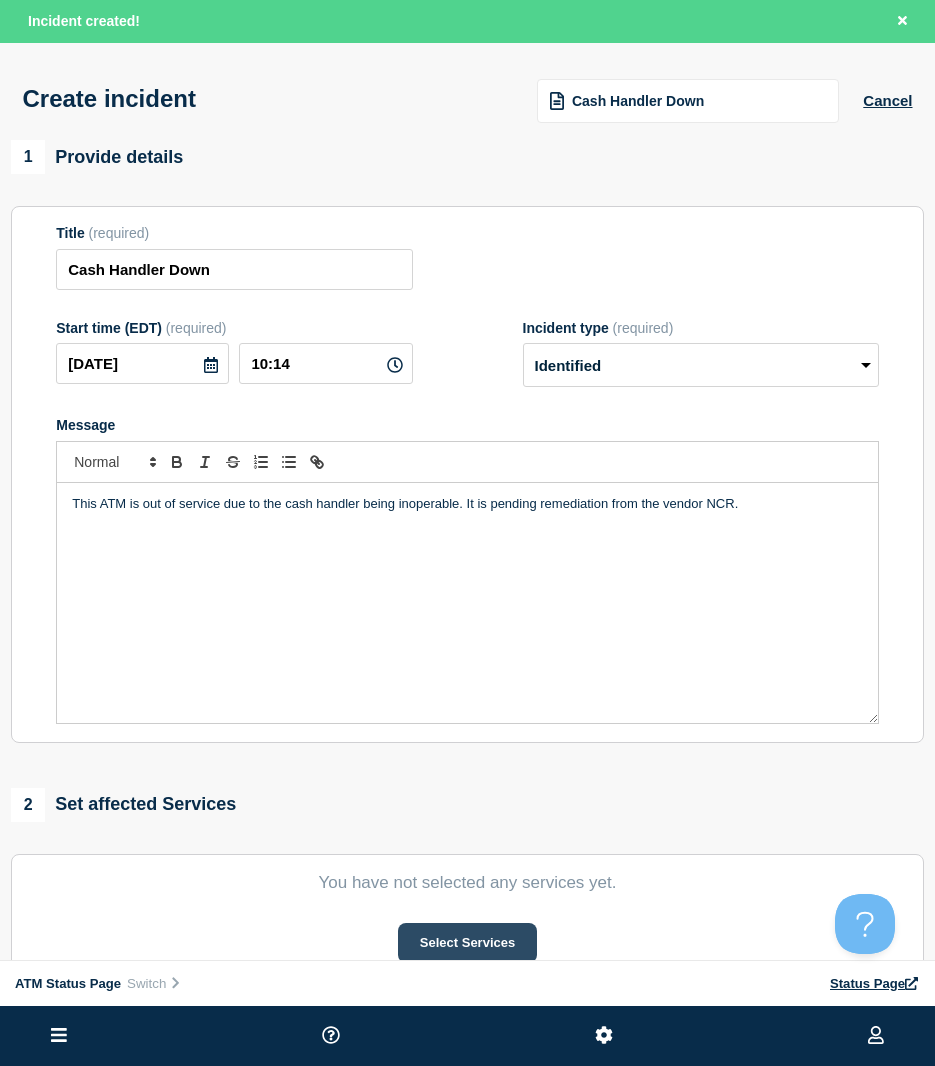 click on "Select Services" at bounding box center [467, 943] 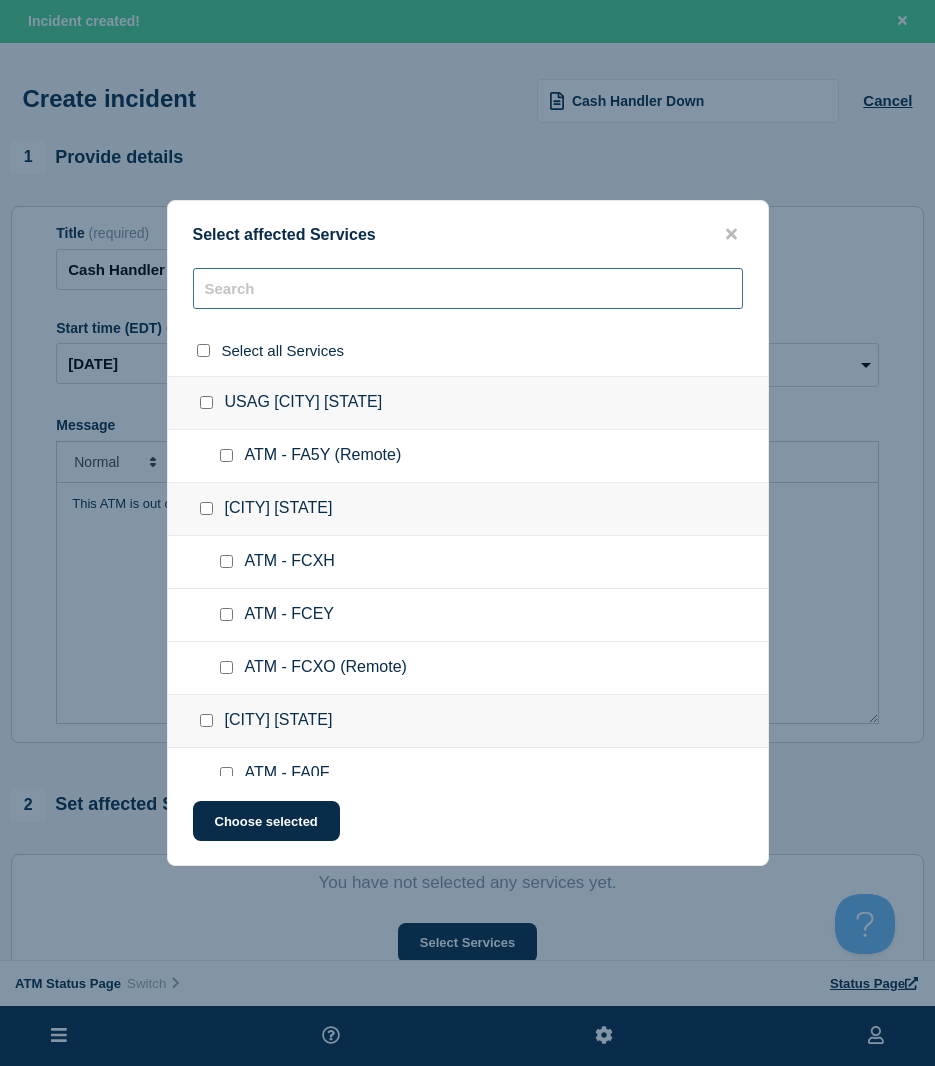 click at bounding box center [468, 288] 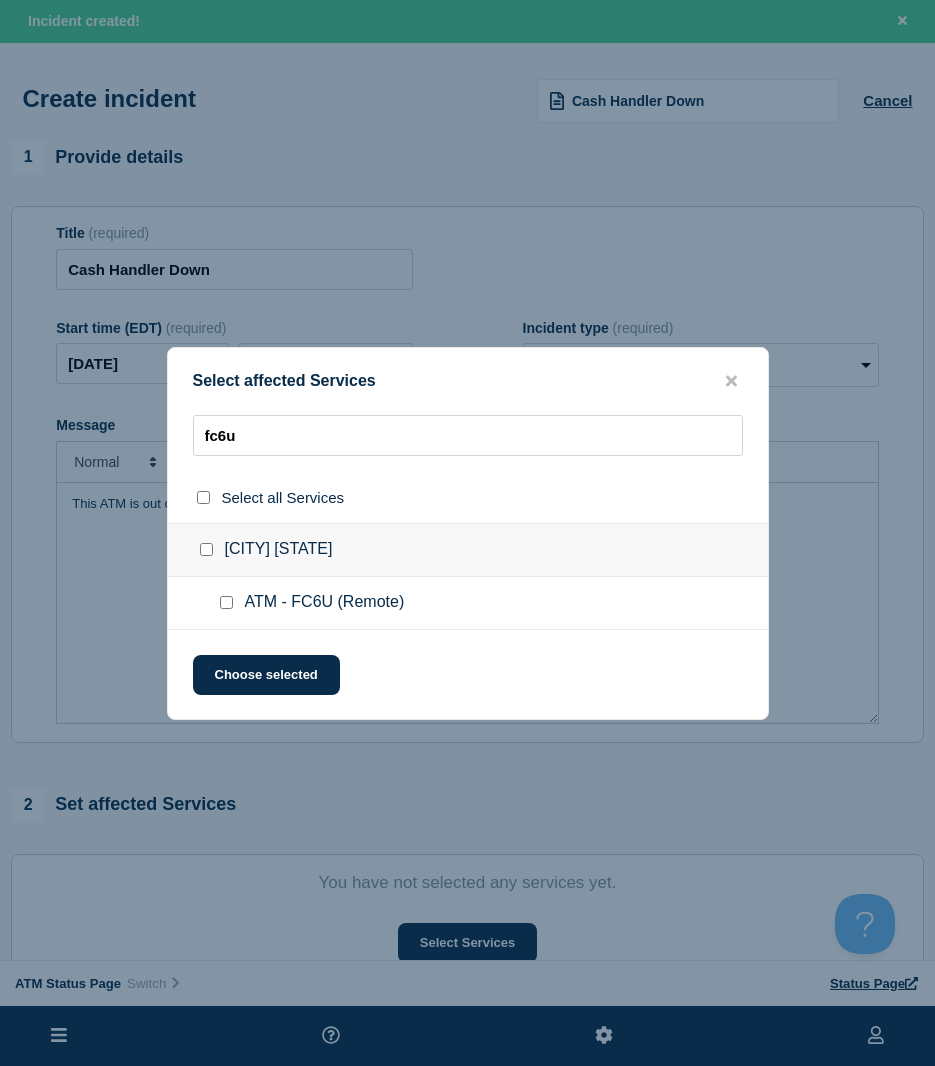 click at bounding box center (226, 602) 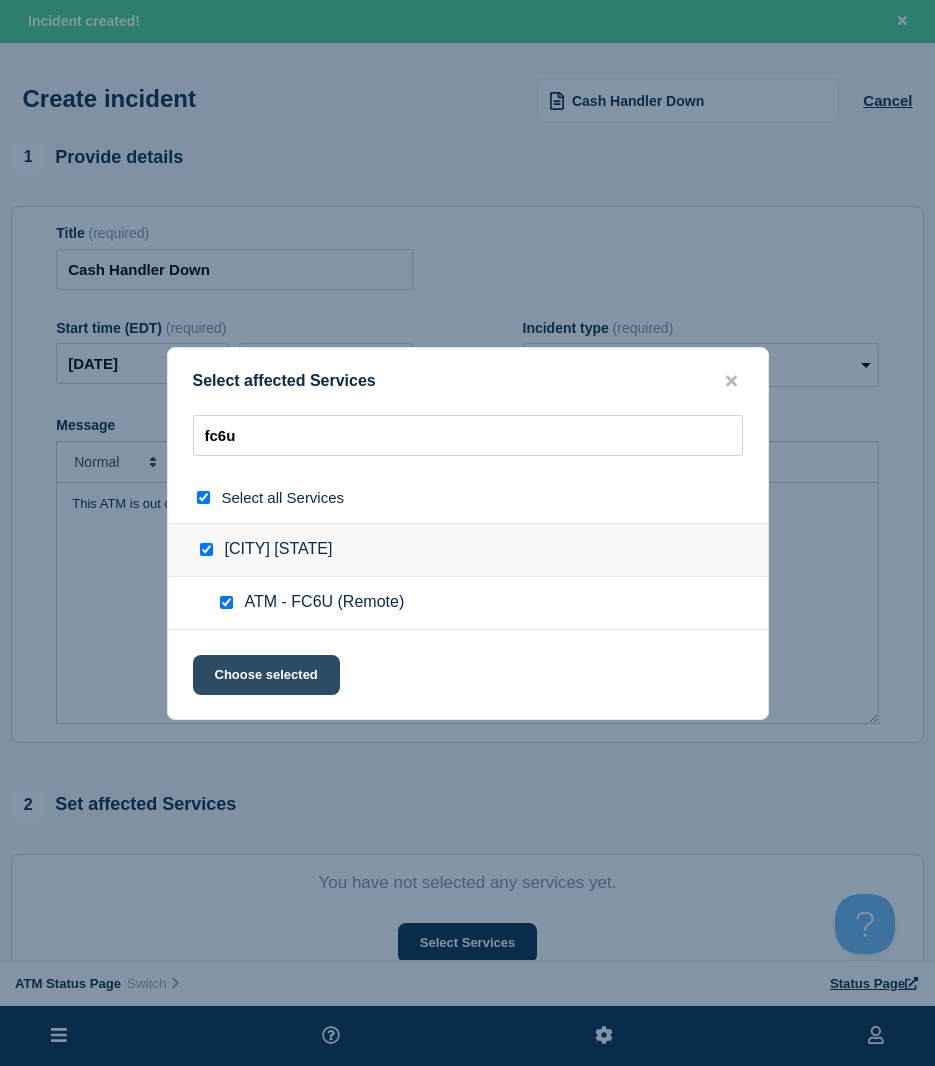 click on "Choose selected" 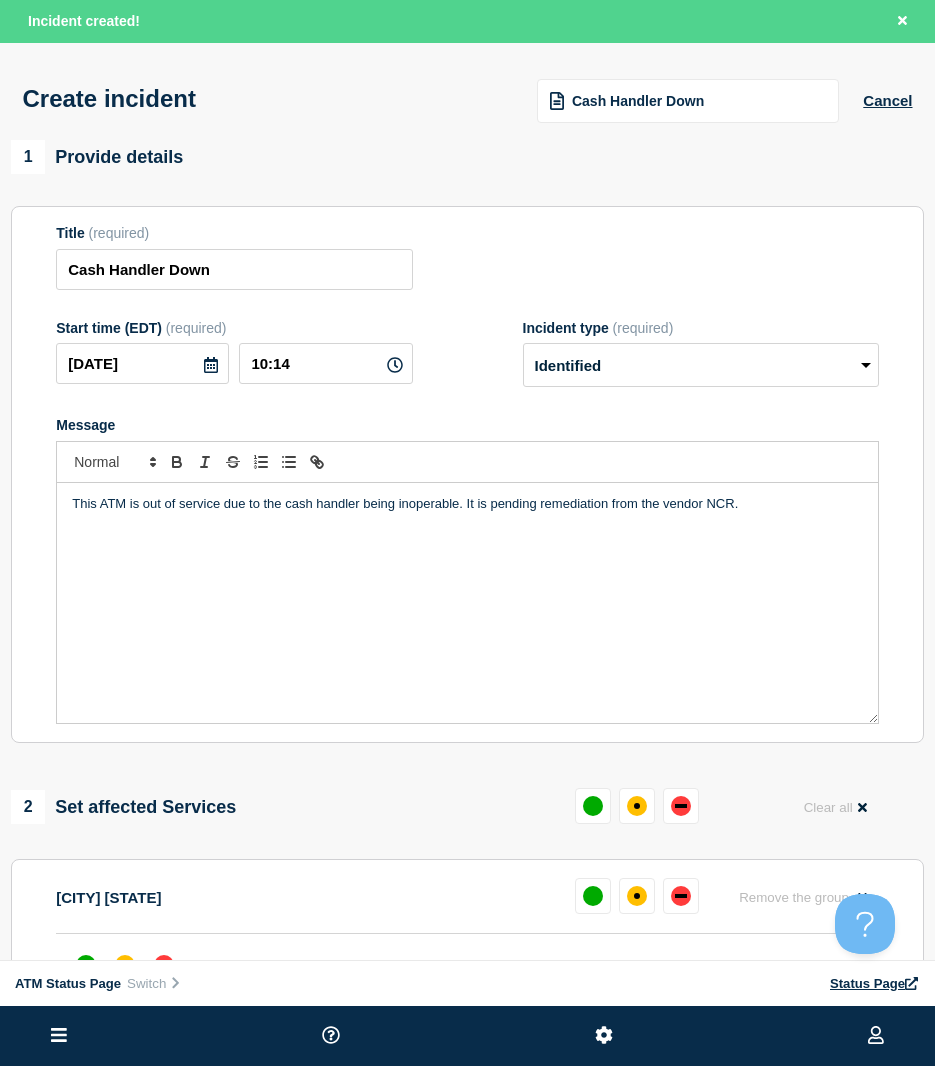 scroll, scrollTop: 100, scrollLeft: 0, axis: vertical 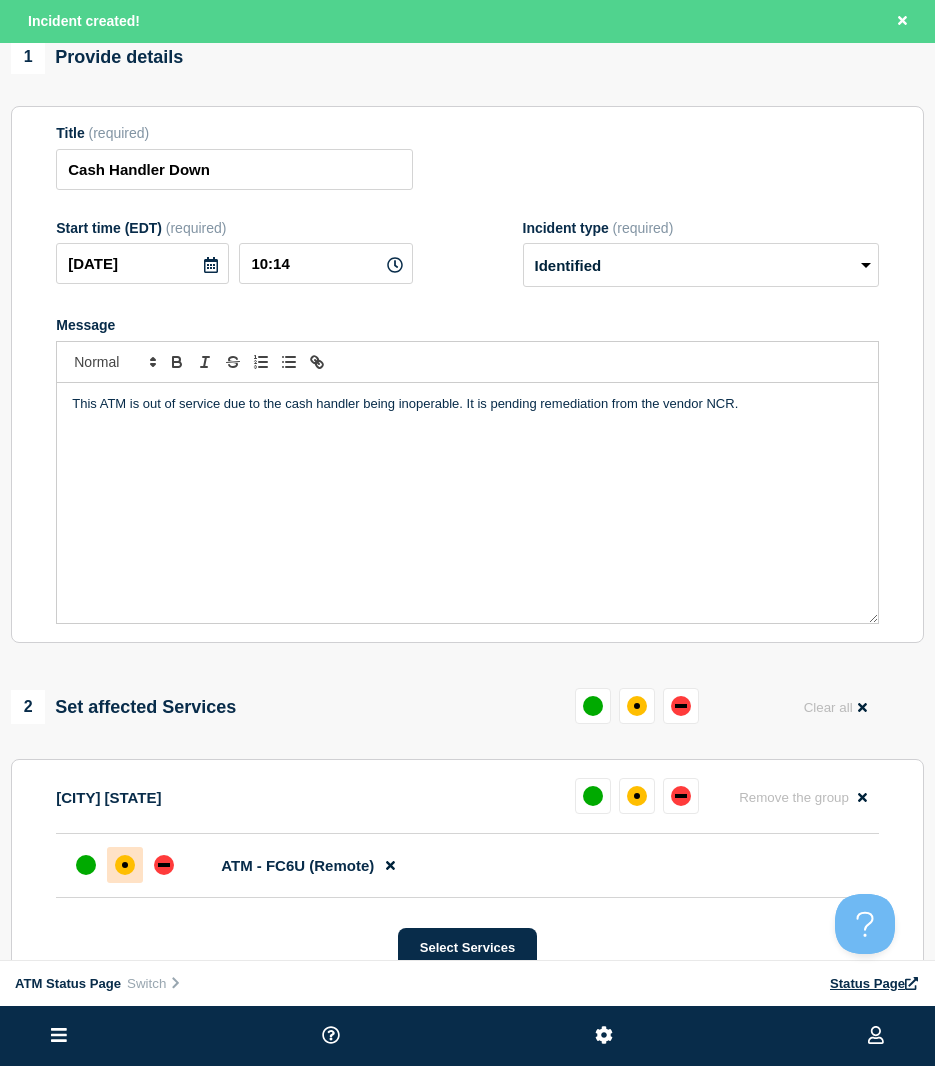 click at bounding box center [125, 865] 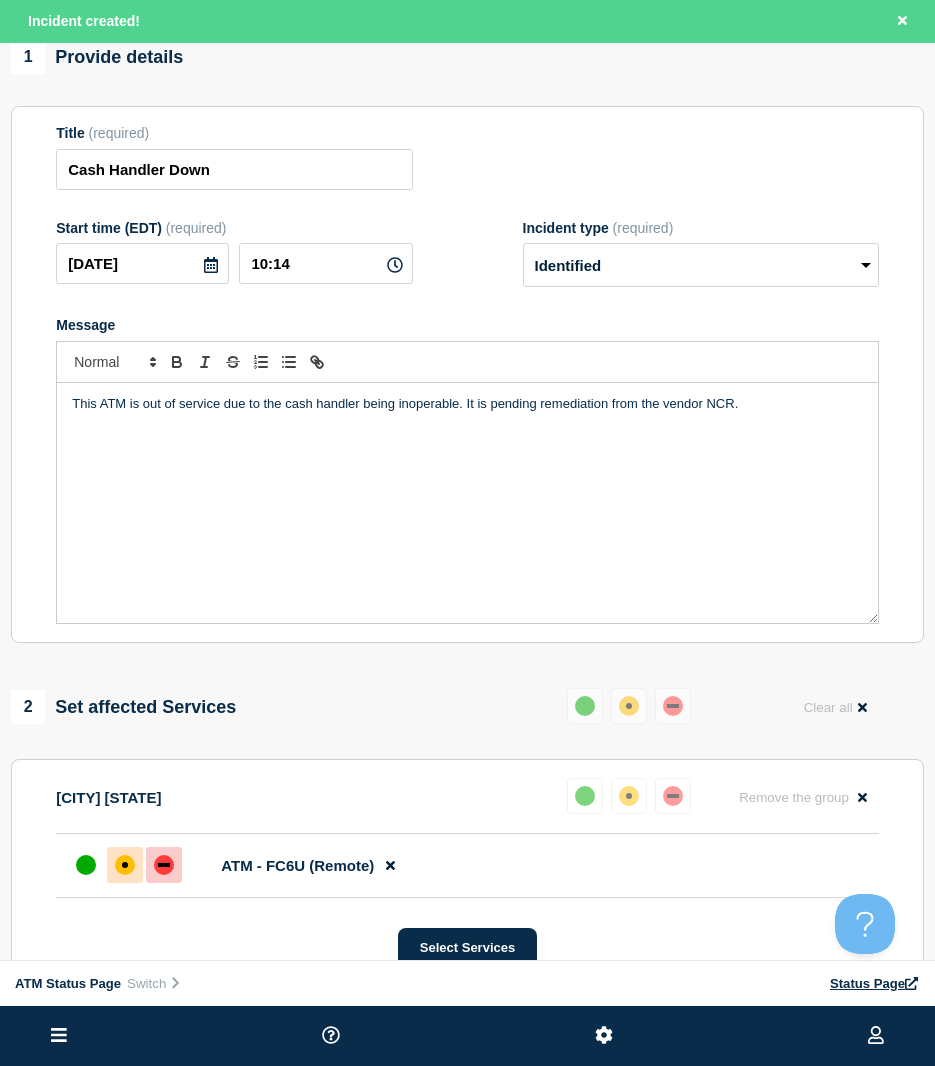 click at bounding box center [164, 865] 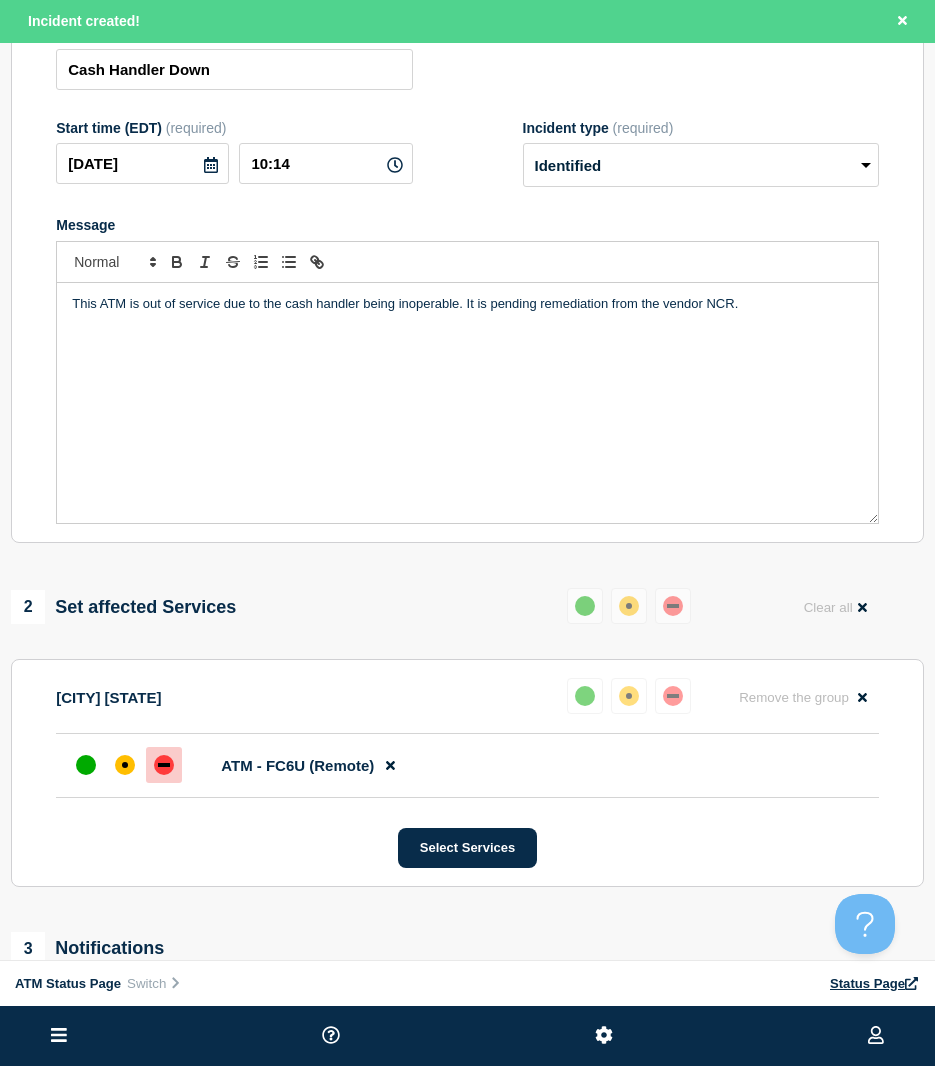 scroll, scrollTop: 500, scrollLeft: 0, axis: vertical 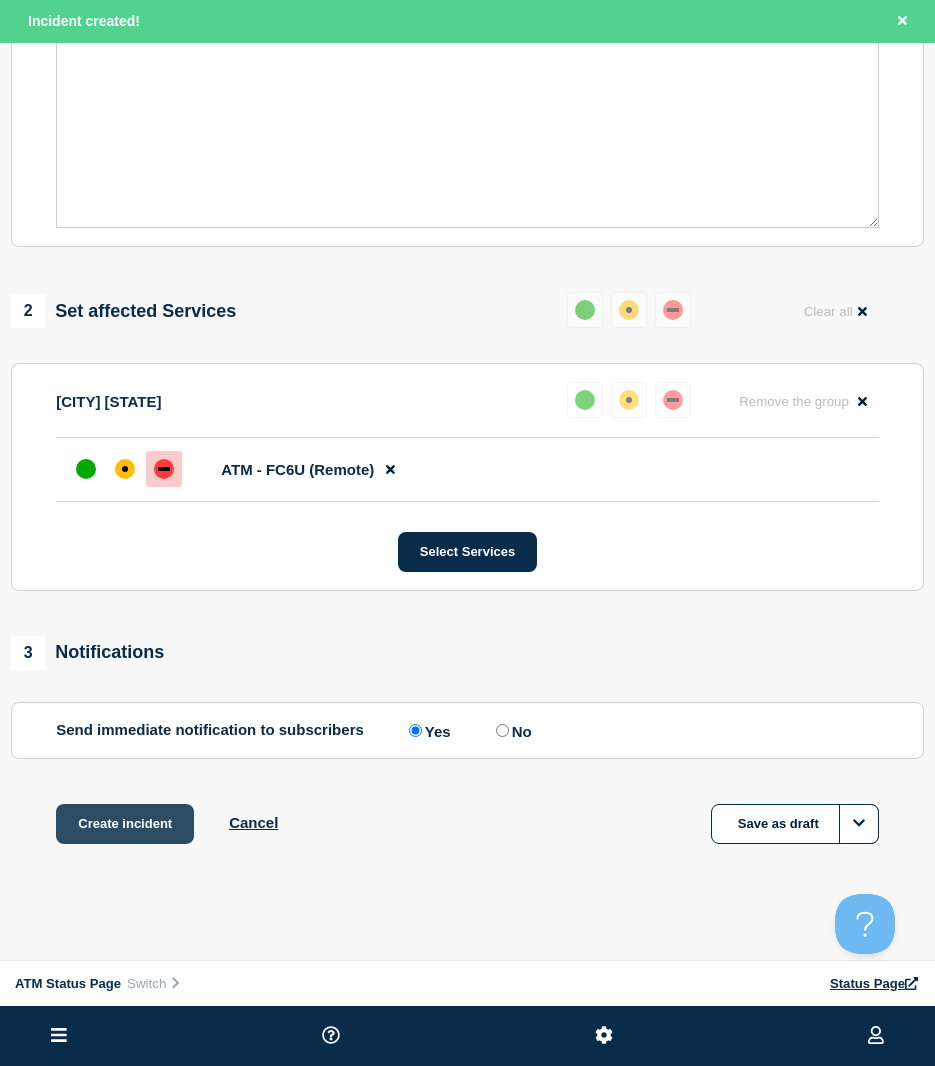click on "Create incident Cancel Save as draft" 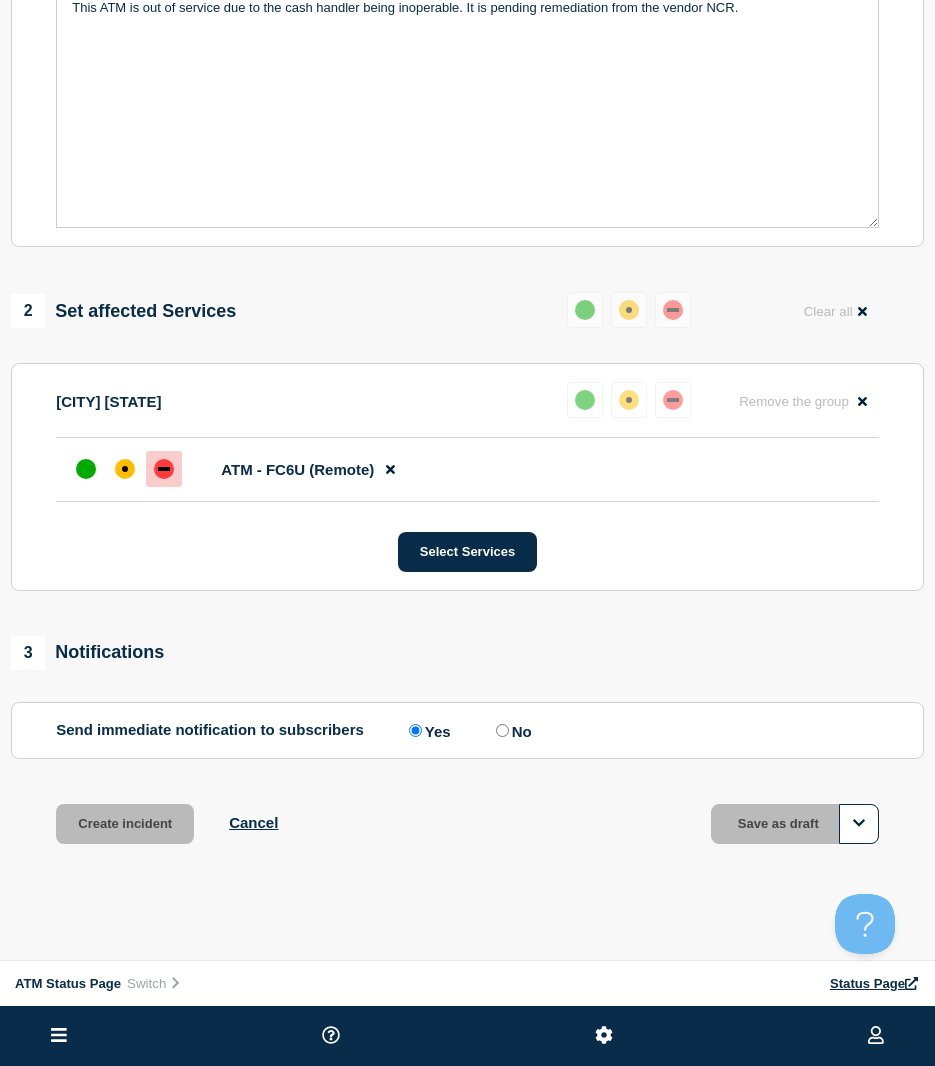 scroll, scrollTop: 457, scrollLeft: 0, axis: vertical 